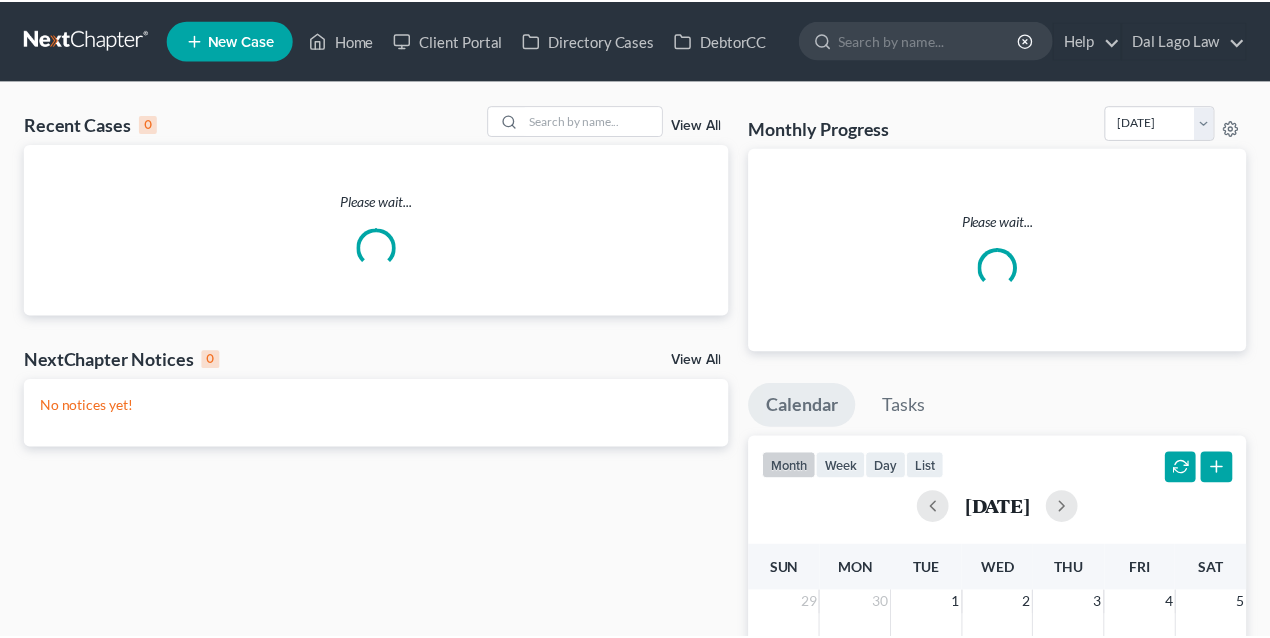 scroll, scrollTop: 0, scrollLeft: 0, axis: both 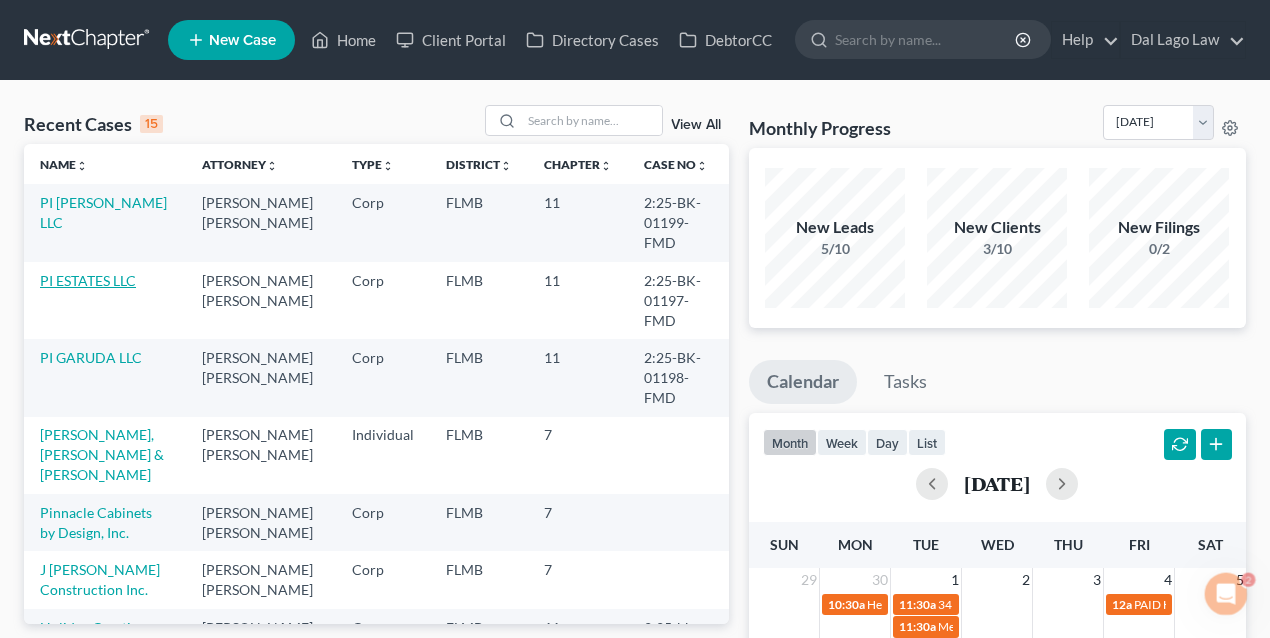 click on "PI ESTATES LLC" at bounding box center [88, 280] 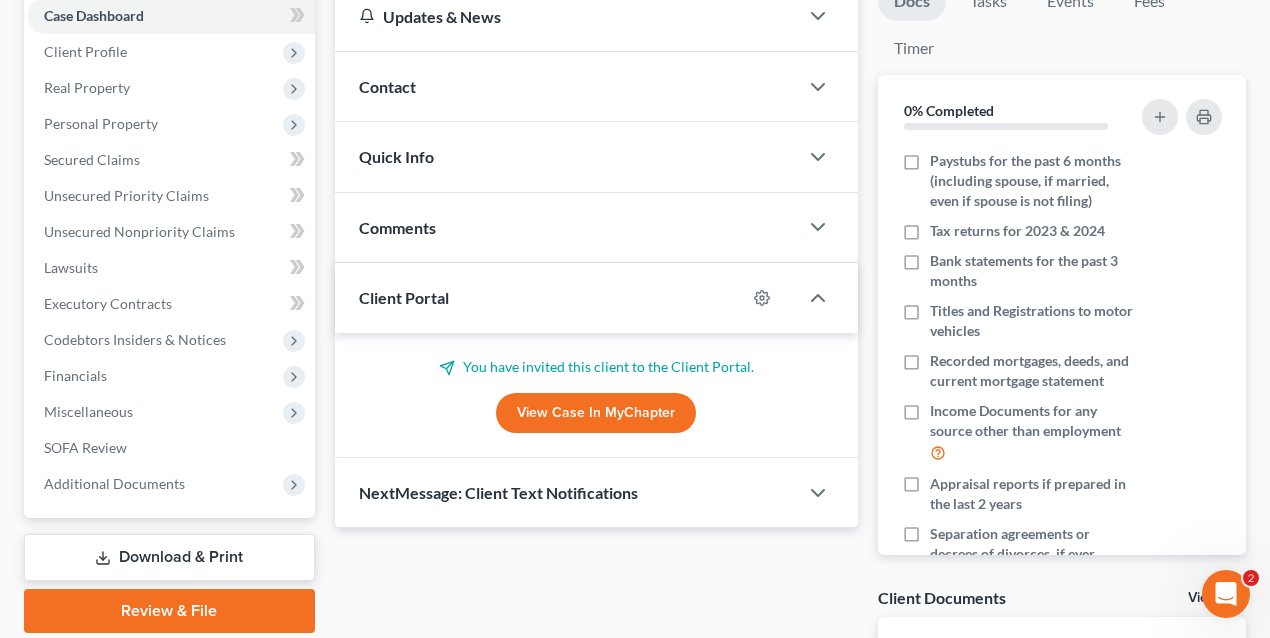 scroll, scrollTop: 364, scrollLeft: 0, axis: vertical 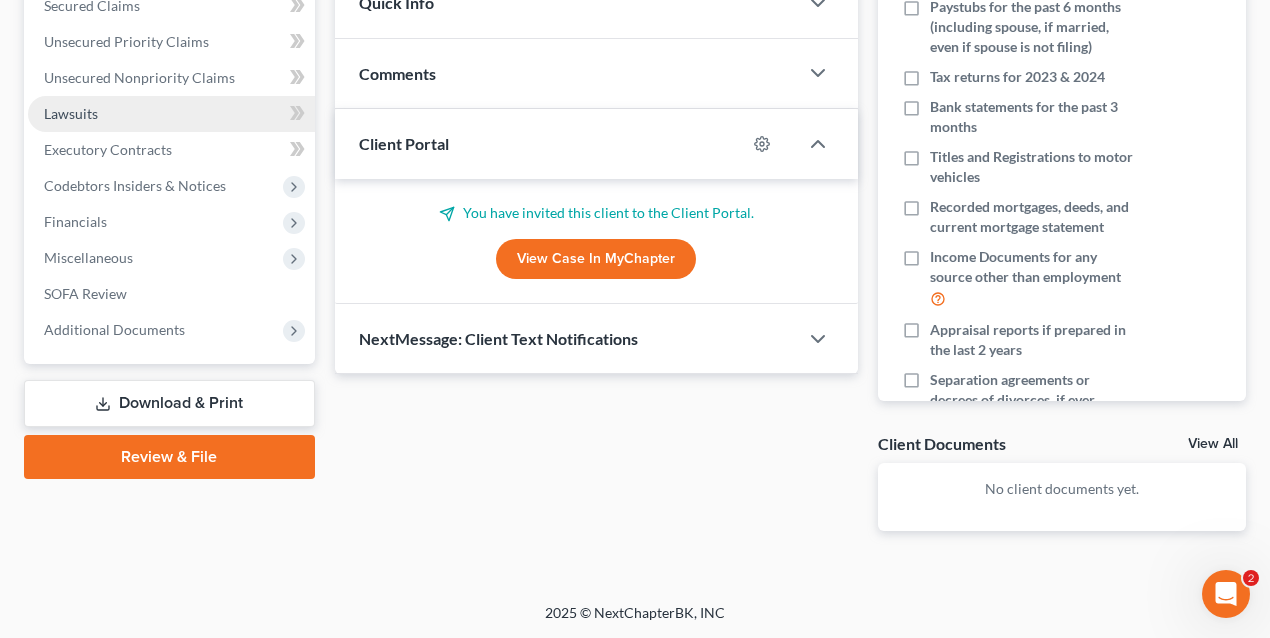 click on "Lawsuits" at bounding box center (171, 114) 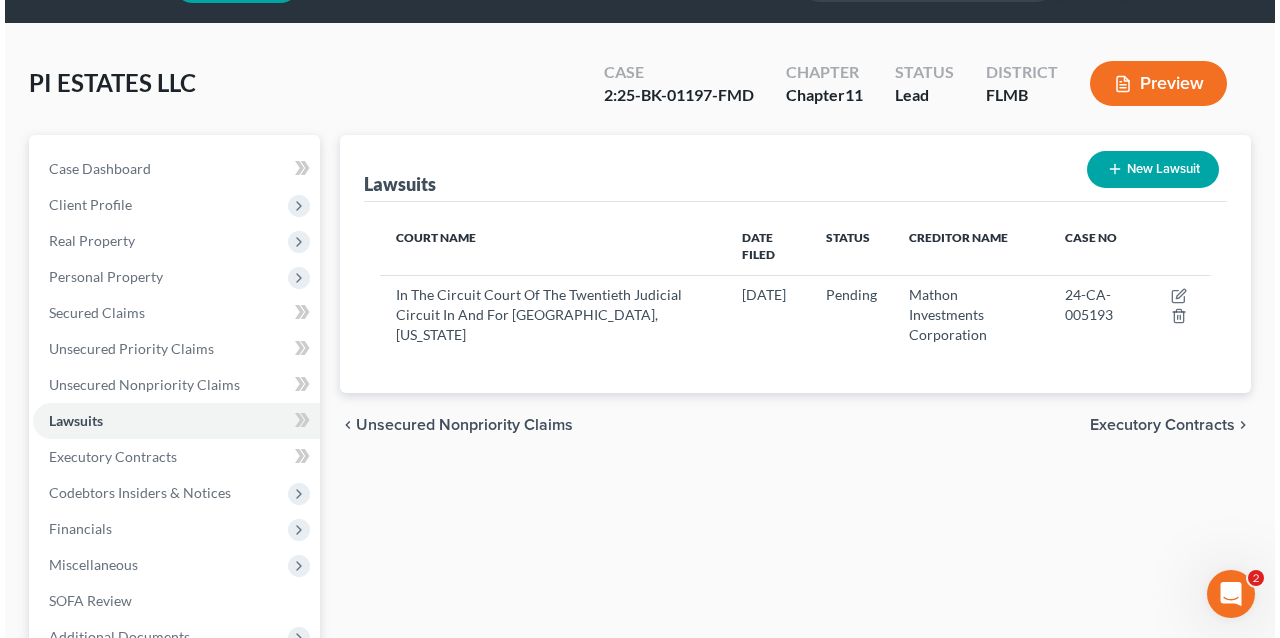 scroll, scrollTop: 0, scrollLeft: 0, axis: both 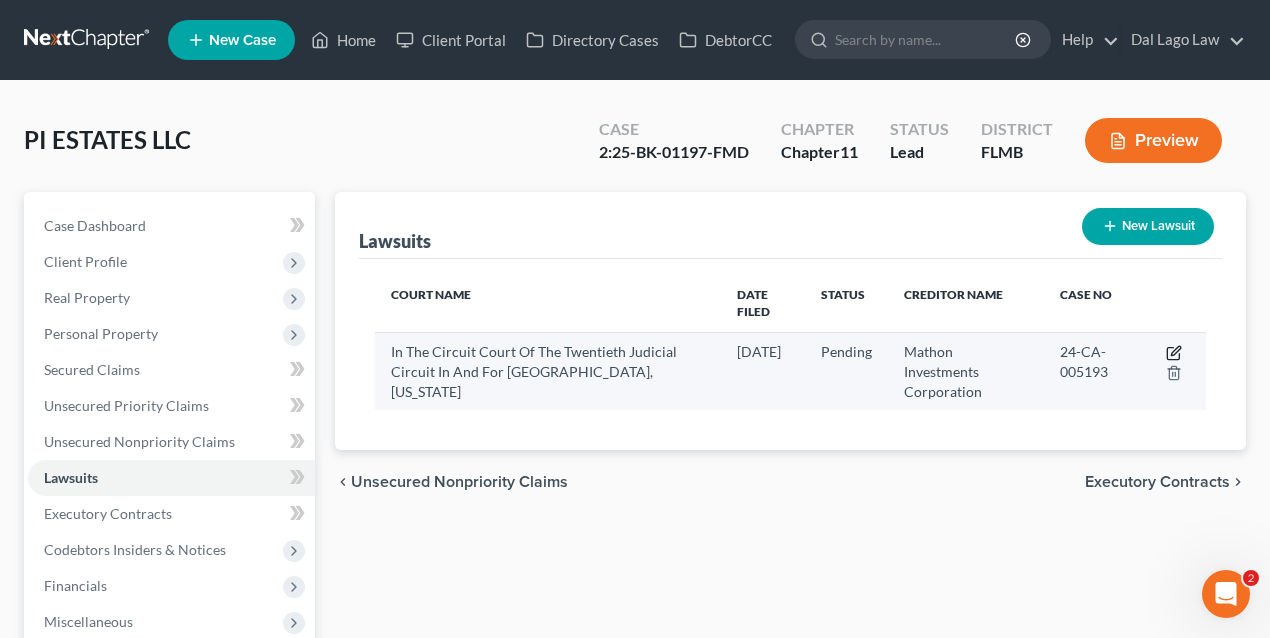 click 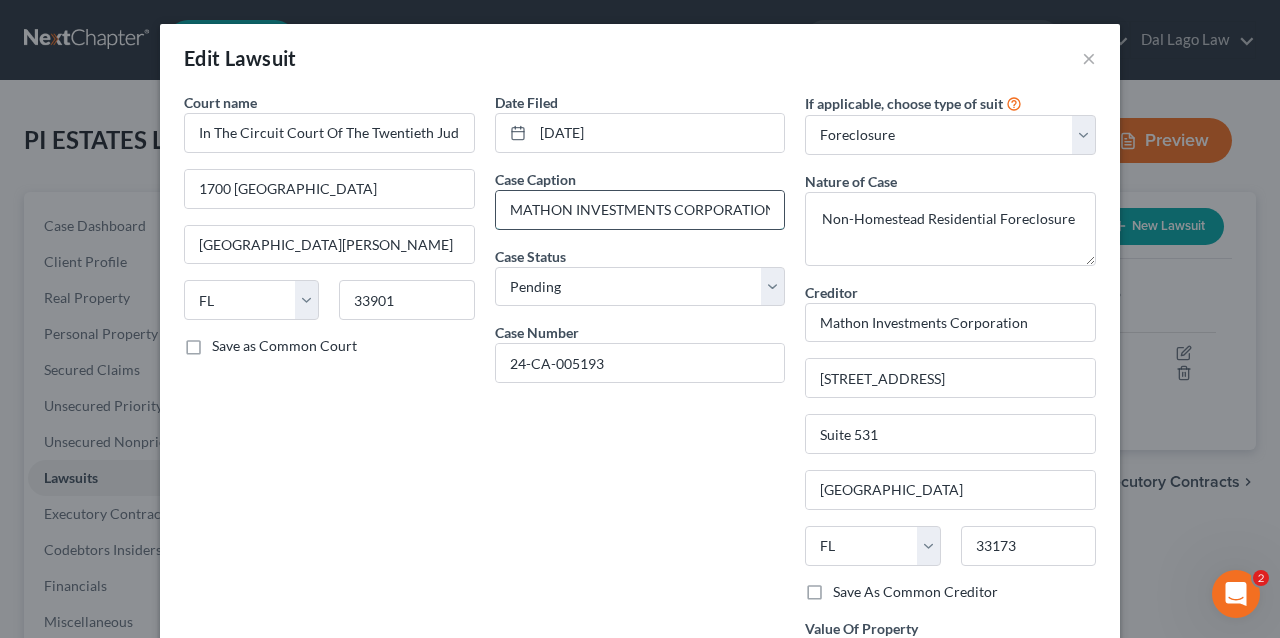 click on "MATHON INVESTMENTS CORPORATION vs PI ESTATES LLC et al" at bounding box center (640, 210) 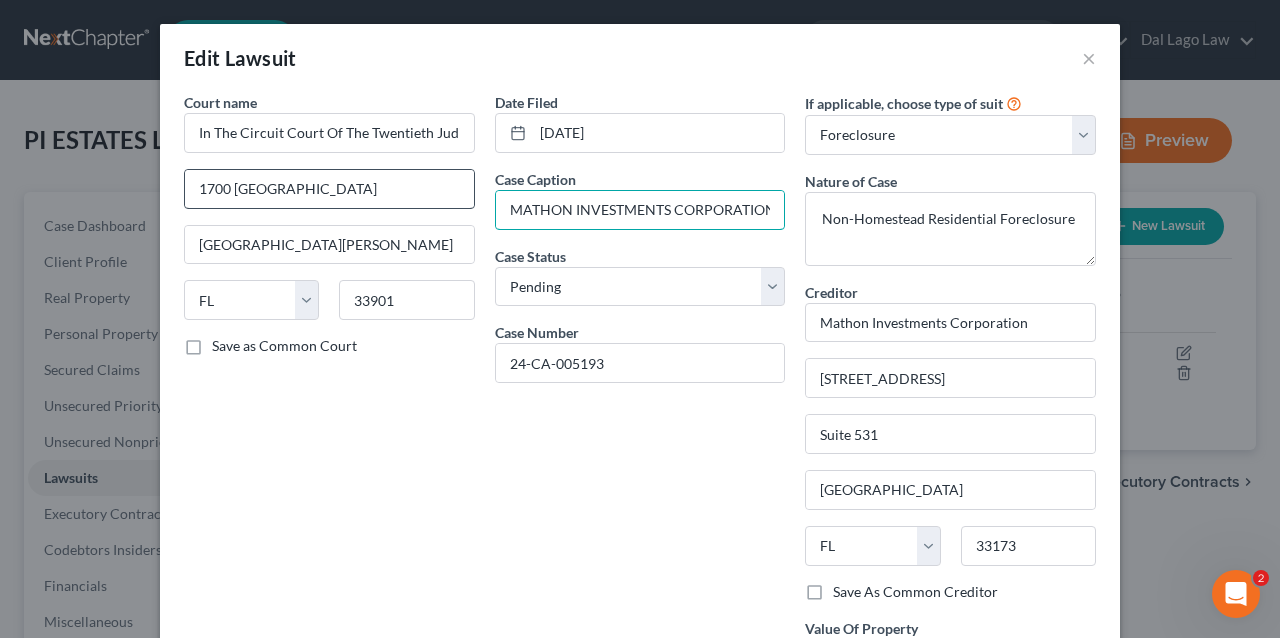 drag, startPoint x: 745, startPoint y: 209, endPoint x: 466, endPoint y: 198, distance: 279.21677 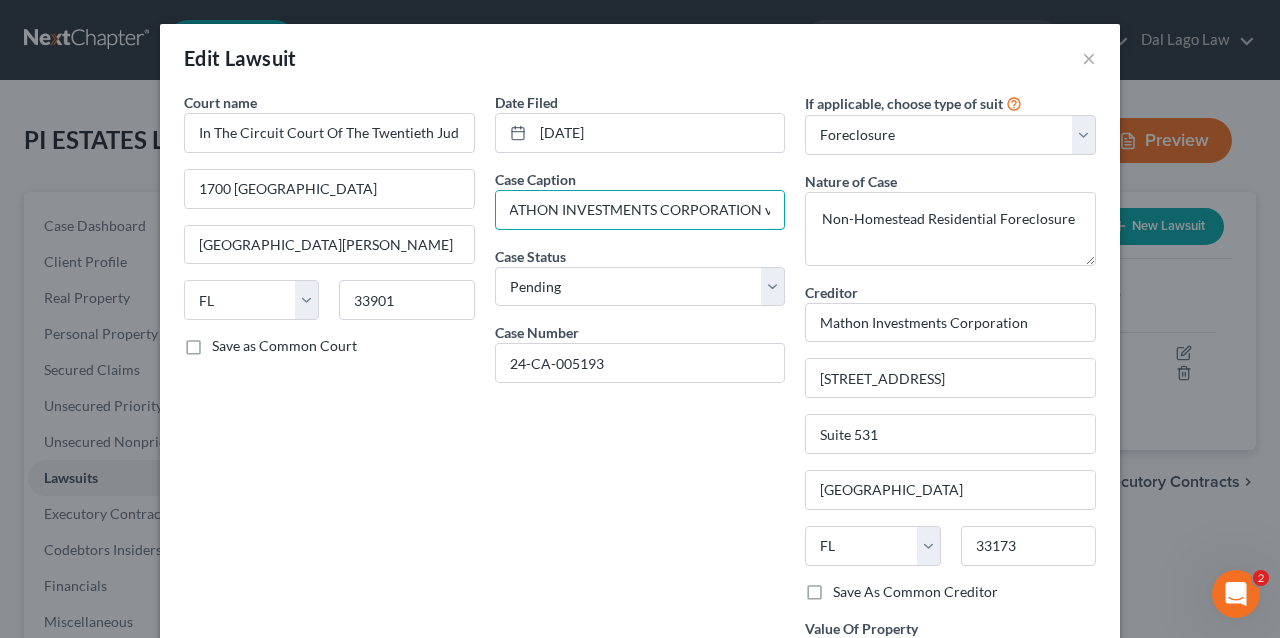 scroll, scrollTop: 0, scrollLeft: 0, axis: both 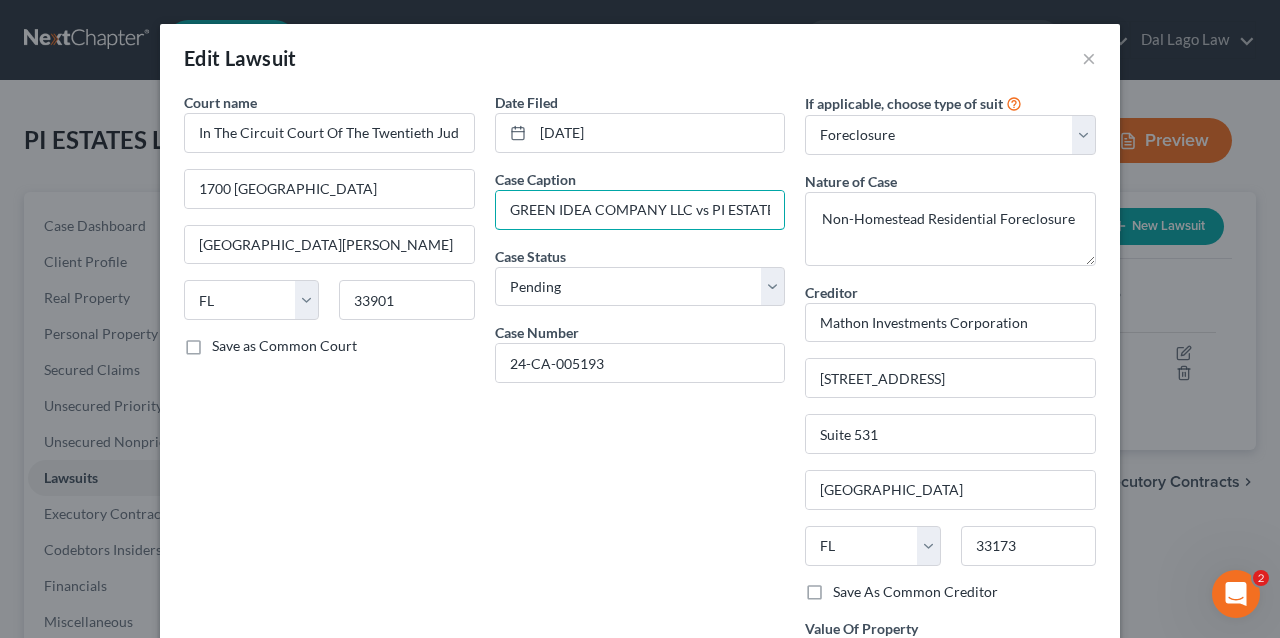 type on "GREEN IDEA COMPANY LLC vs PI ESTATES LLC et al" 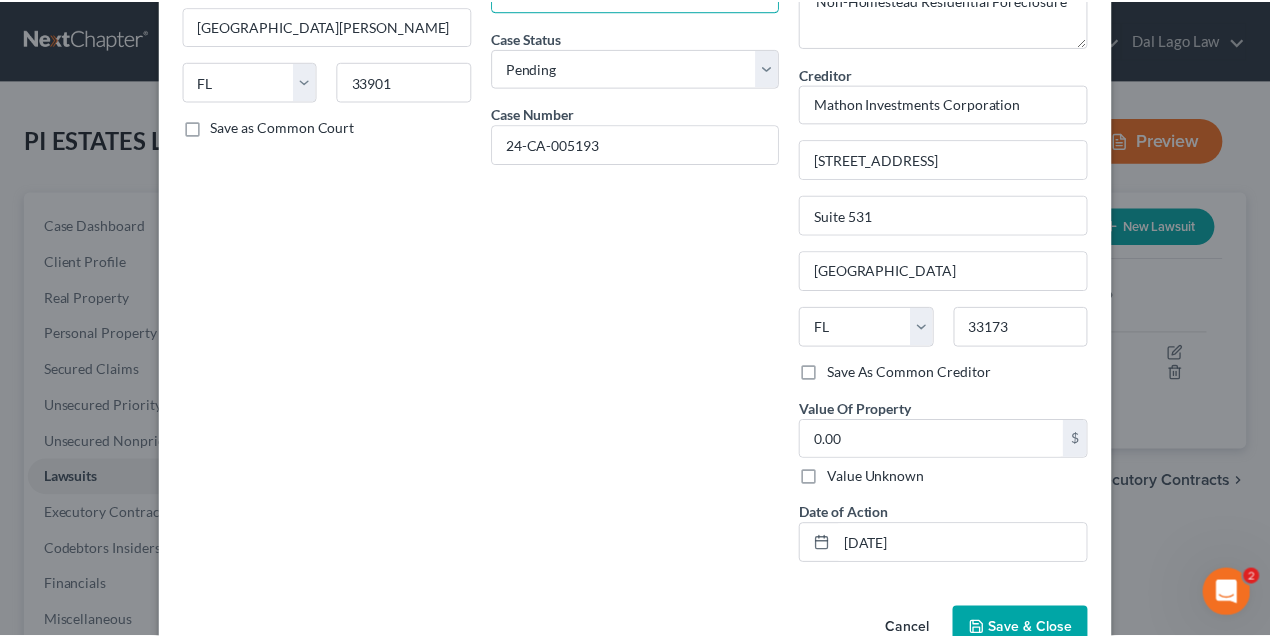 scroll, scrollTop: 264, scrollLeft: 0, axis: vertical 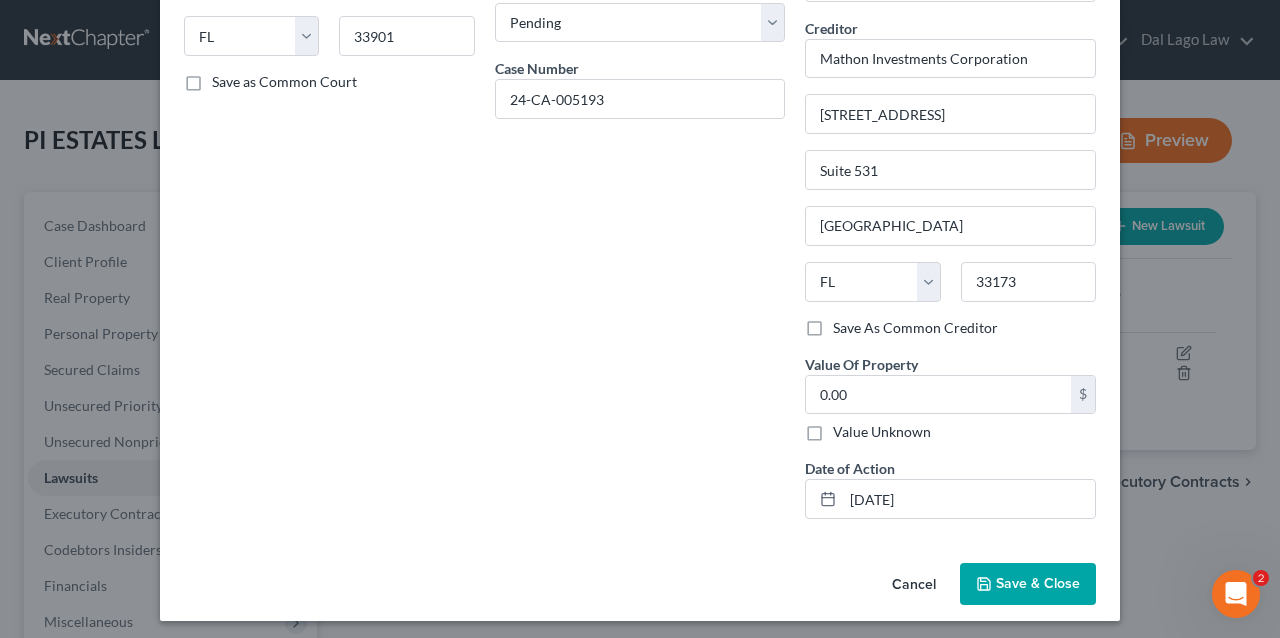 click on "Save & Close" at bounding box center (1028, 584) 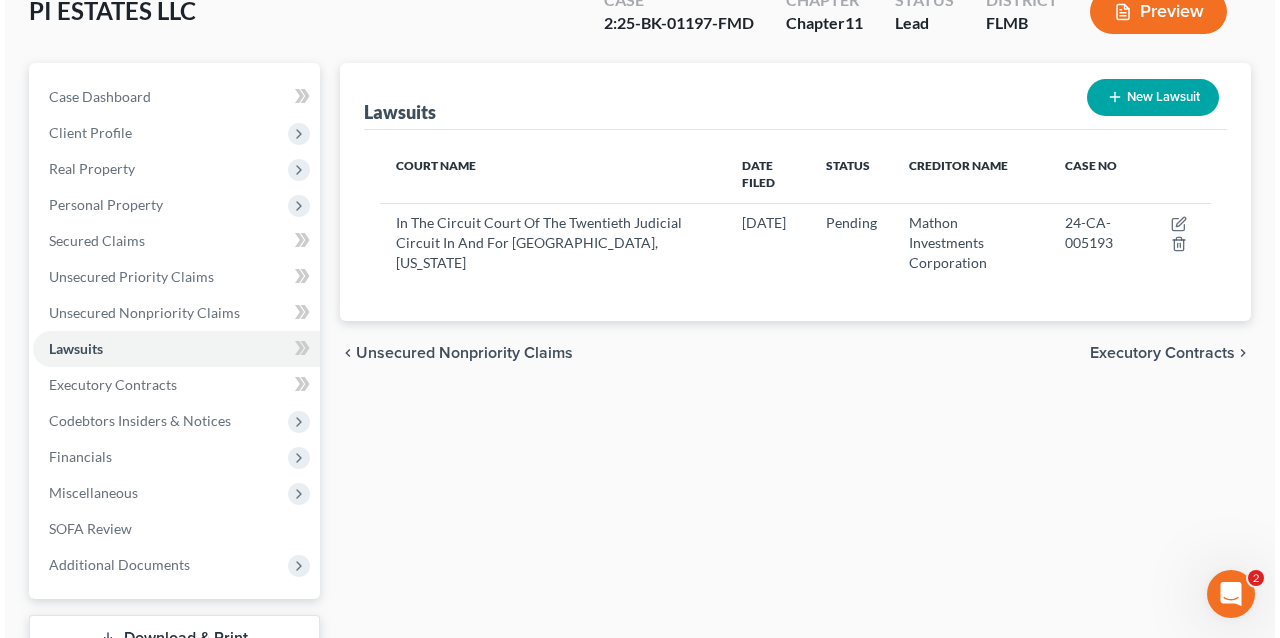 scroll, scrollTop: 133, scrollLeft: 0, axis: vertical 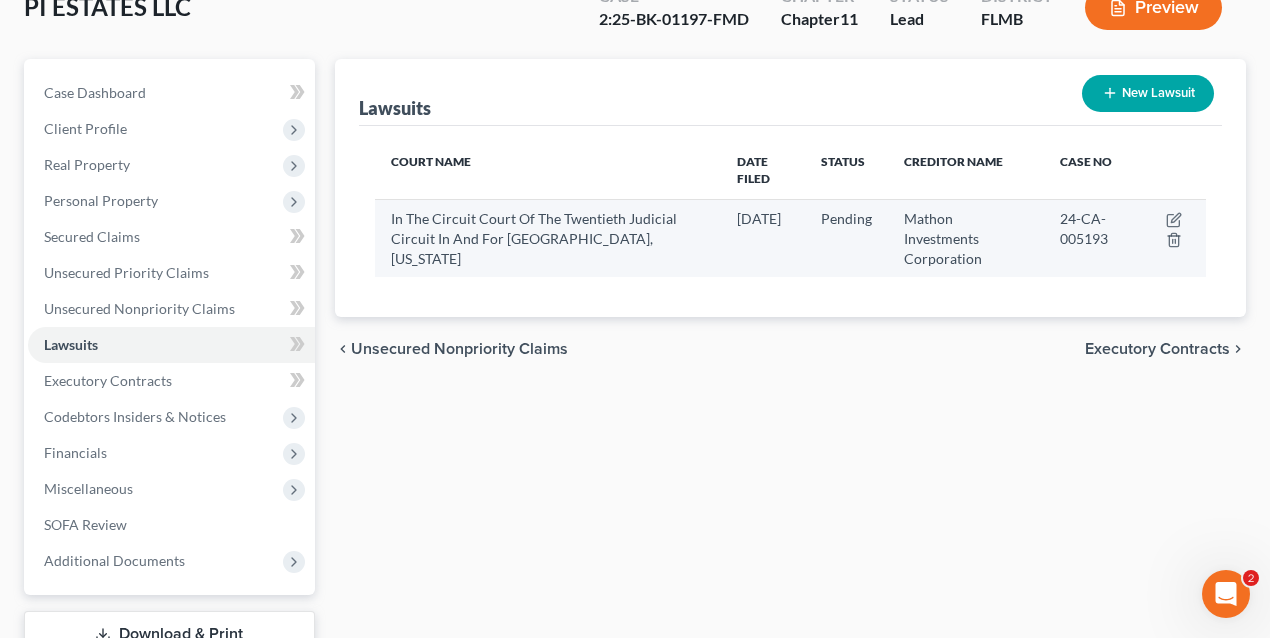 click at bounding box center [1173, 238] 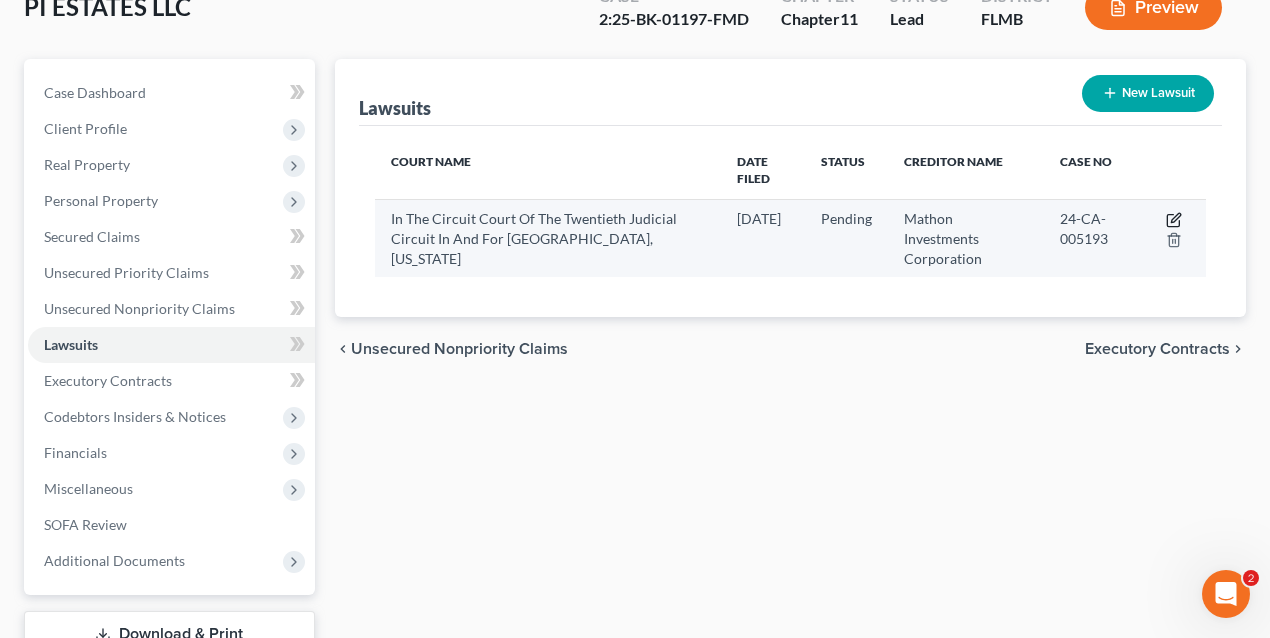 click 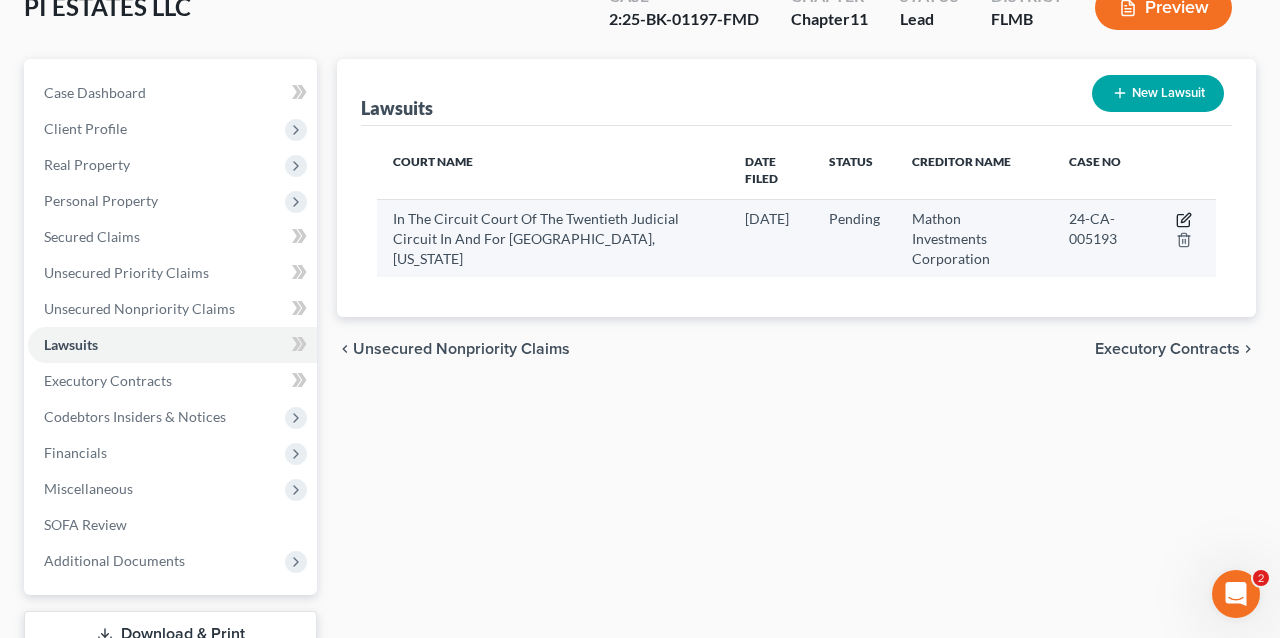 select on "9" 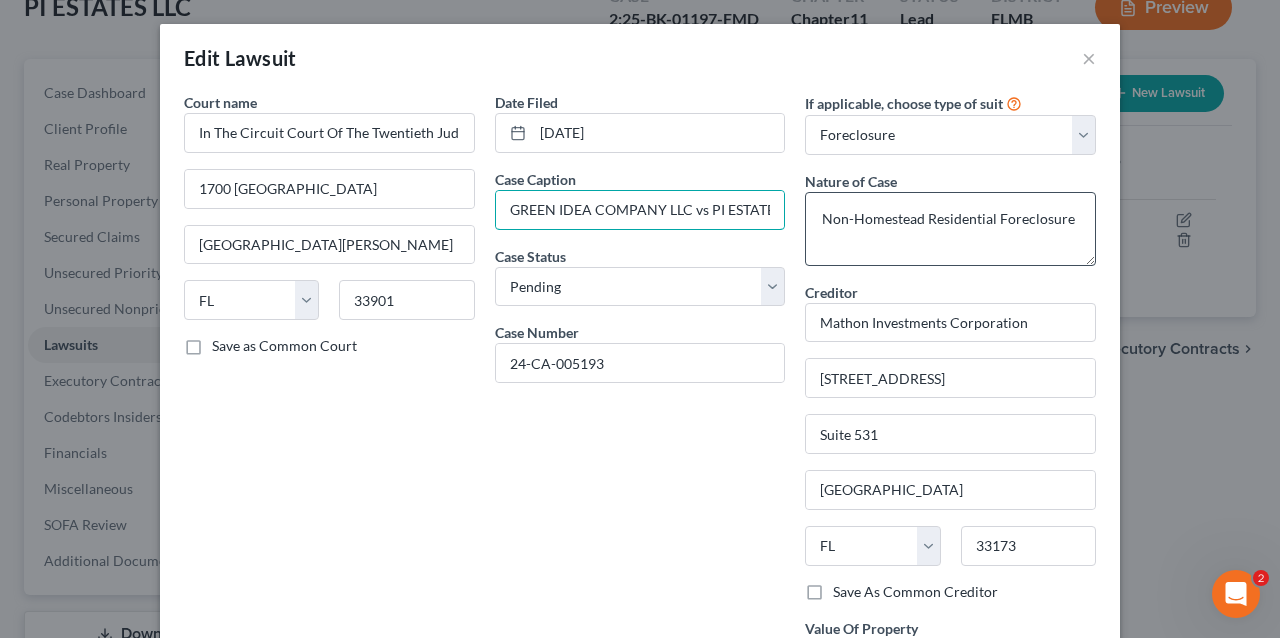 scroll, scrollTop: 0, scrollLeft: 63, axis: horizontal 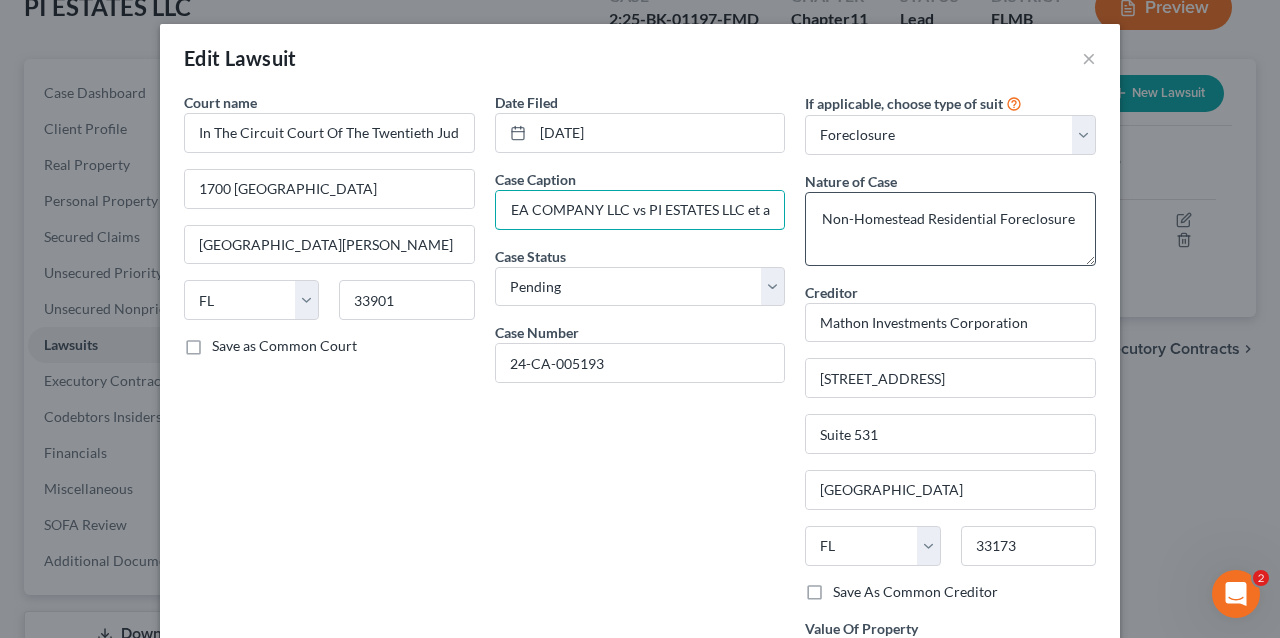 drag, startPoint x: 547, startPoint y: 207, endPoint x: 852, endPoint y: 231, distance: 305.9428 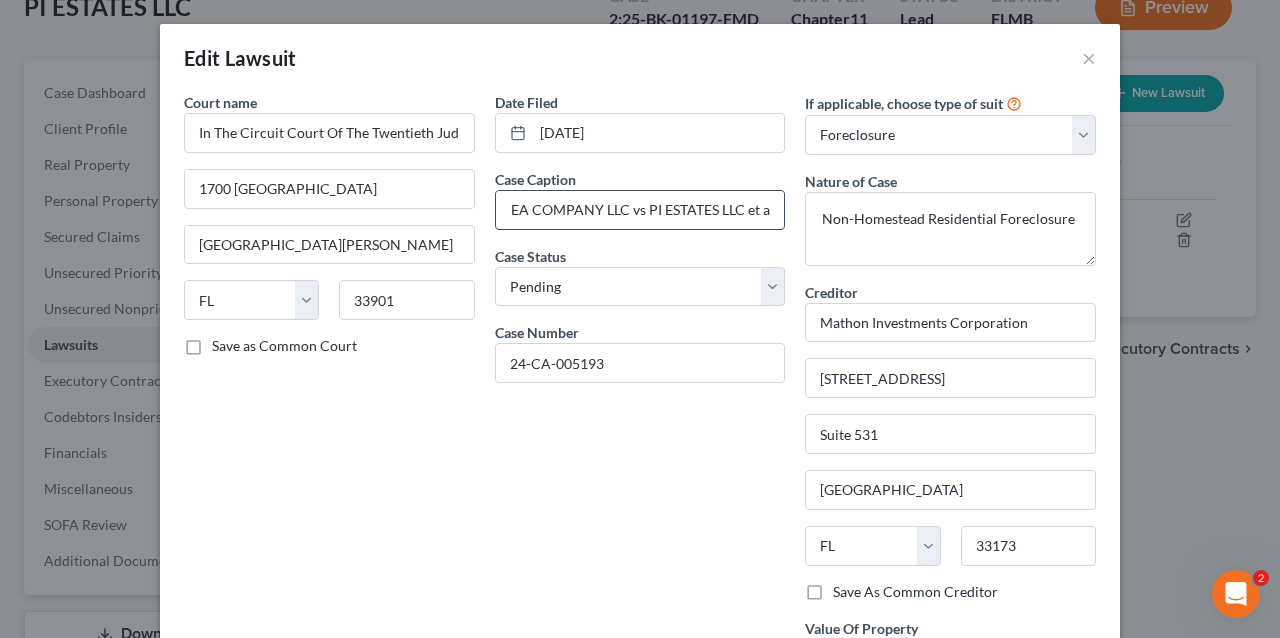 click on "GREEN IDEA COMPANY LLC vs PI ESTATES LLC et al" at bounding box center (640, 210) 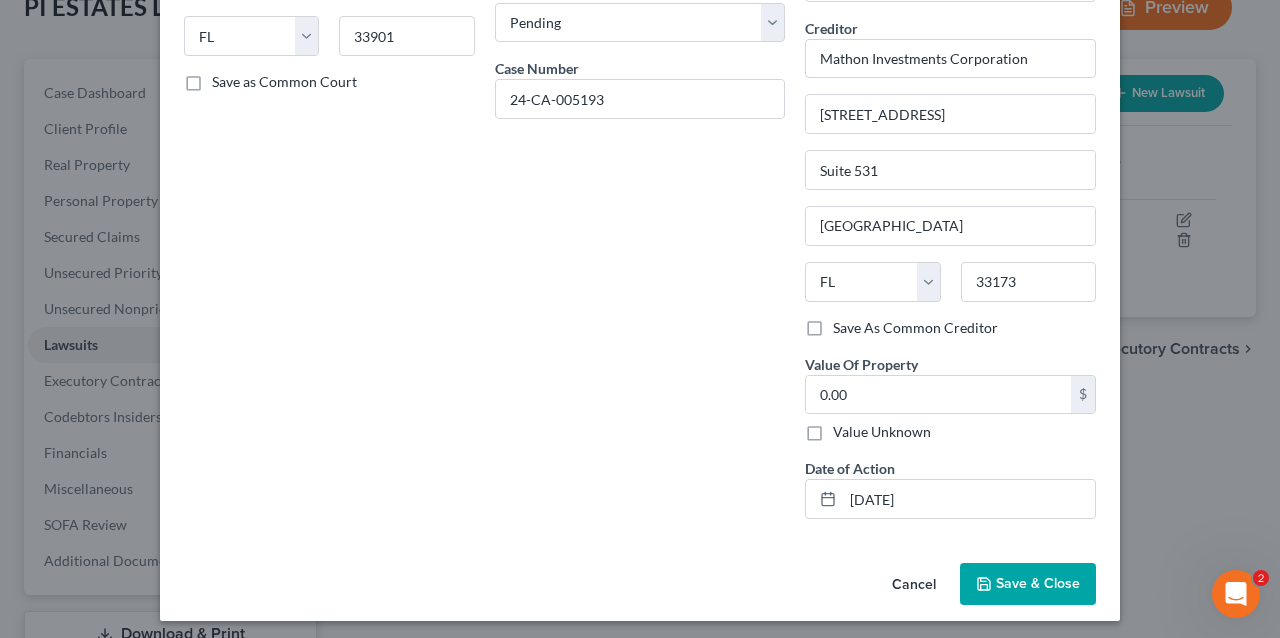 scroll, scrollTop: 0, scrollLeft: 0, axis: both 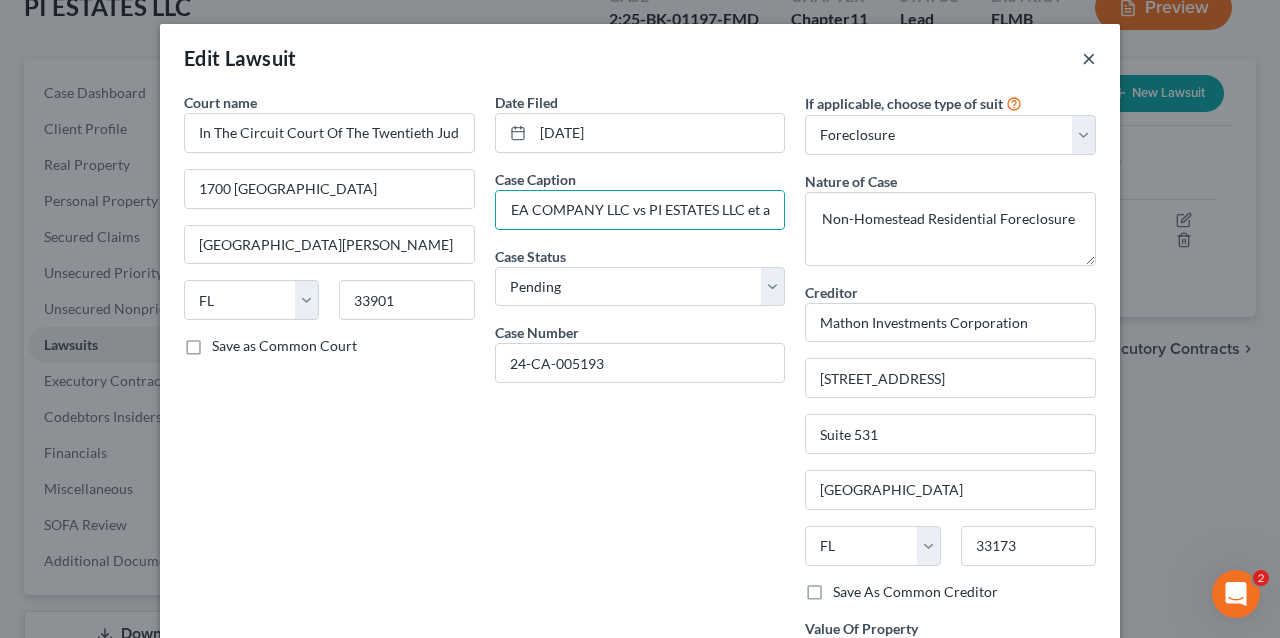 click on "×" at bounding box center (1089, 58) 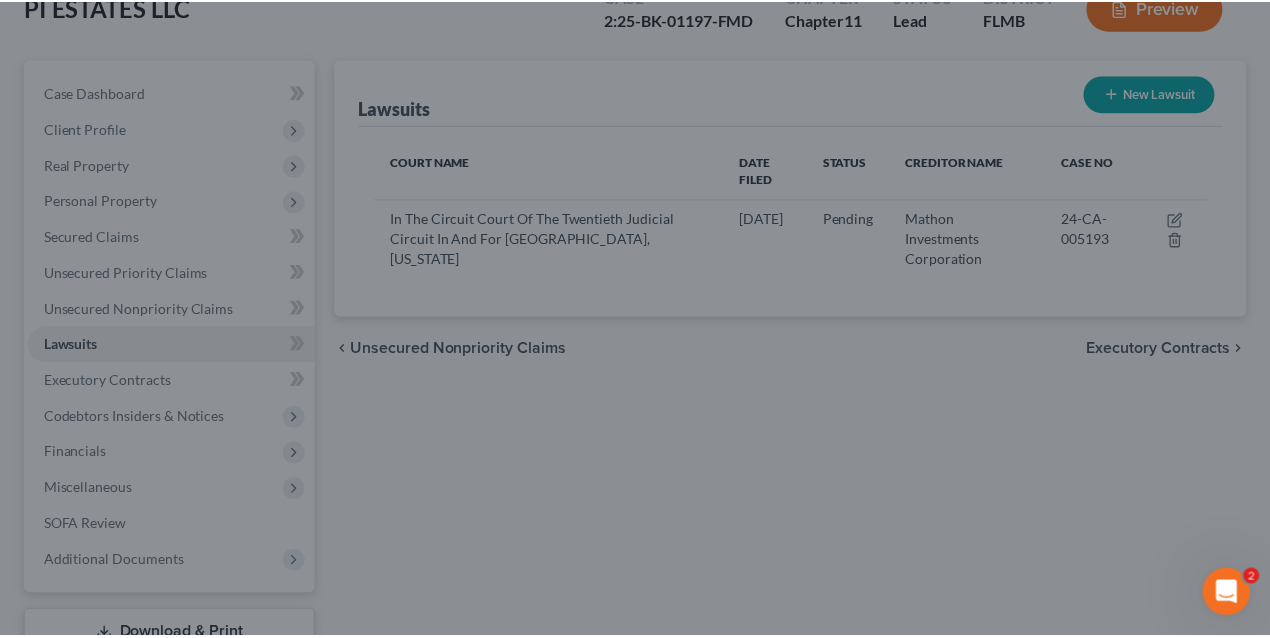 scroll, scrollTop: 0, scrollLeft: 0, axis: both 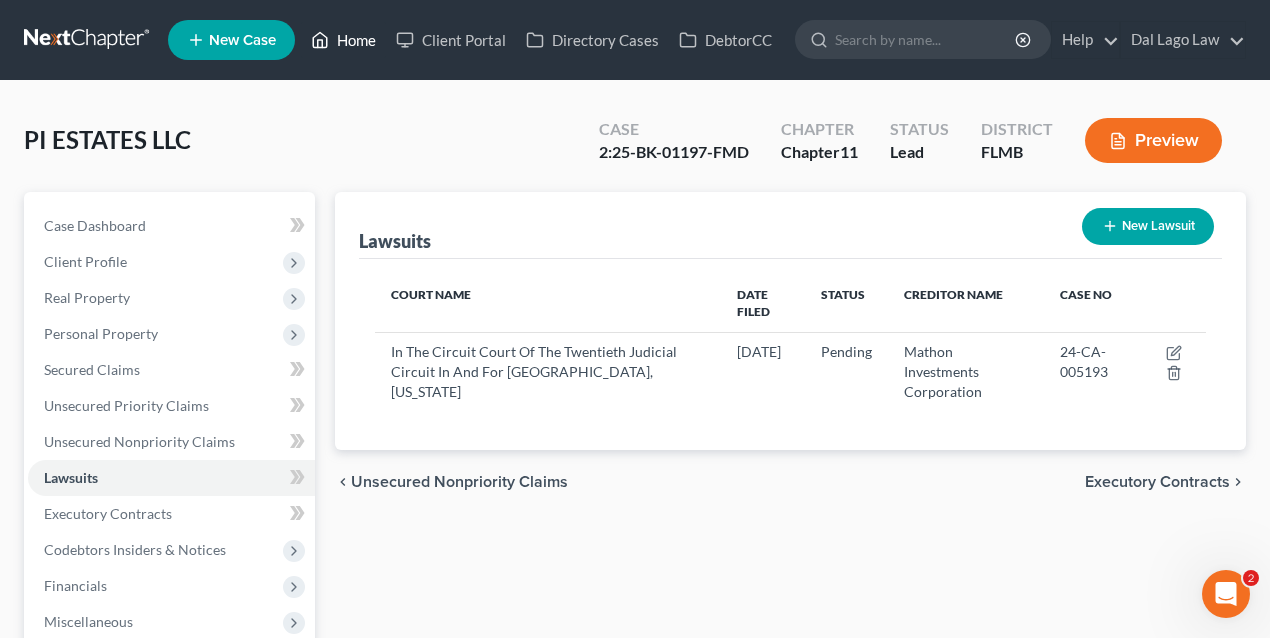 click on "Home" at bounding box center [343, 40] 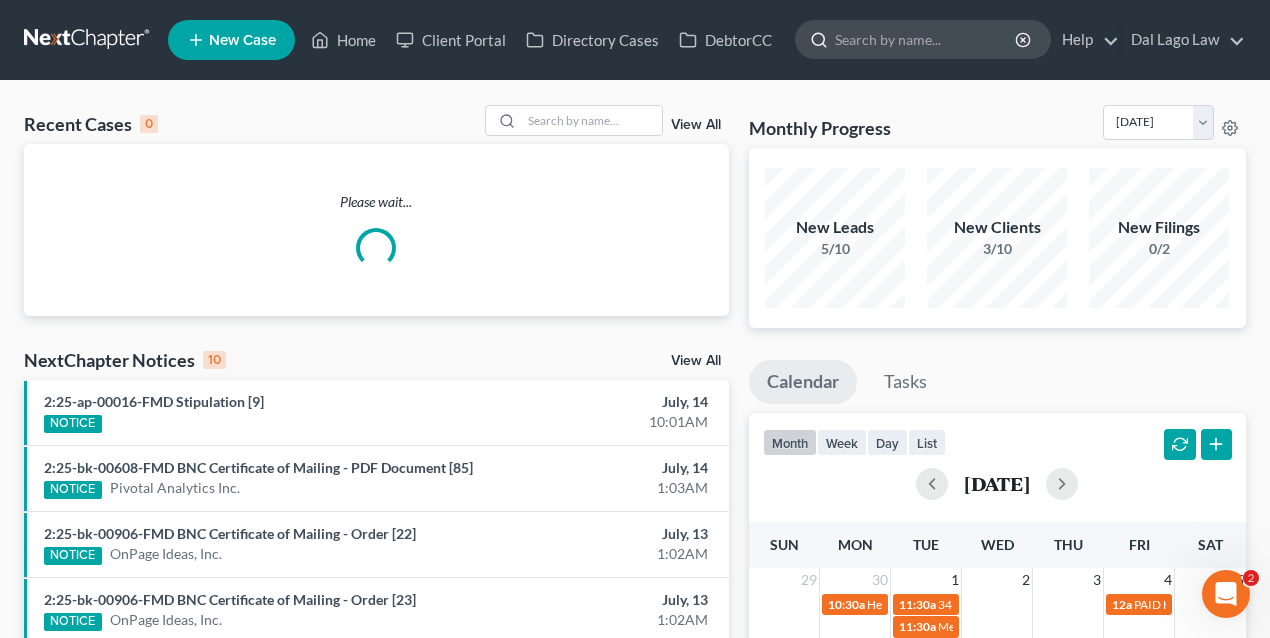 click at bounding box center (926, 39) 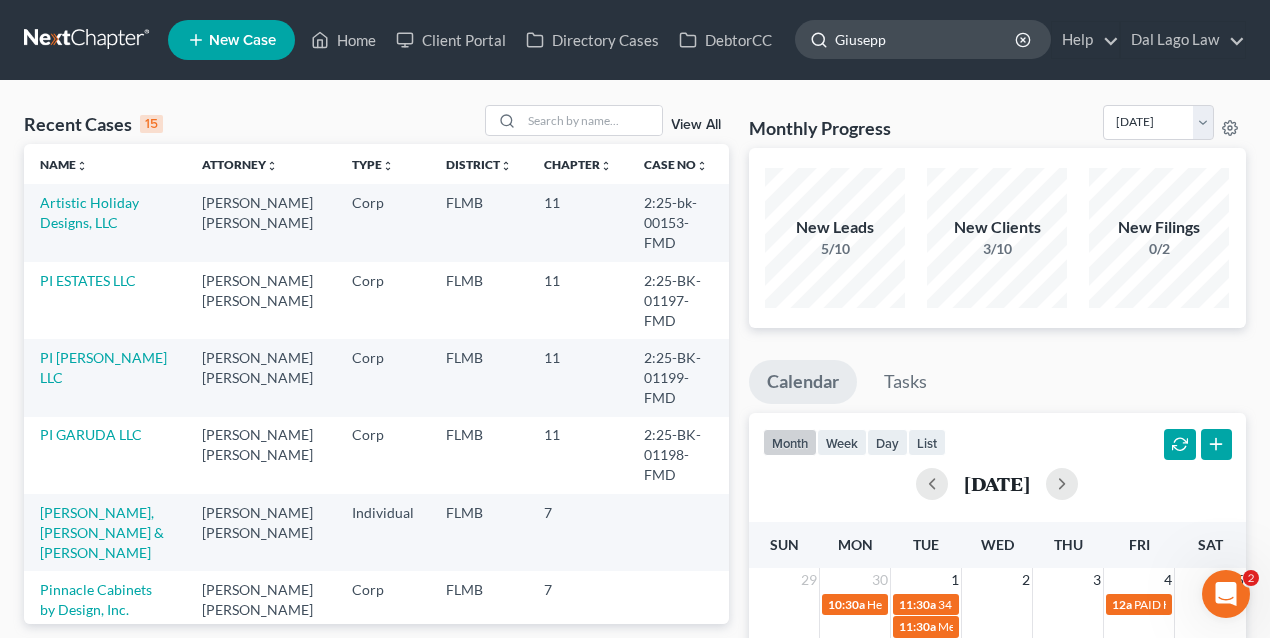 type on "[PERSON_NAME]" 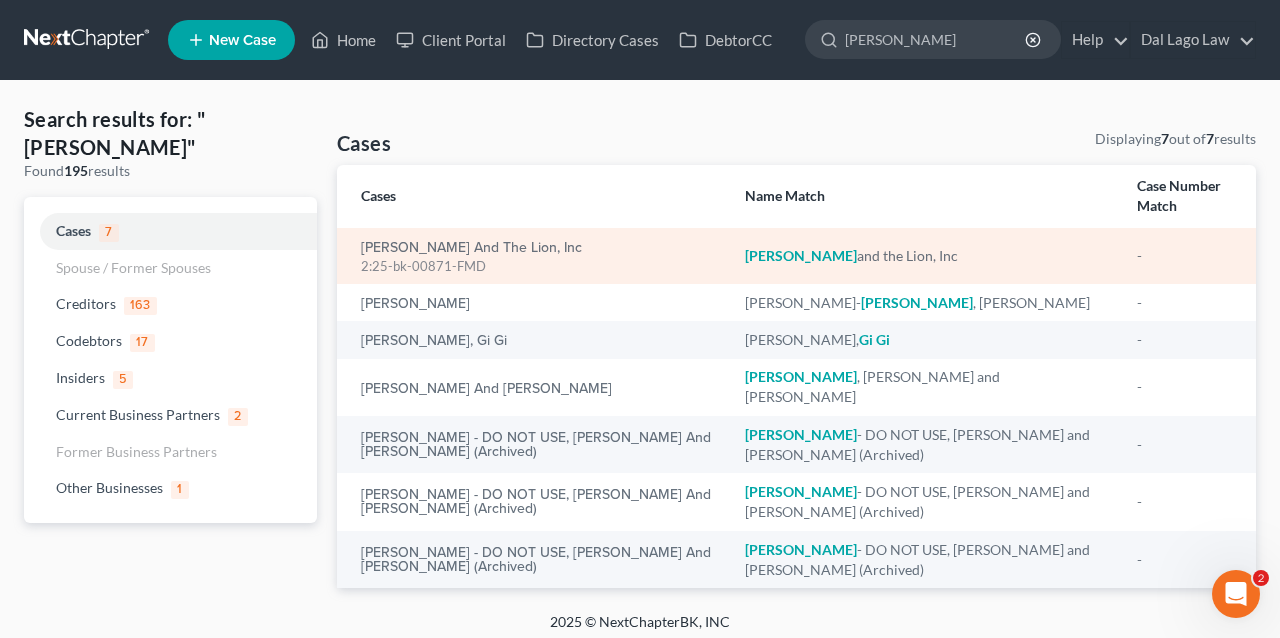 click on "[PERSON_NAME]  and the Lion, Inc" at bounding box center [925, 256] 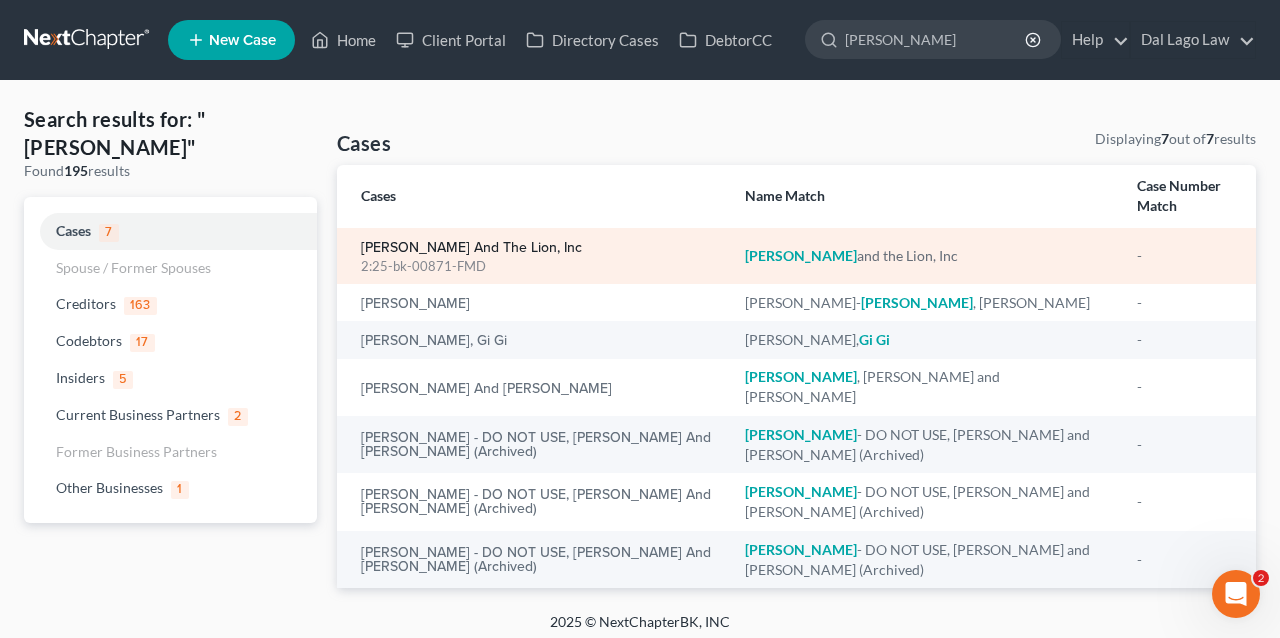 click on "[PERSON_NAME] and the Lion, Inc" at bounding box center (471, 248) 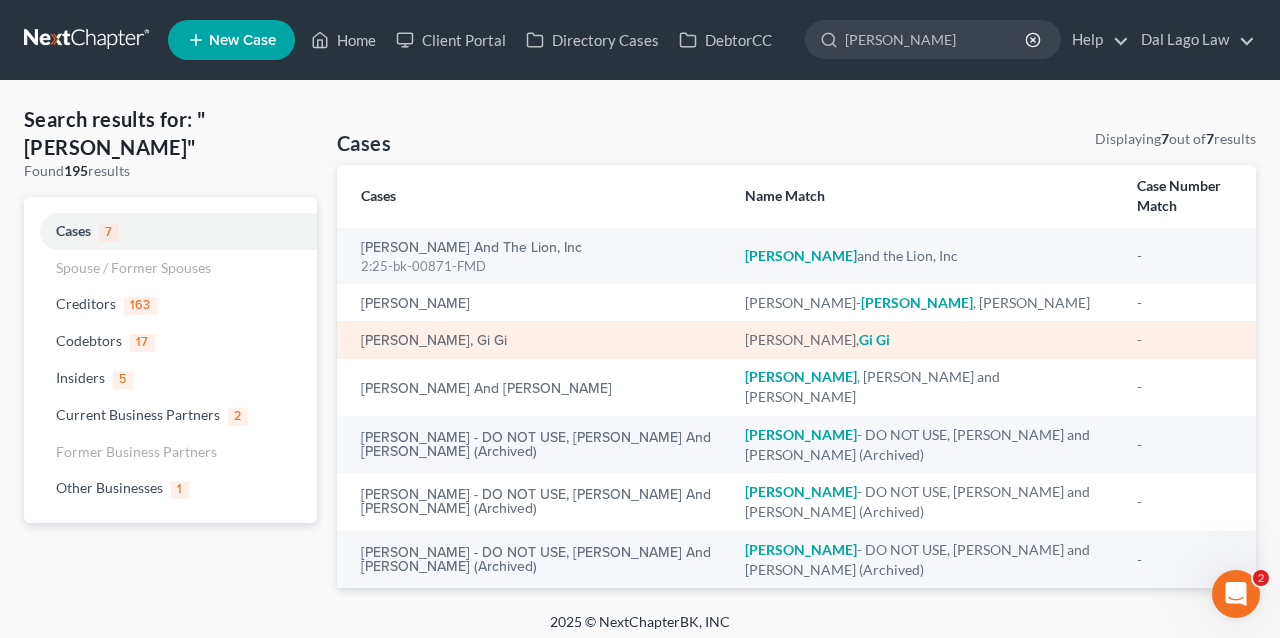 type 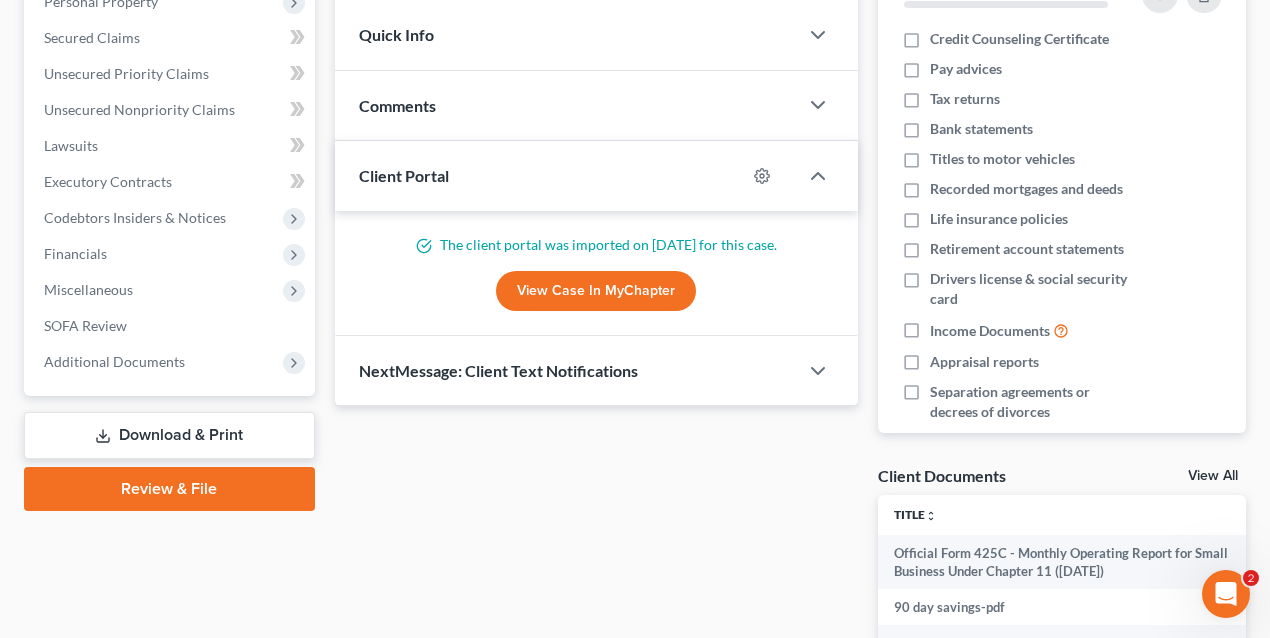 scroll, scrollTop: 400, scrollLeft: 0, axis: vertical 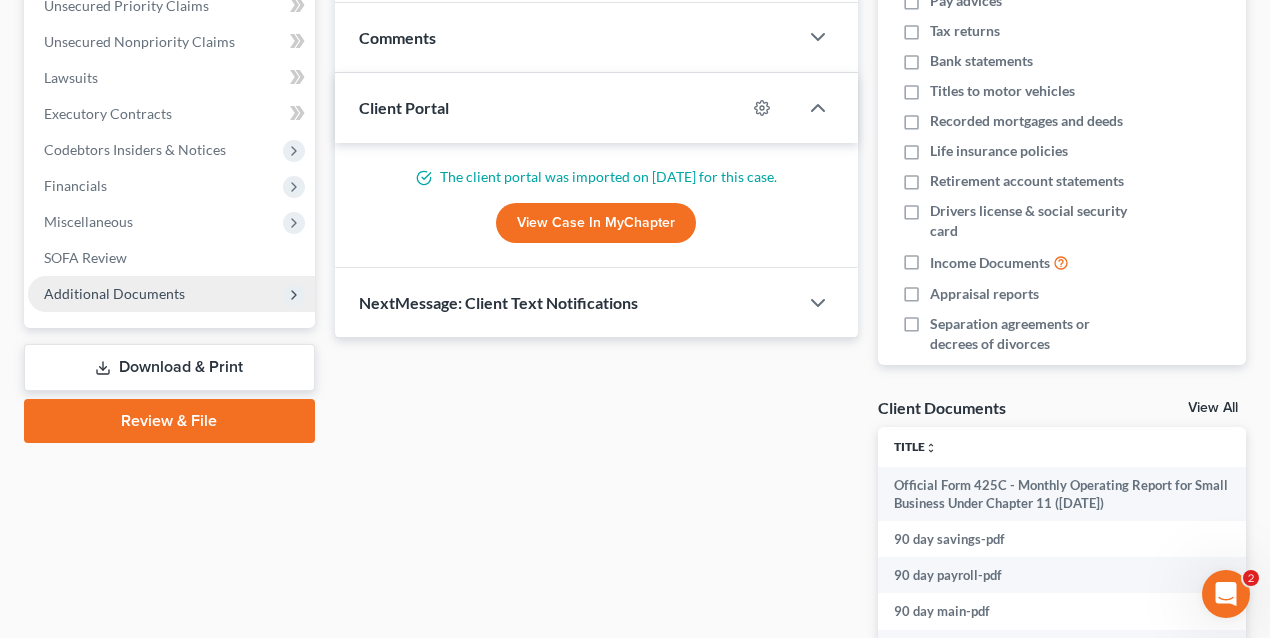 click on "Additional Documents" at bounding box center [114, 293] 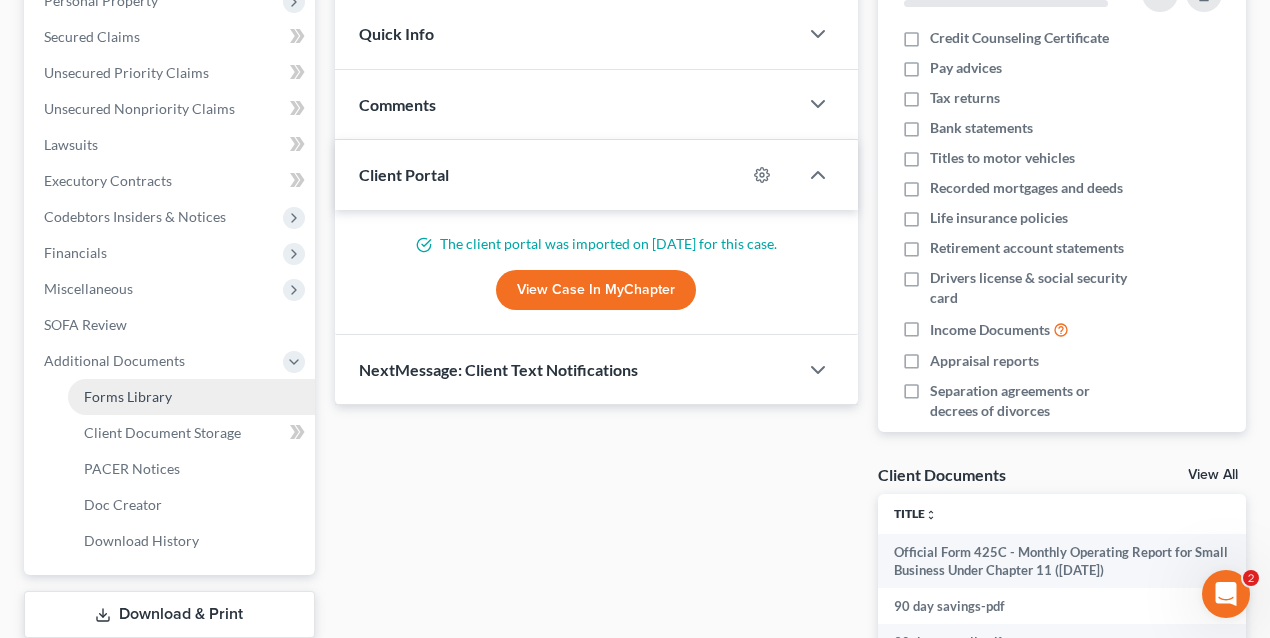 click on "Forms Library" at bounding box center (128, 396) 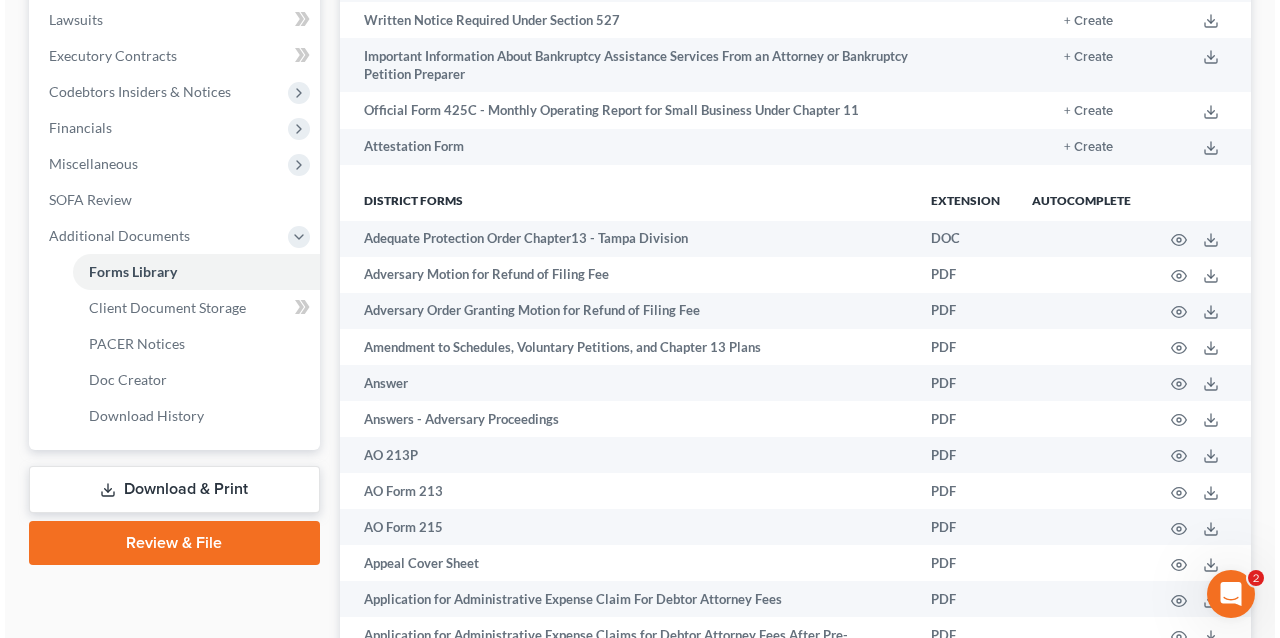 scroll, scrollTop: 392, scrollLeft: 0, axis: vertical 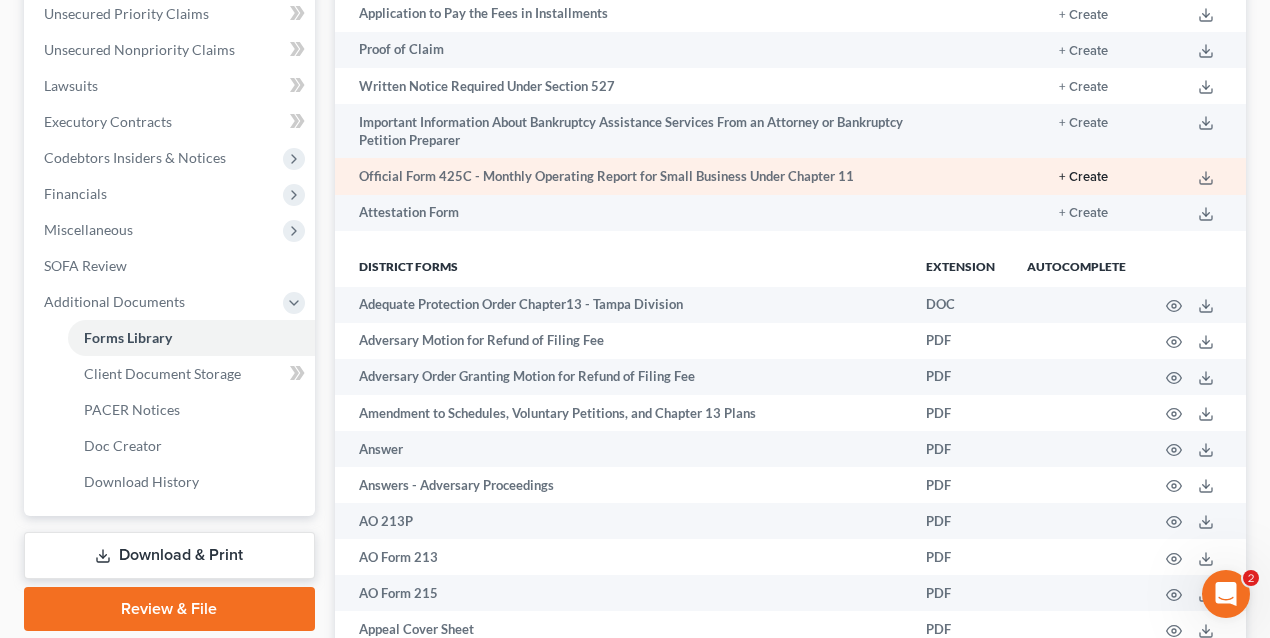click on "+ Create" at bounding box center (1083, 177) 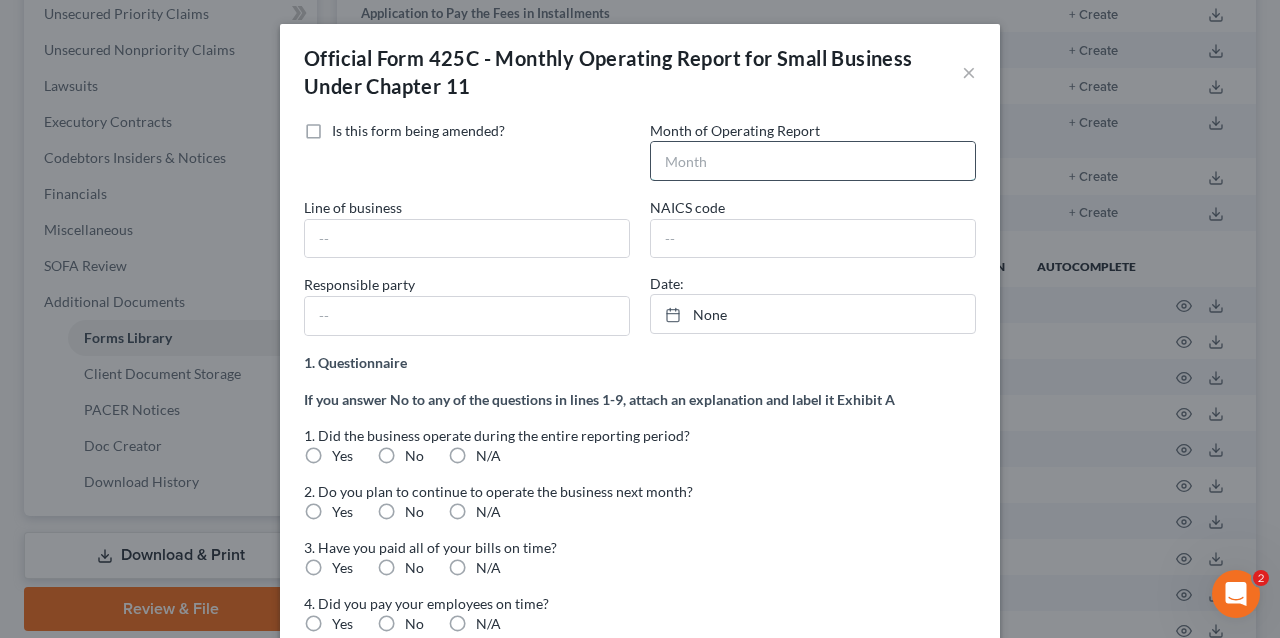 click at bounding box center [813, 161] 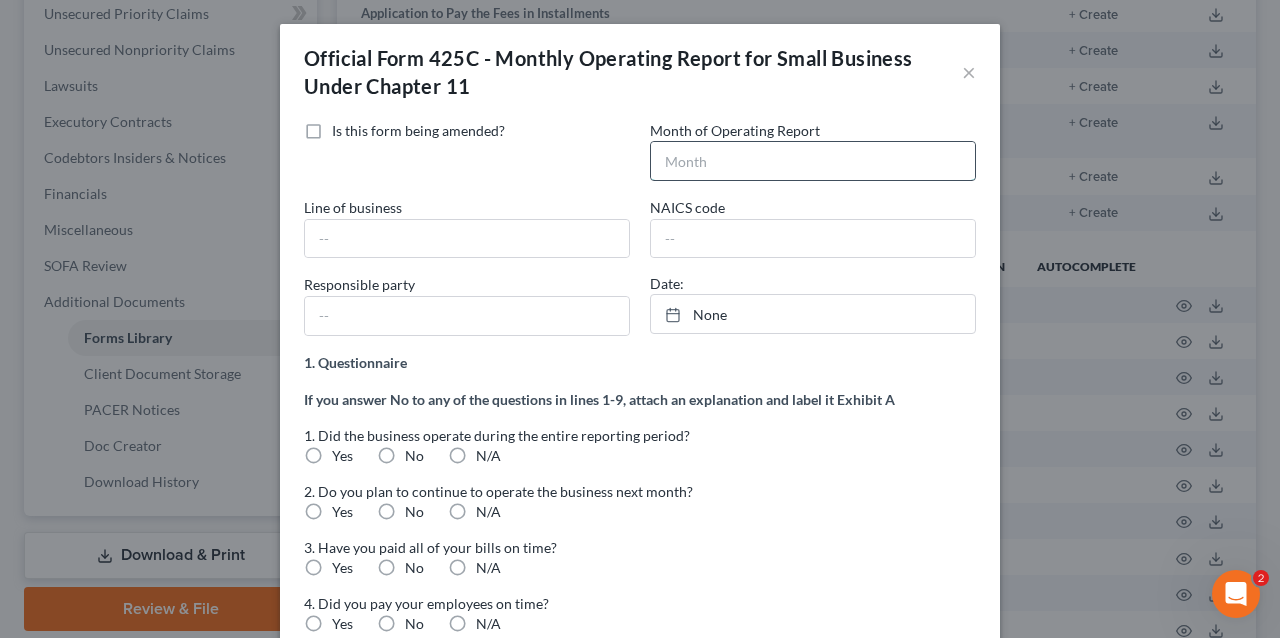 click at bounding box center (813, 161) 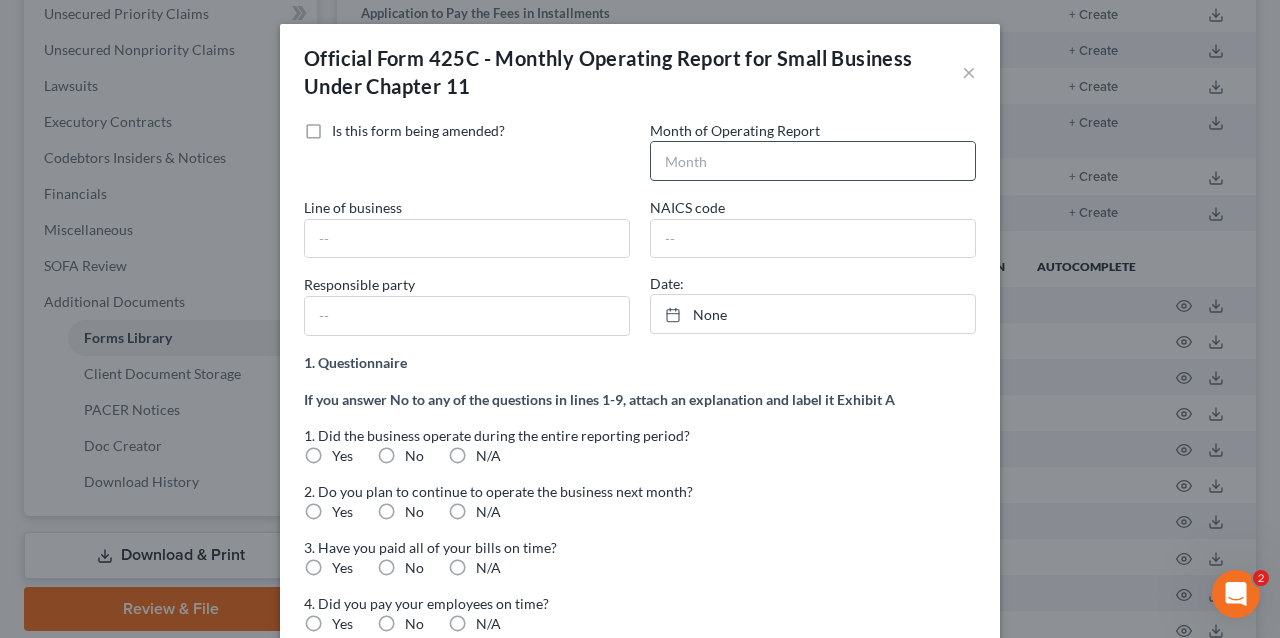 click at bounding box center [813, 161] 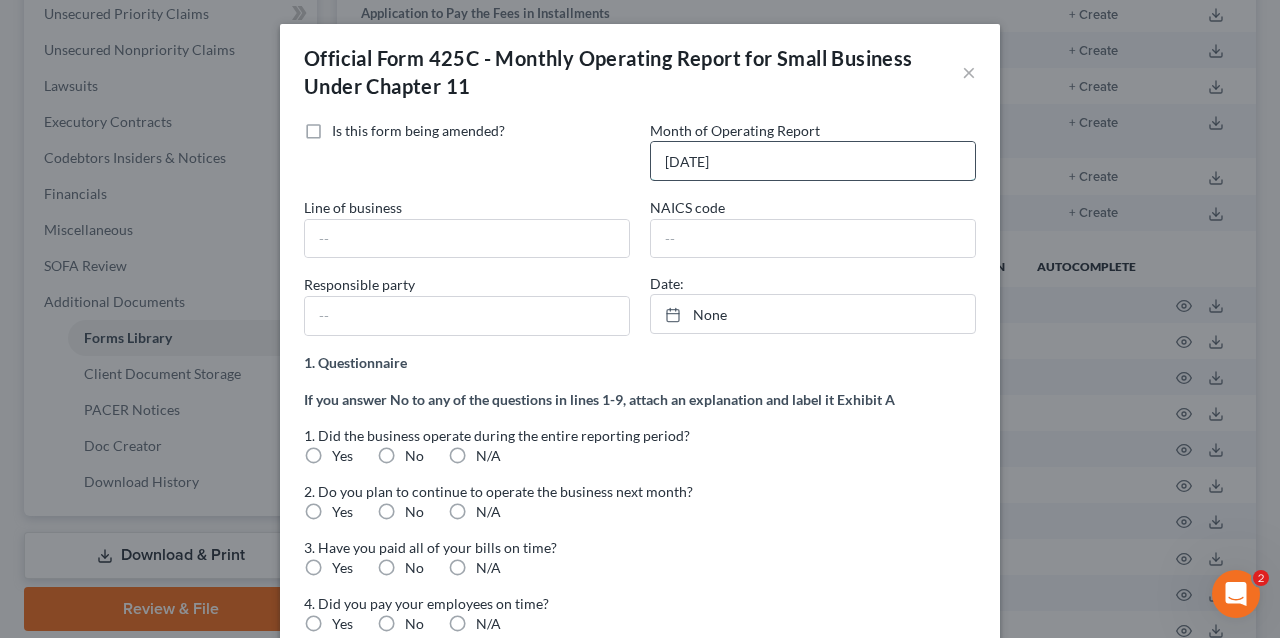 type on "[DATE]" 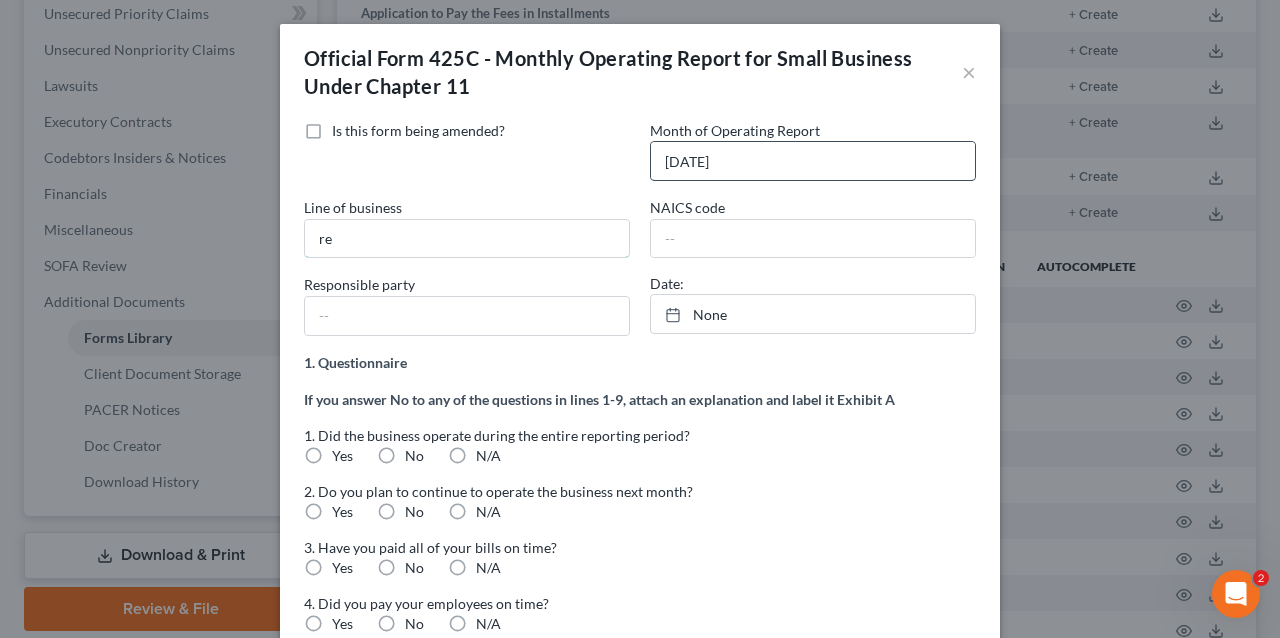 type on "r" 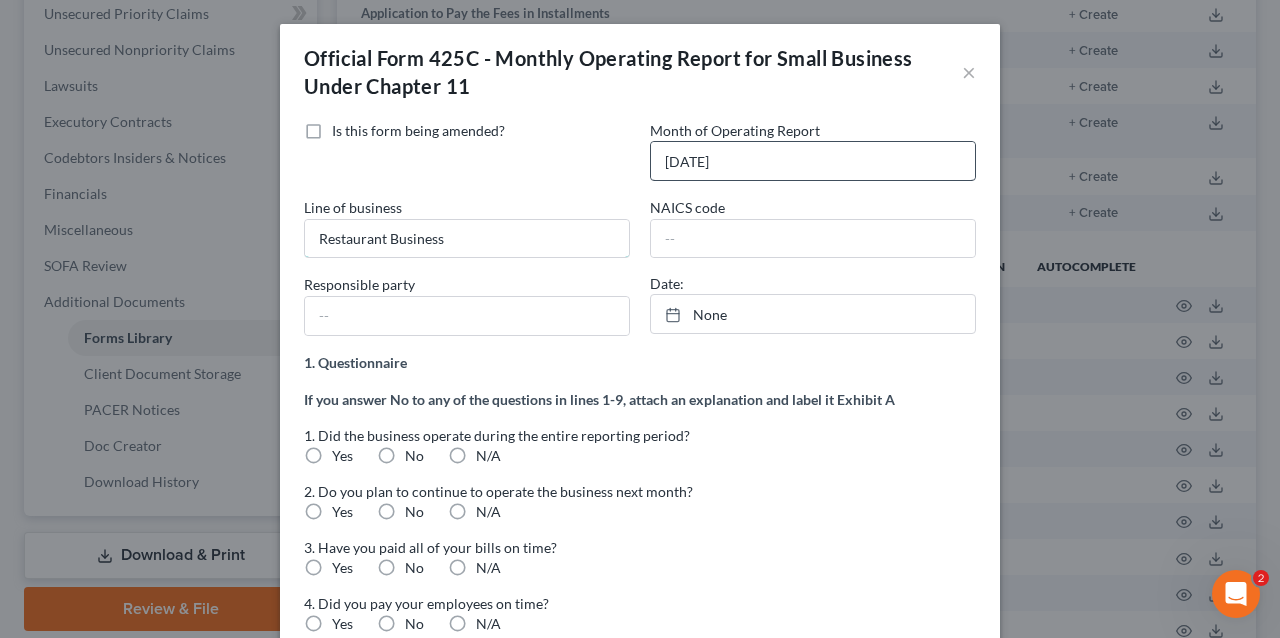 type on "Restaurant Business" 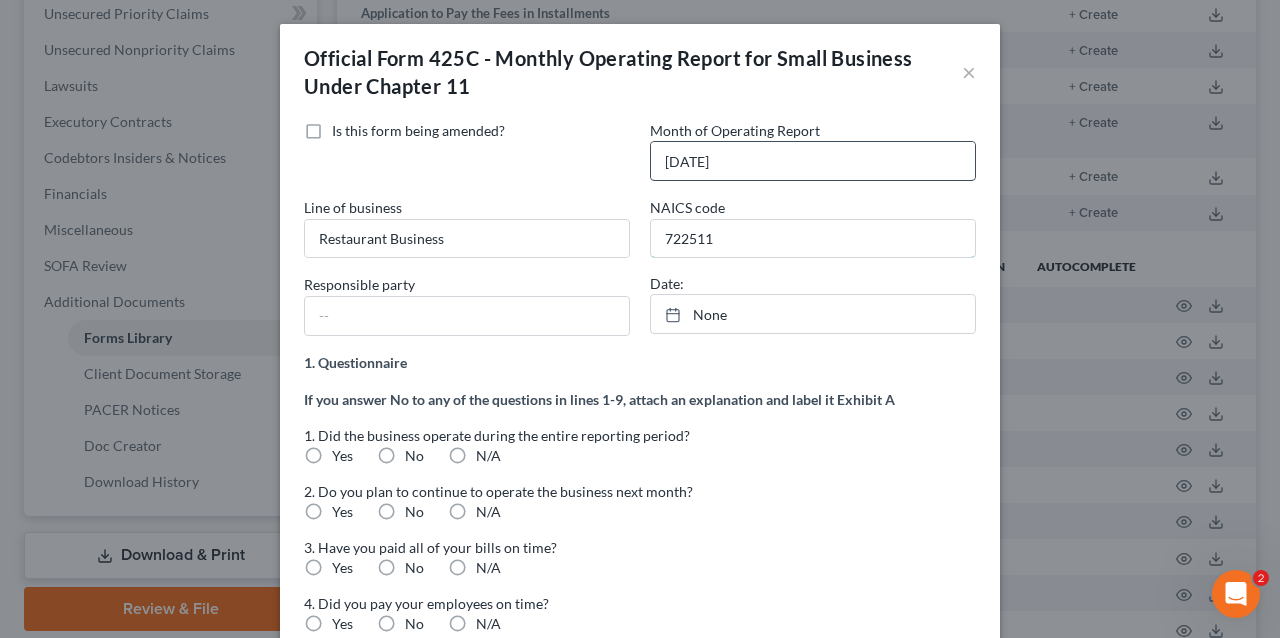 type on "722511" 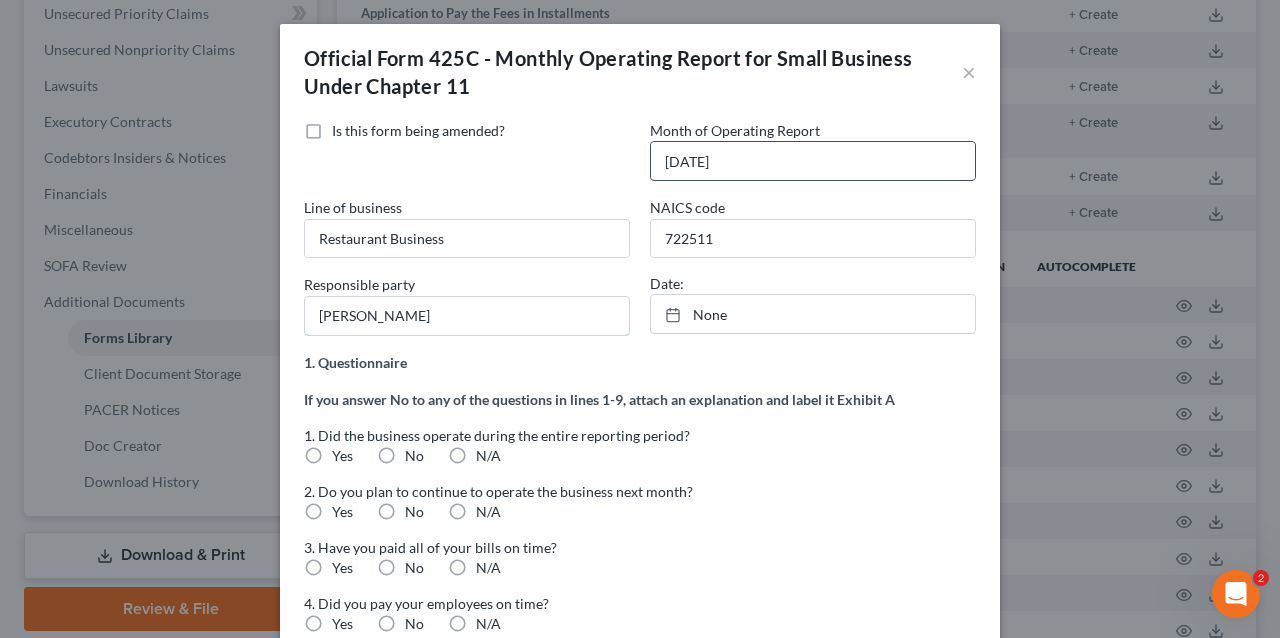 type on "[PERSON_NAME]" 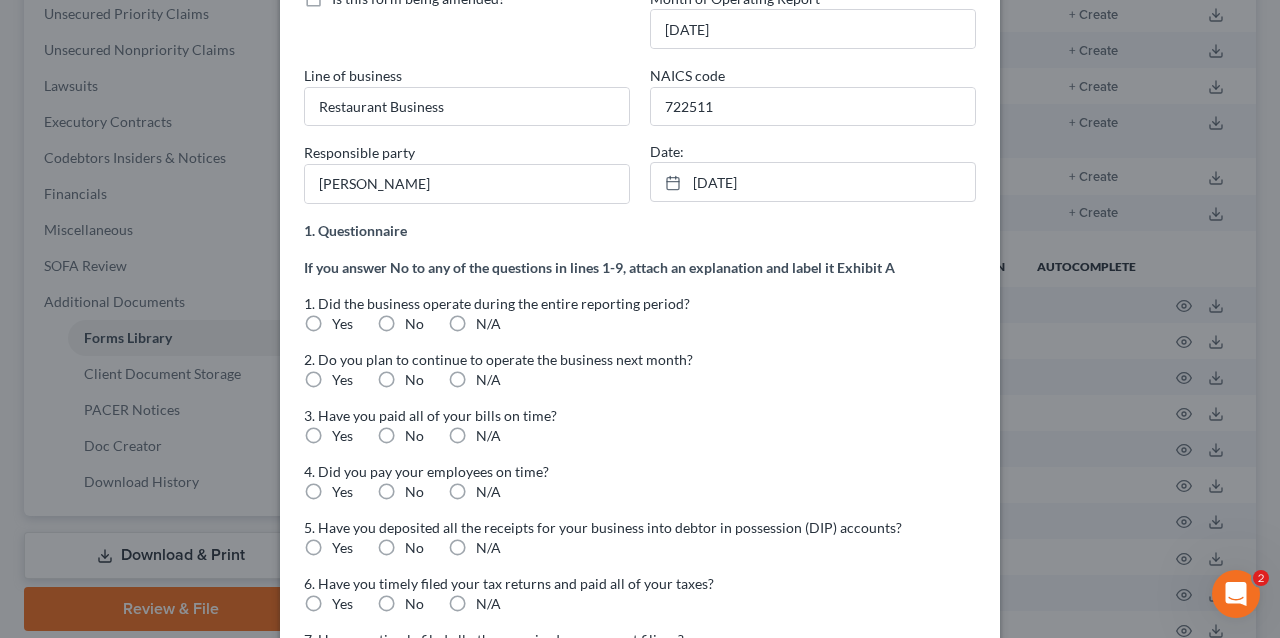scroll, scrollTop: 133, scrollLeft: 0, axis: vertical 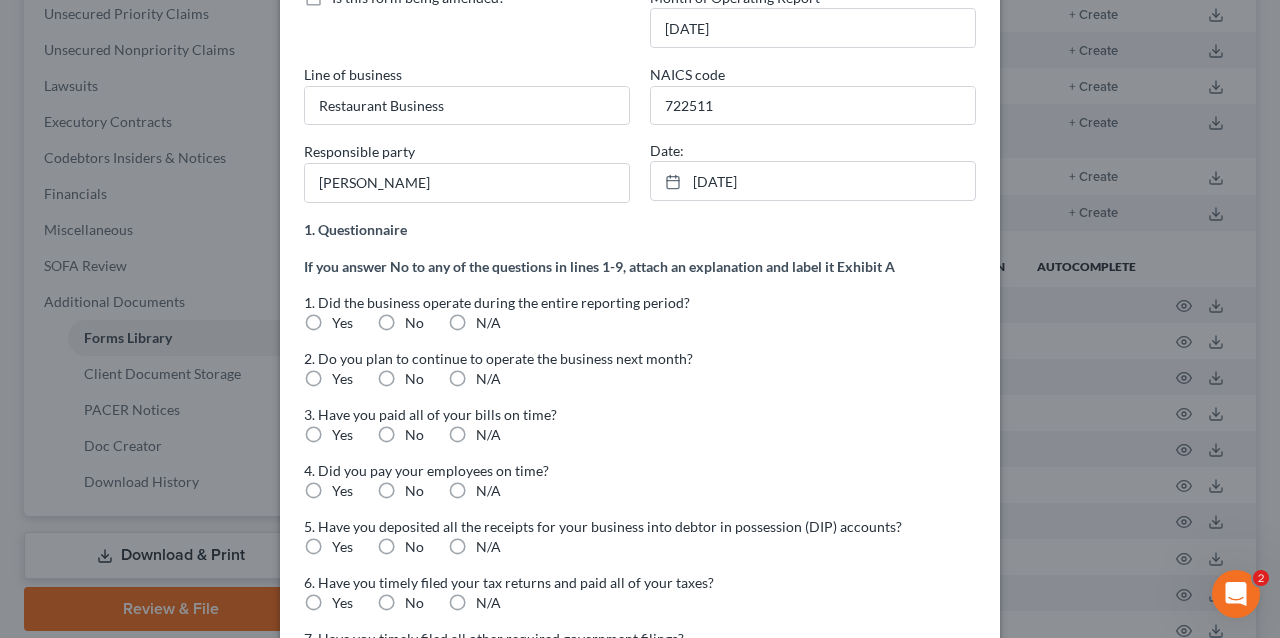 drag, startPoint x: 305, startPoint y: 321, endPoint x: 308, endPoint y: 337, distance: 16.27882 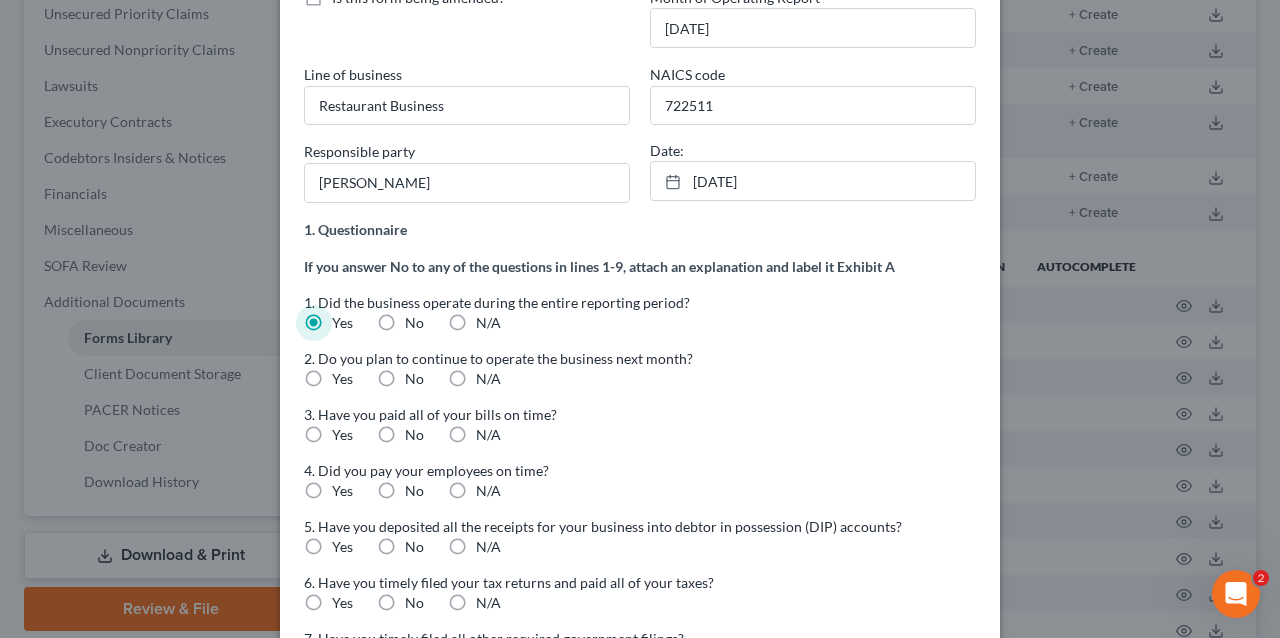 click on "Yes" at bounding box center (342, 379) 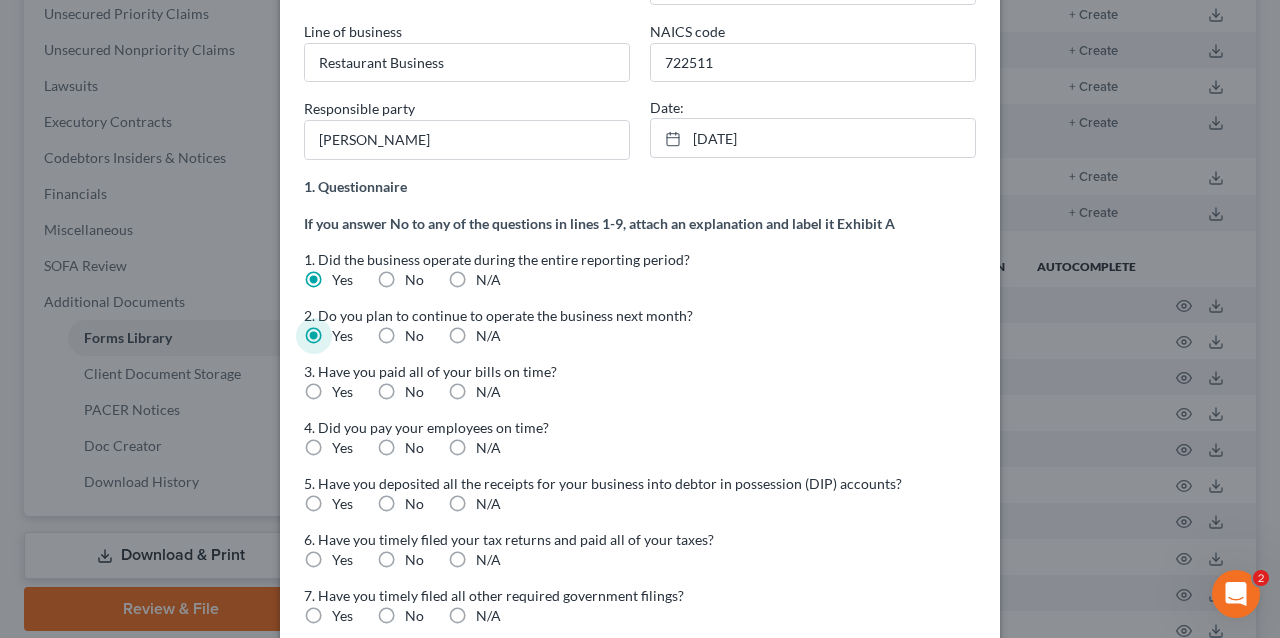 scroll, scrollTop: 200, scrollLeft: 0, axis: vertical 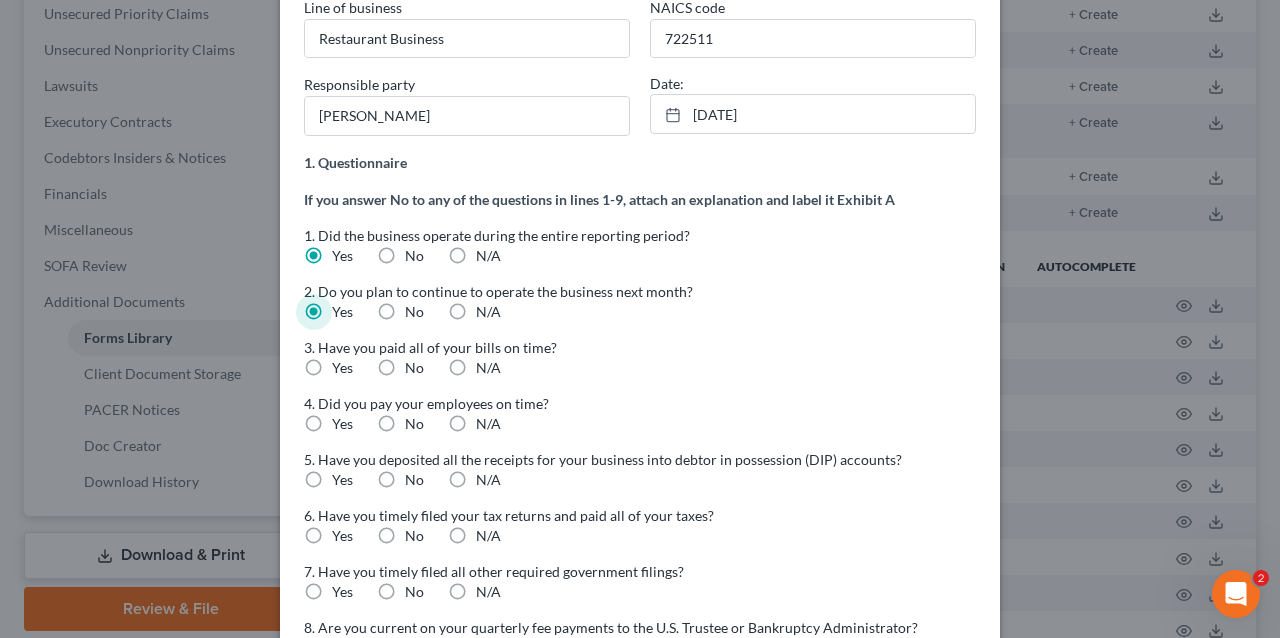 click on "Yes" at bounding box center (342, 368) 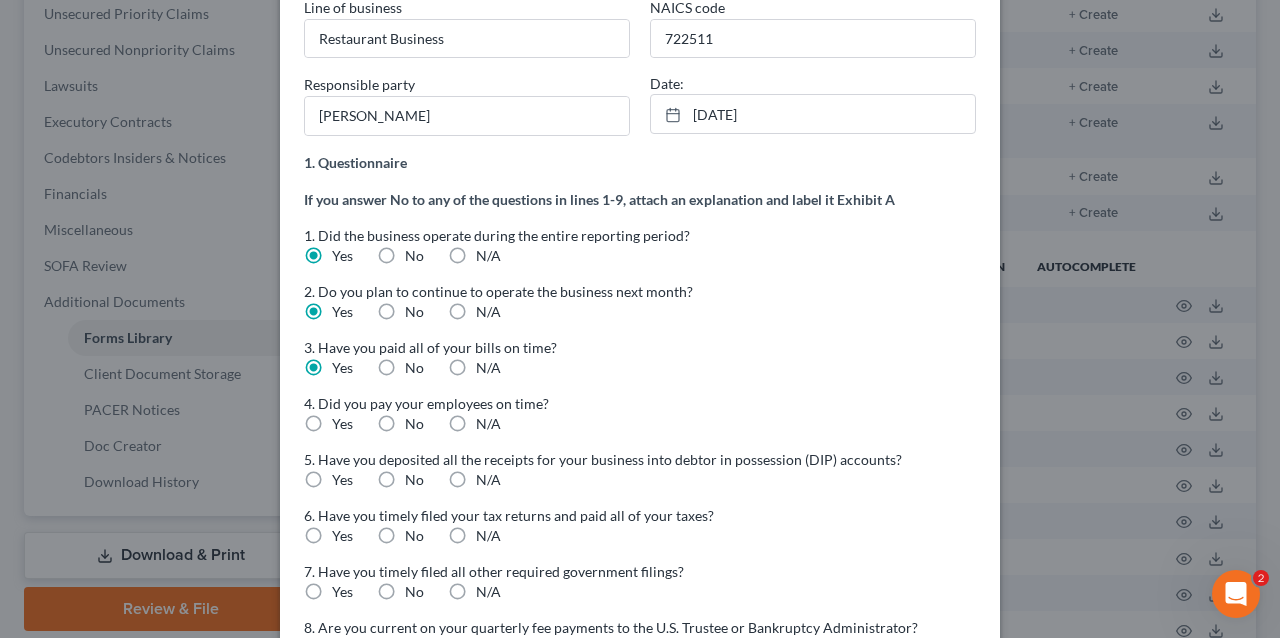 click on "Yes" at bounding box center (342, 424) 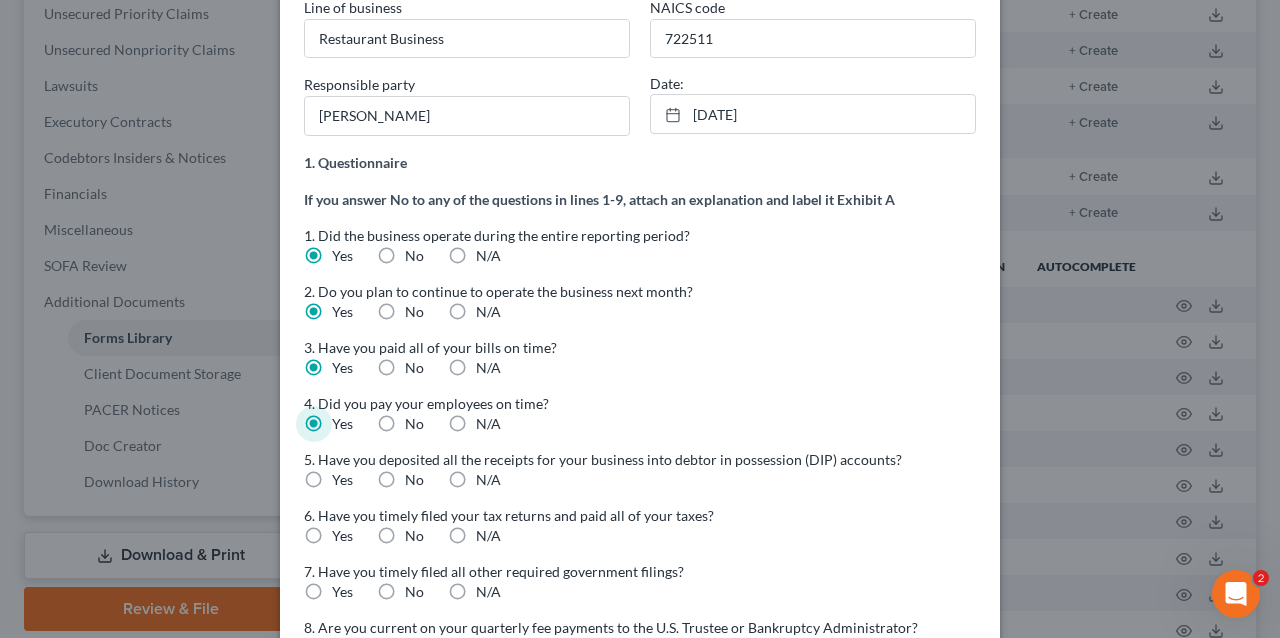 click on "No" at bounding box center [414, 480] 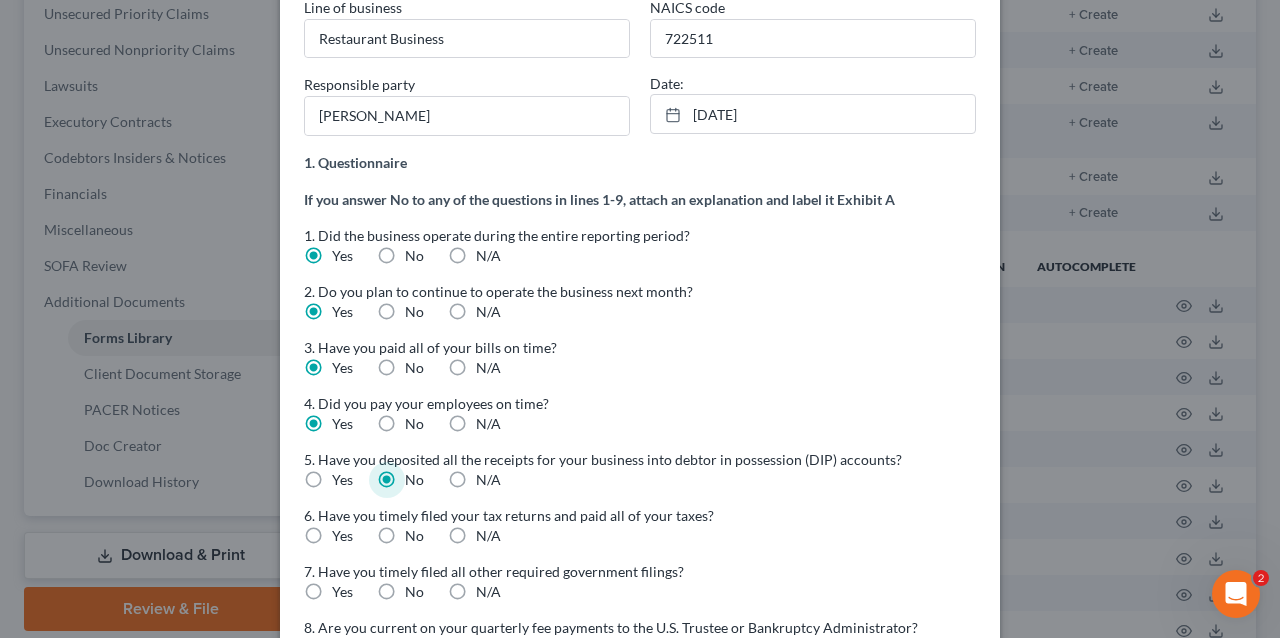 click on "Yes" at bounding box center (342, 536) 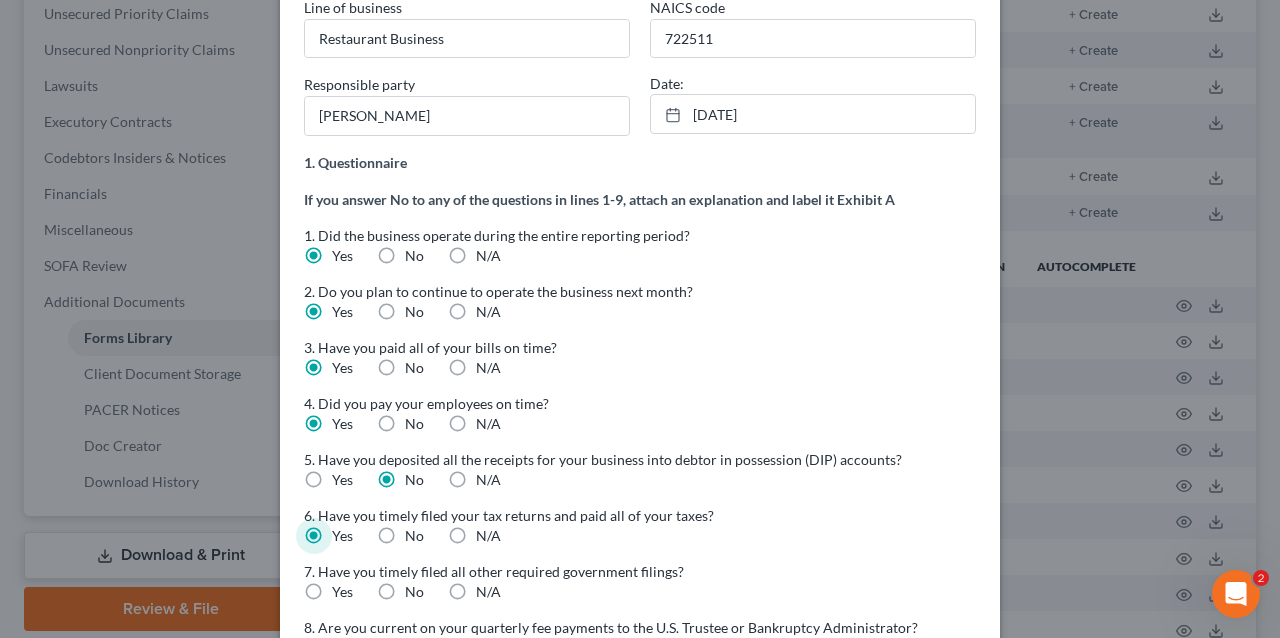 click on "Yes" at bounding box center (342, 592) 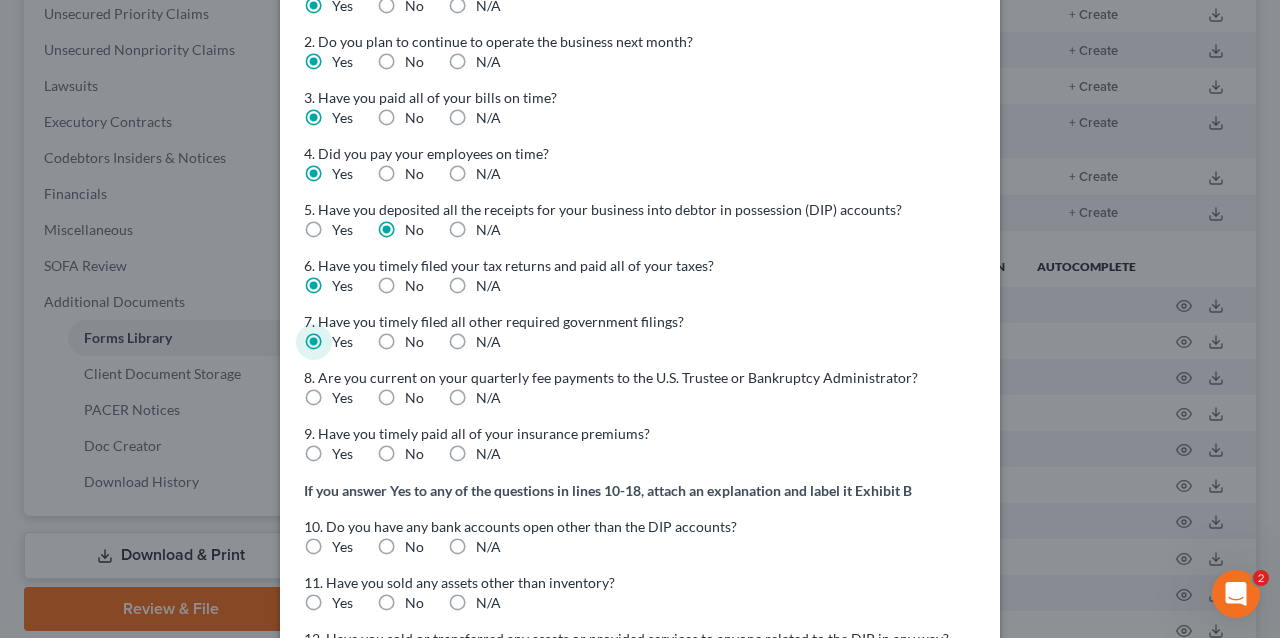 scroll, scrollTop: 533, scrollLeft: 0, axis: vertical 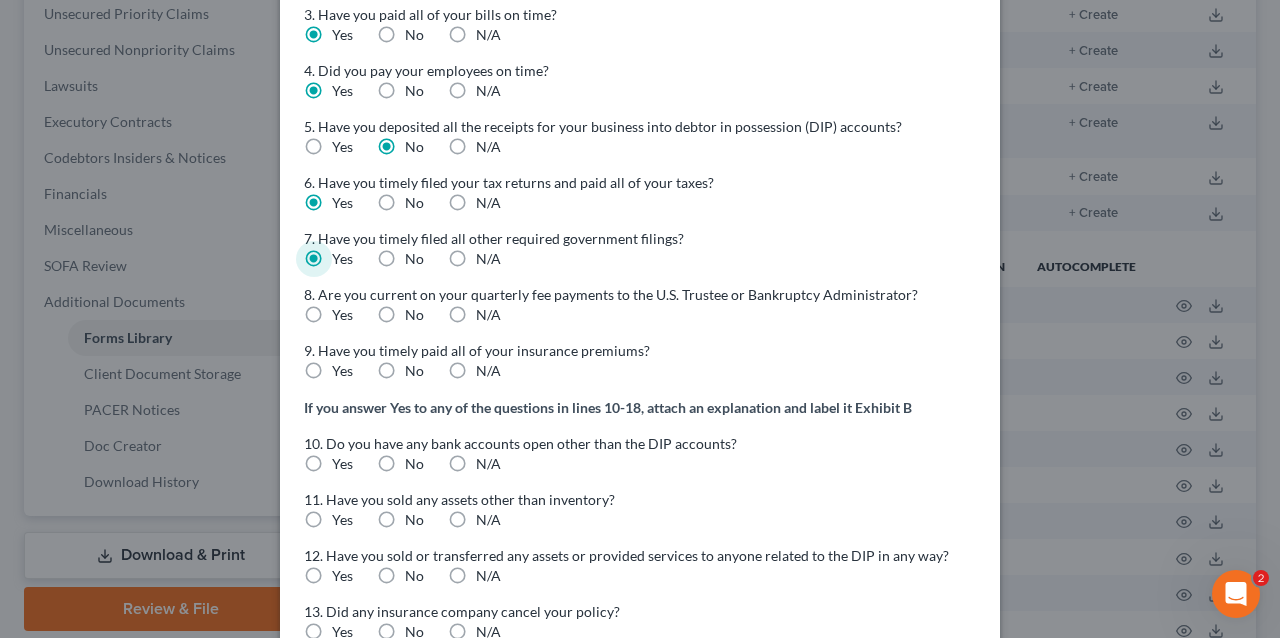 click on "N/A" at bounding box center [488, 315] 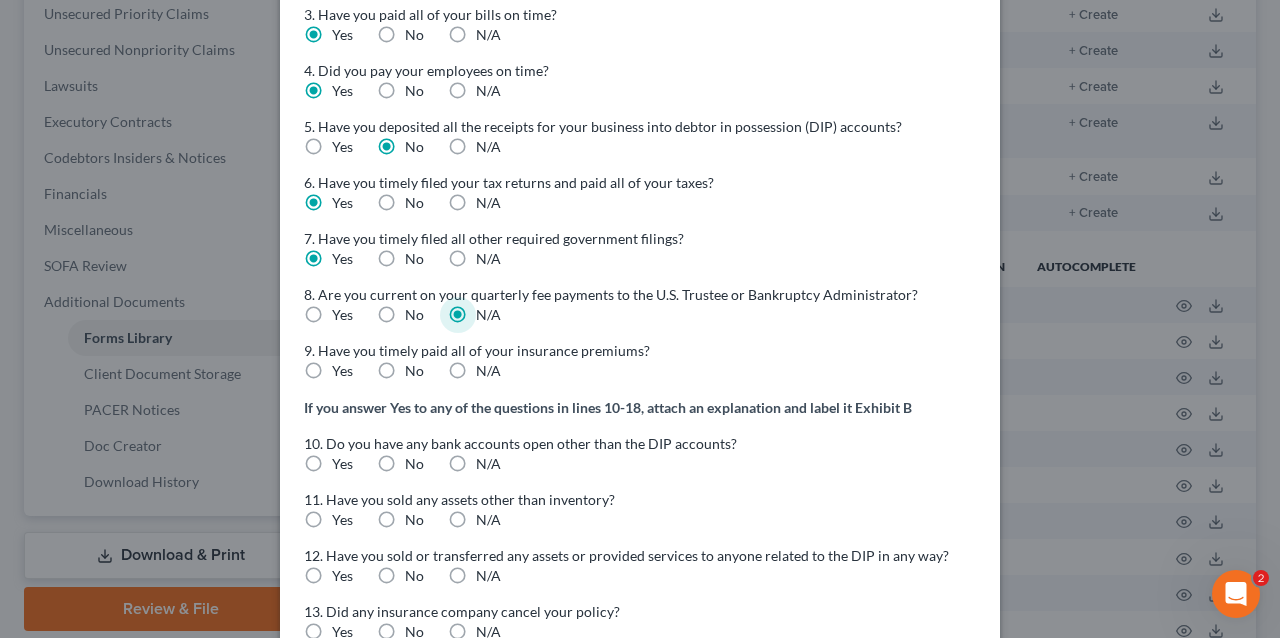 click on "Yes" at bounding box center [342, 371] 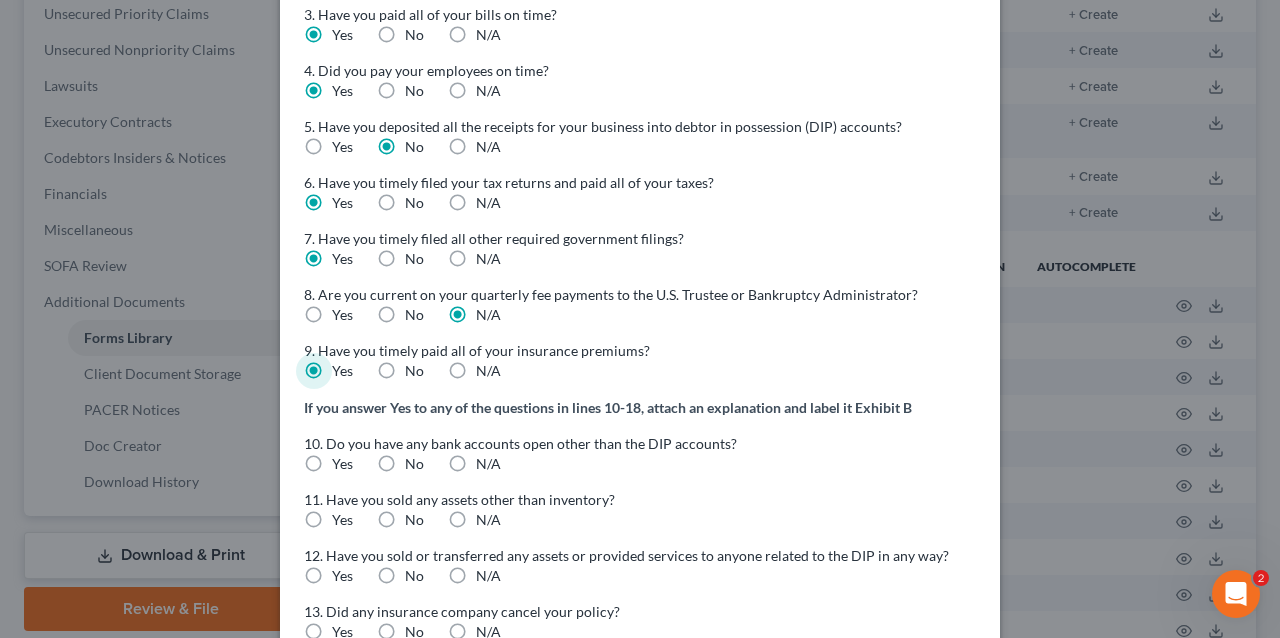 click on "Yes" at bounding box center [342, 464] 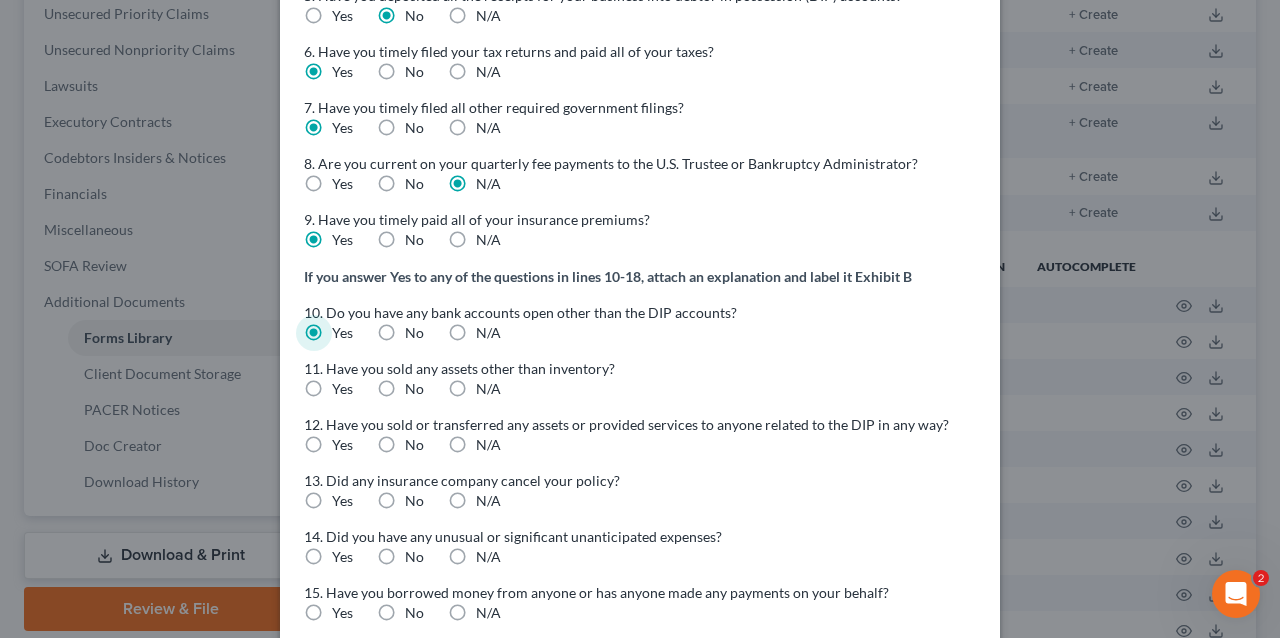 scroll, scrollTop: 666, scrollLeft: 0, axis: vertical 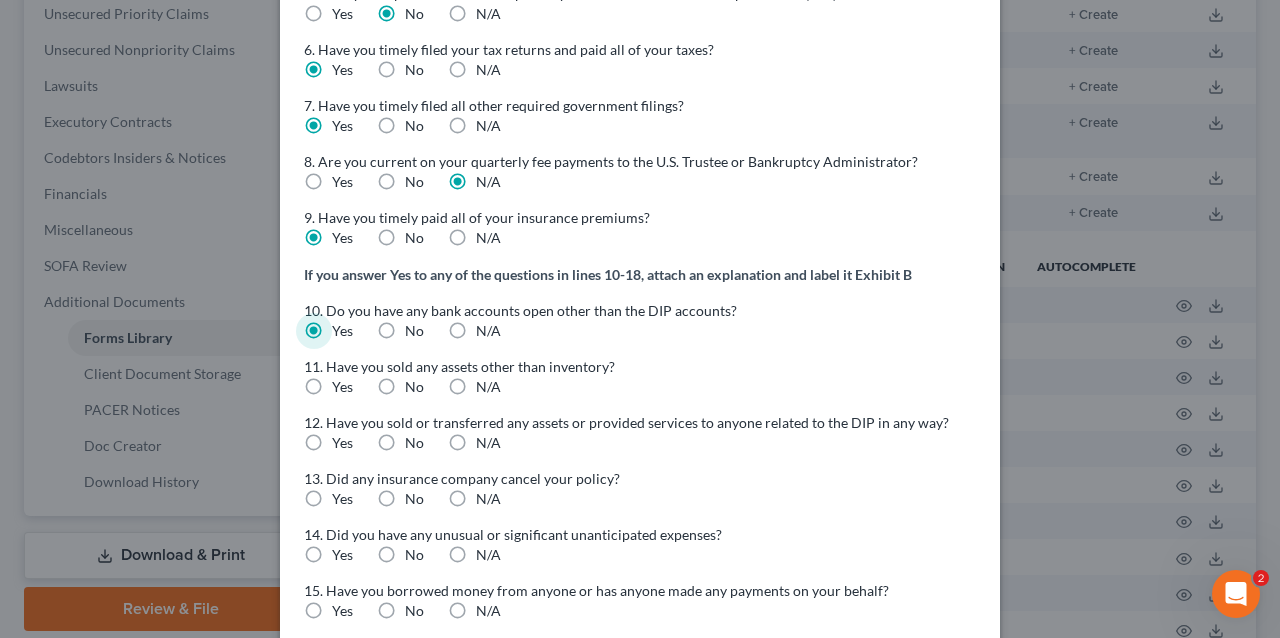 click on "No" at bounding box center [414, 387] 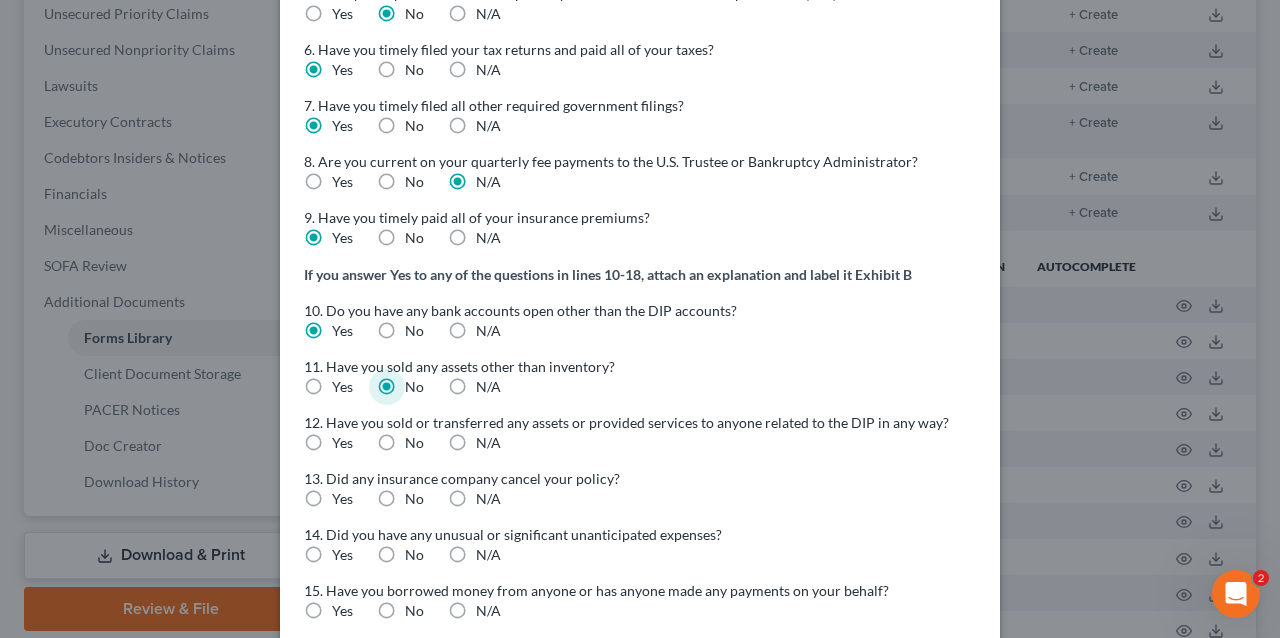 click on "No" at bounding box center [414, 443] 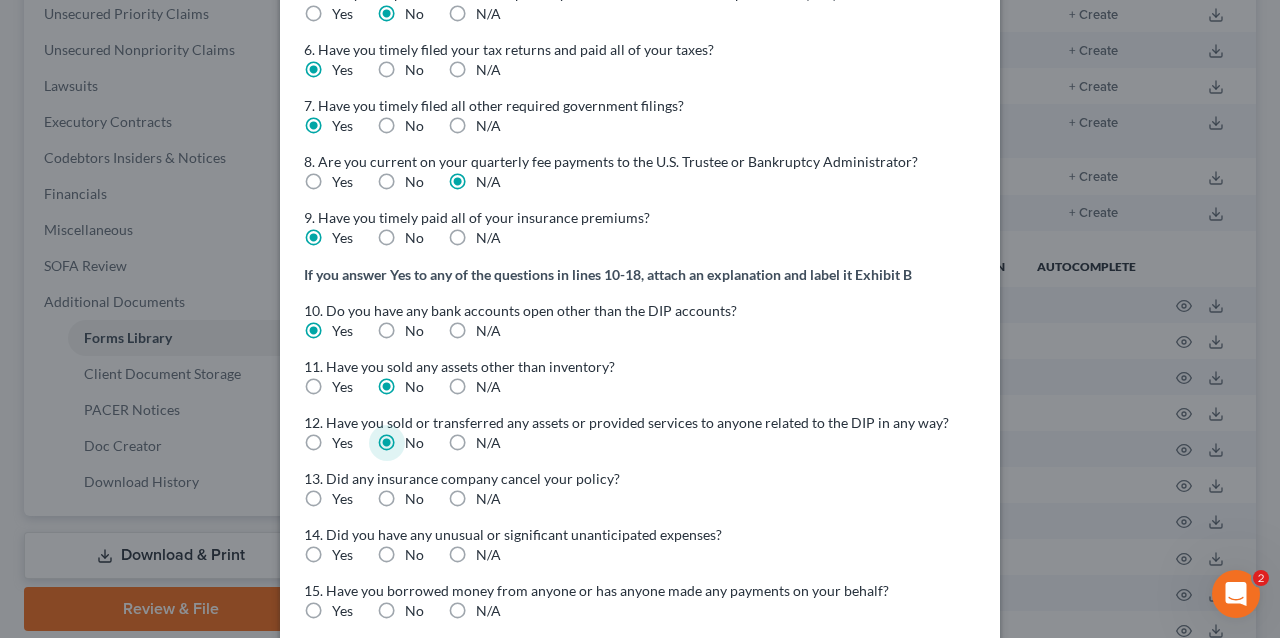 click on "No" at bounding box center (414, 499) 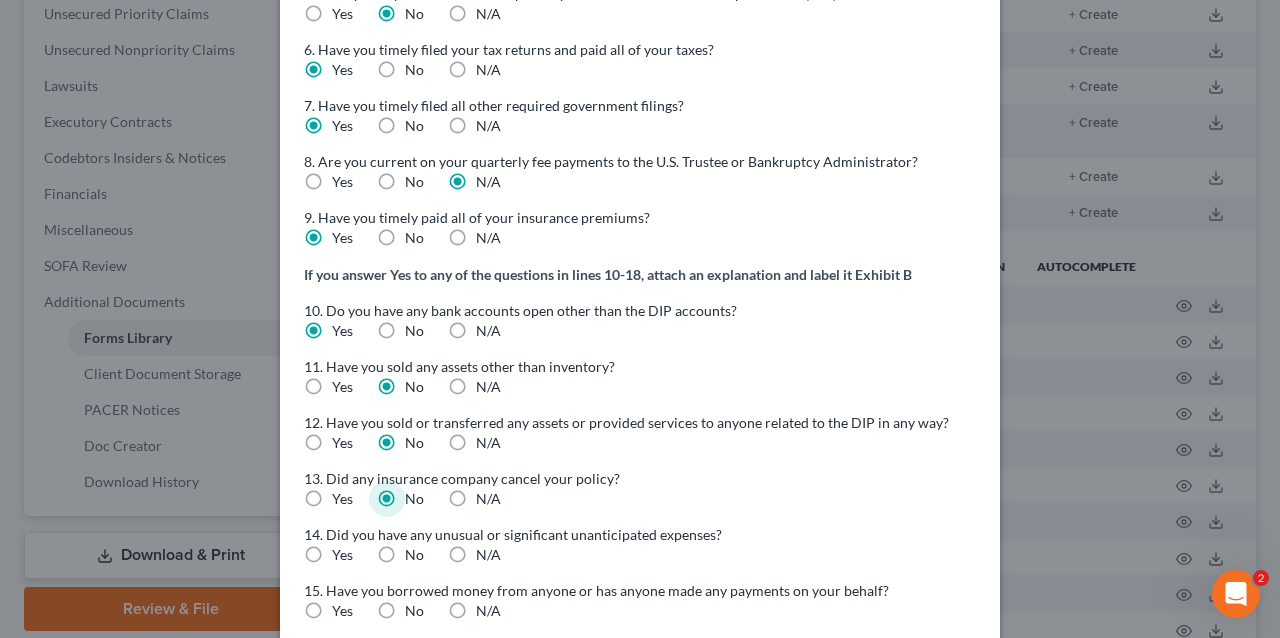scroll, scrollTop: 800, scrollLeft: 0, axis: vertical 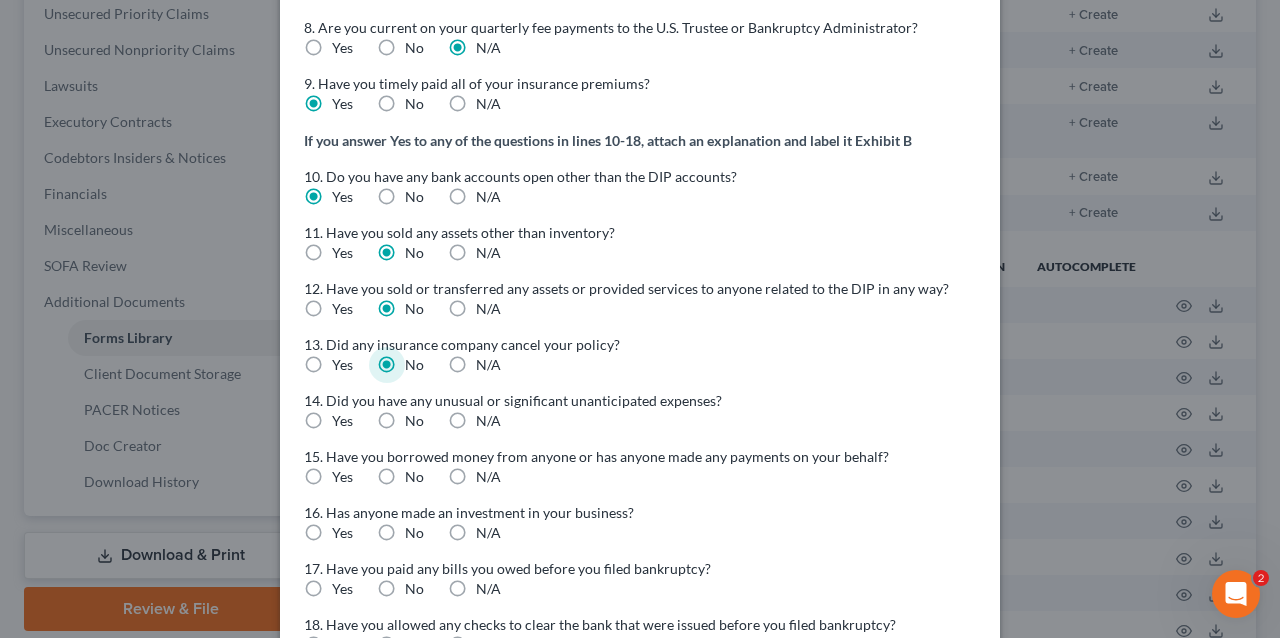 click on "No" at bounding box center (414, 421) 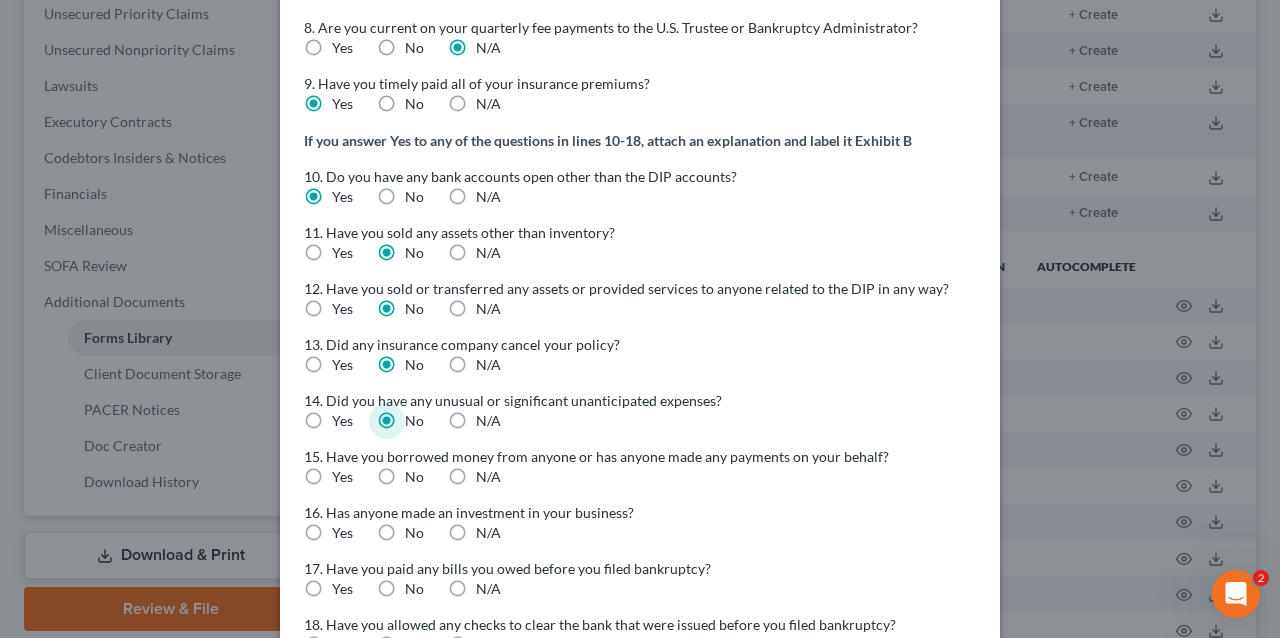 click on "No" at bounding box center (414, 477) 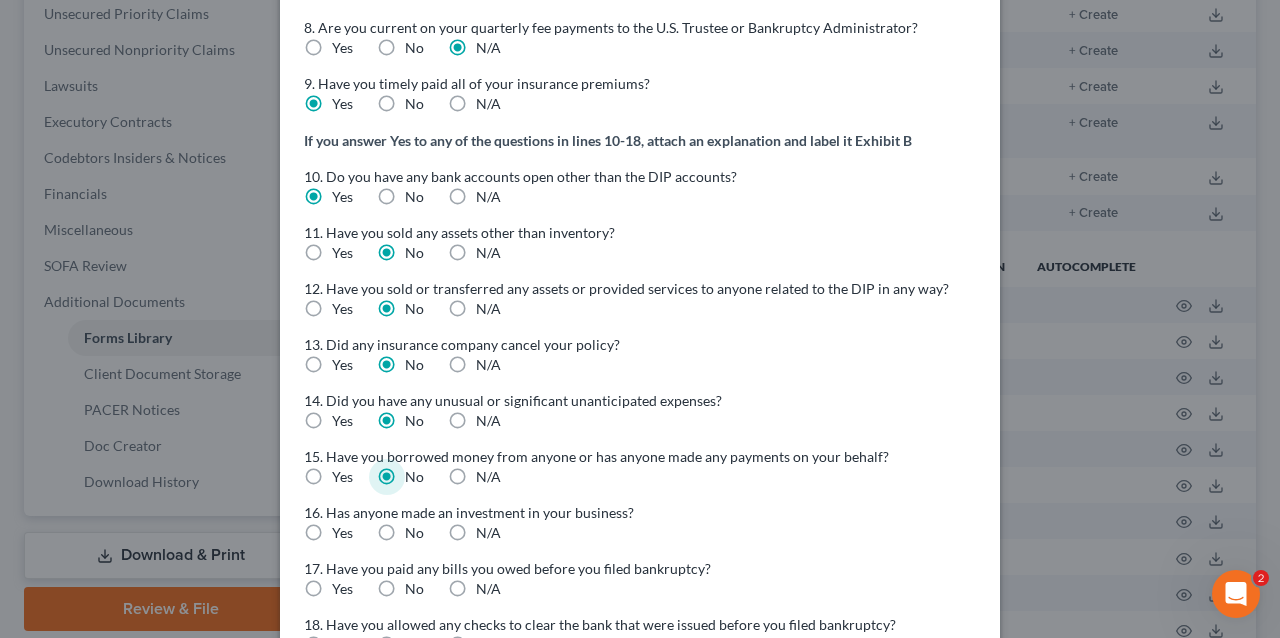scroll, scrollTop: 933, scrollLeft: 0, axis: vertical 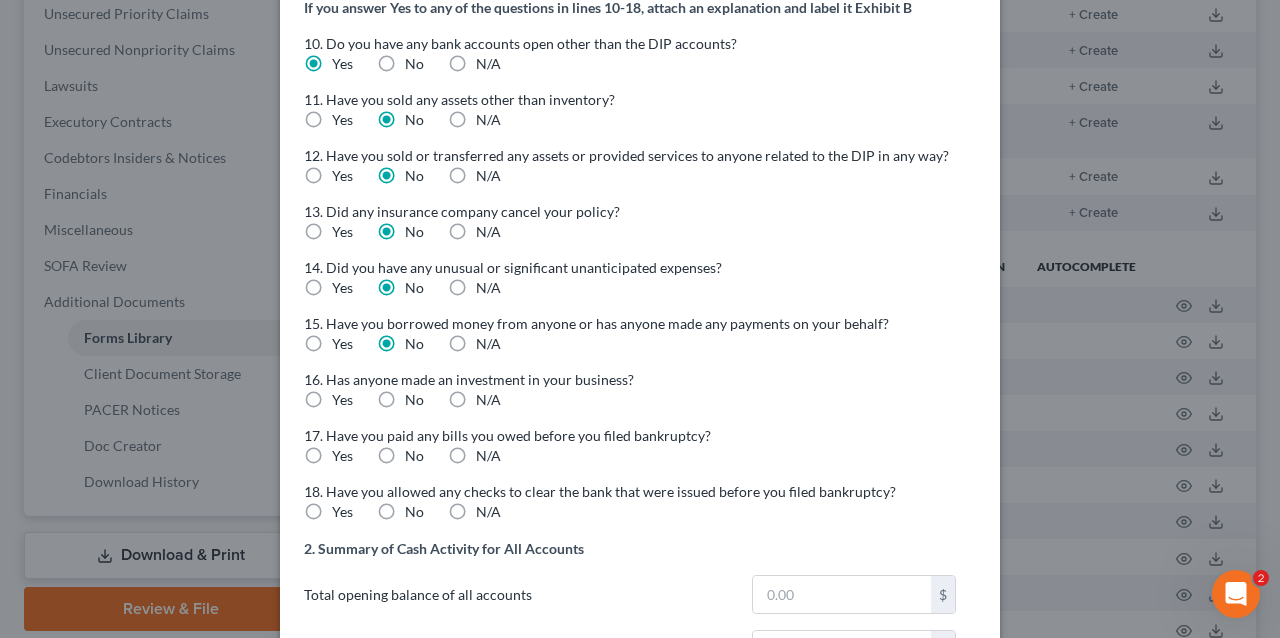 click on "No" at bounding box center (414, 400) 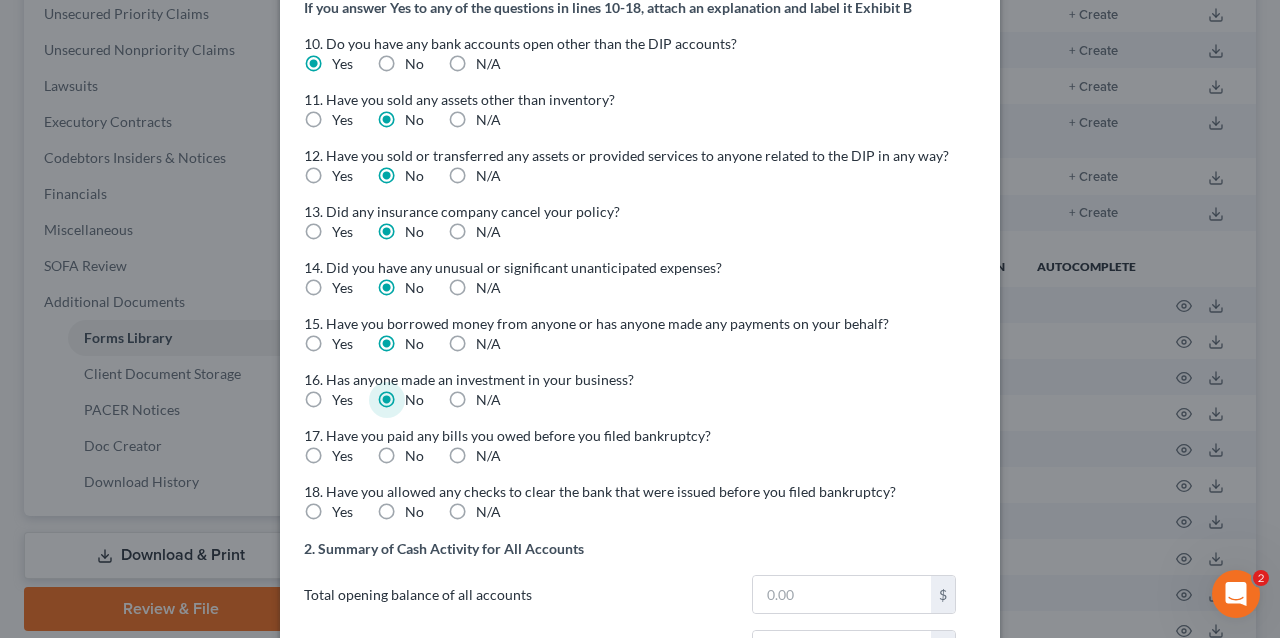 click on "No" at bounding box center [414, 456] 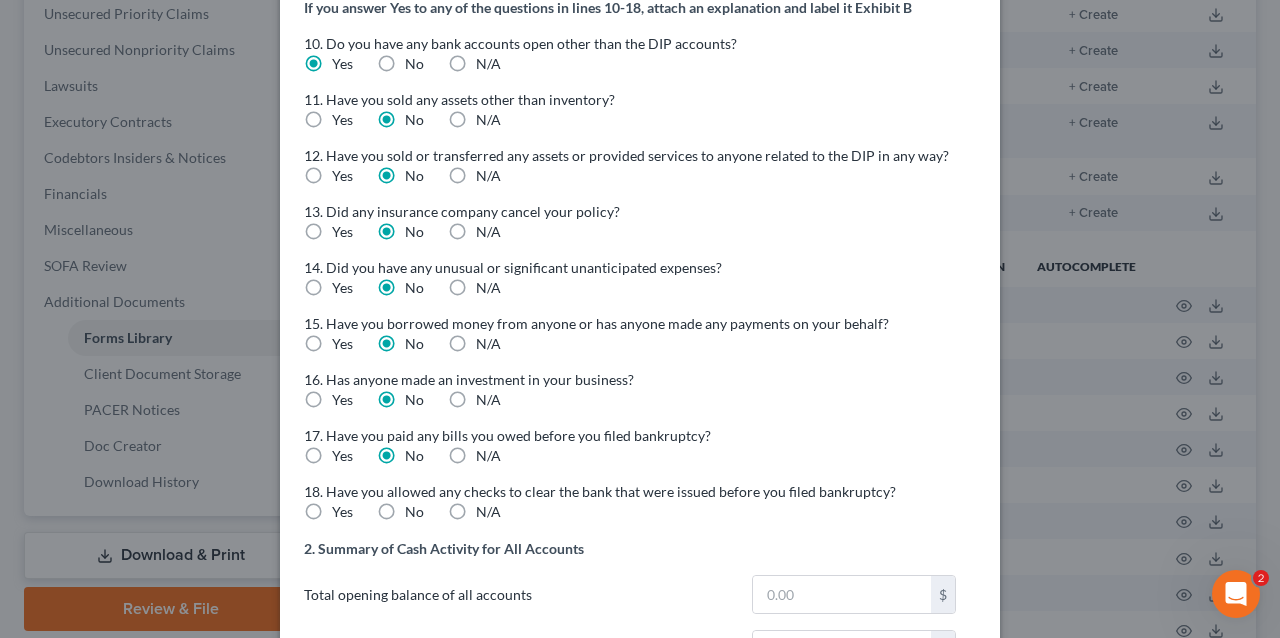 drag, startPoint x: 382, startPoint y: 510, endPoint x: 372, endPoint y: 514, distance: 10.770329 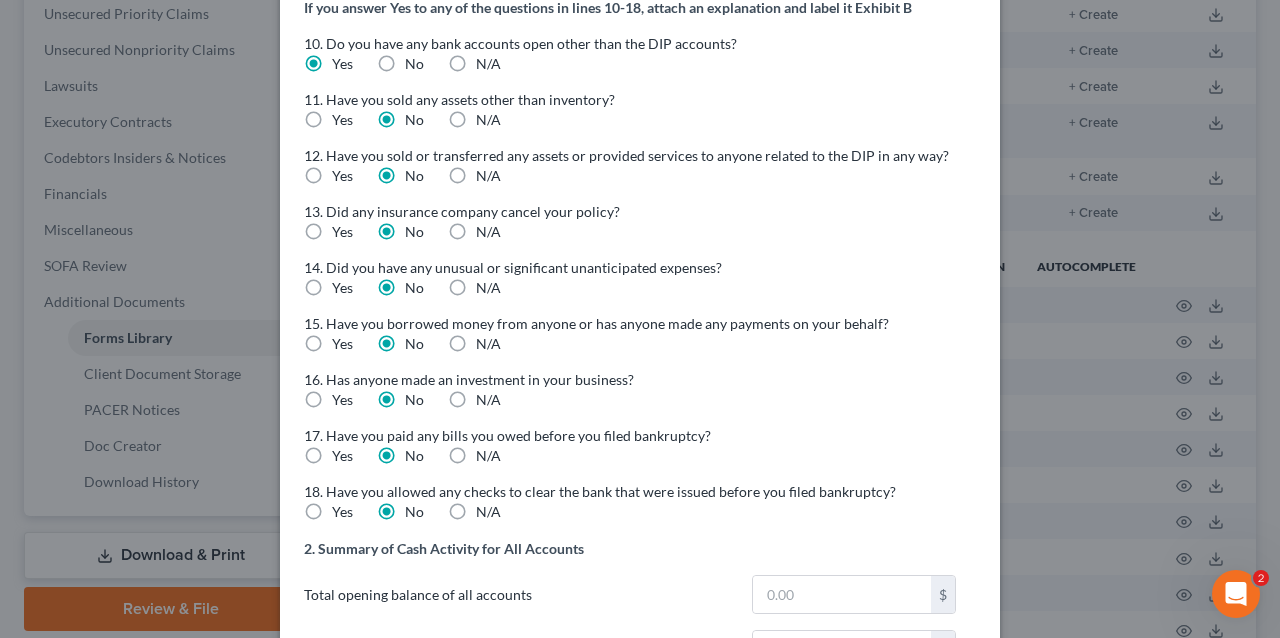 drag, startPoint x: 303, startPoint y: 452, endPoint x: 328, endPoint y: 473, distance: 32.649654 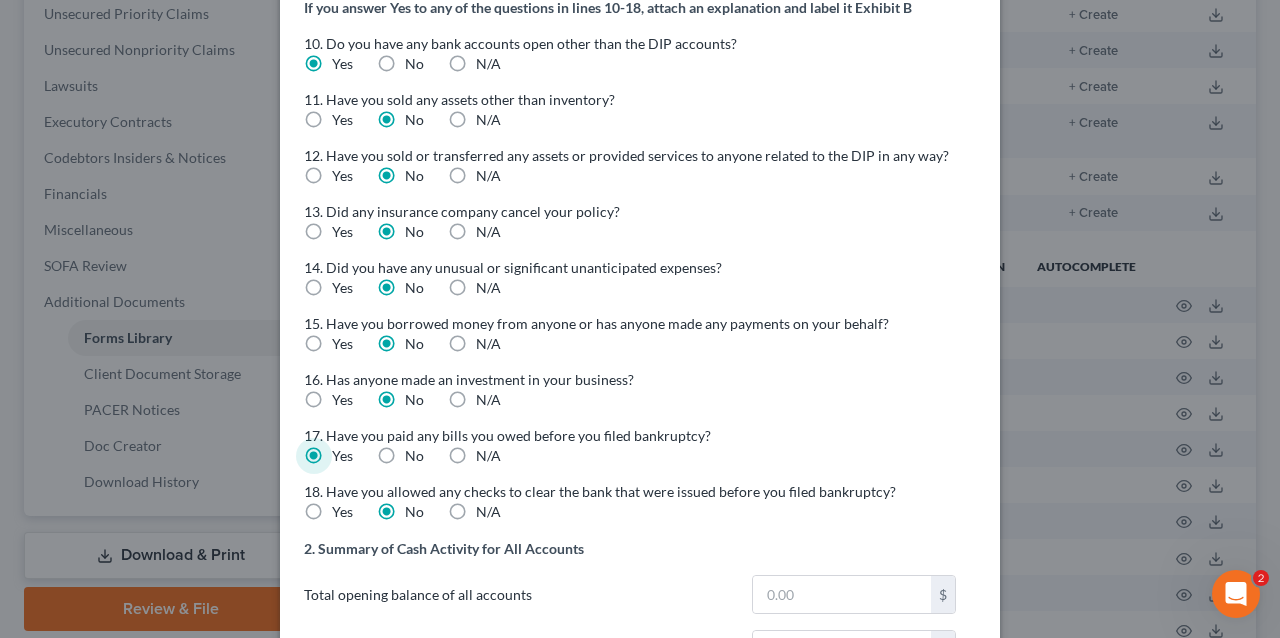 click on "Yes" at bounding box center (342, 512) 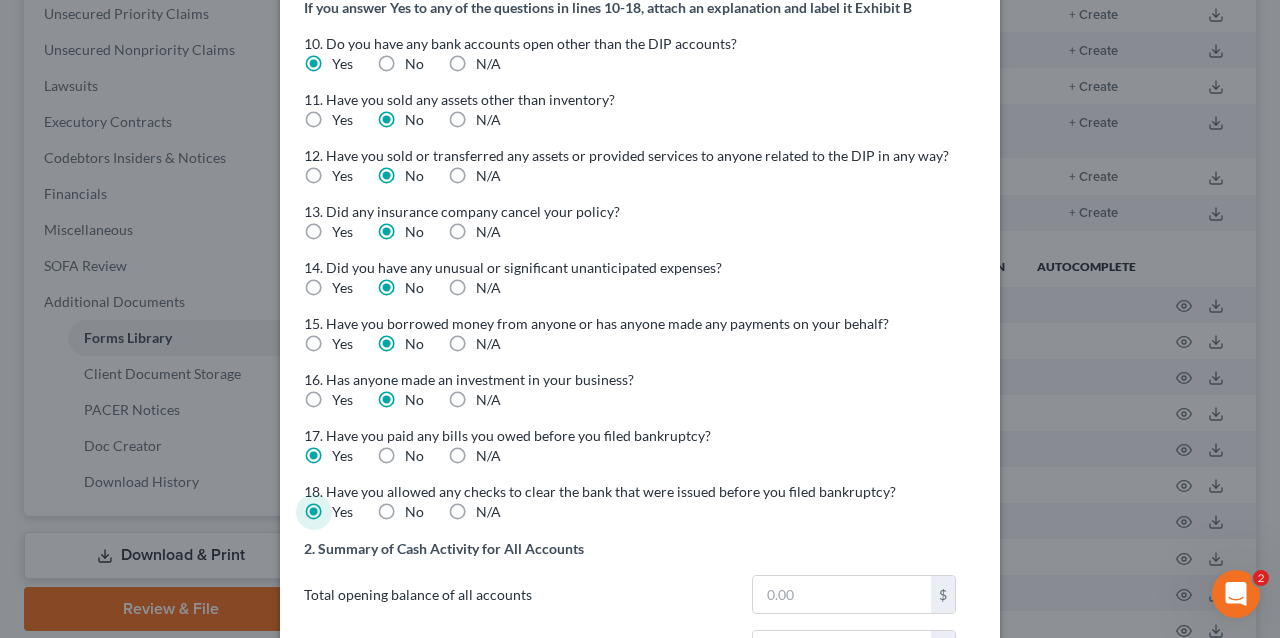scroll, scrollTop: 1266, scrollLeft: 0, axis: vertical 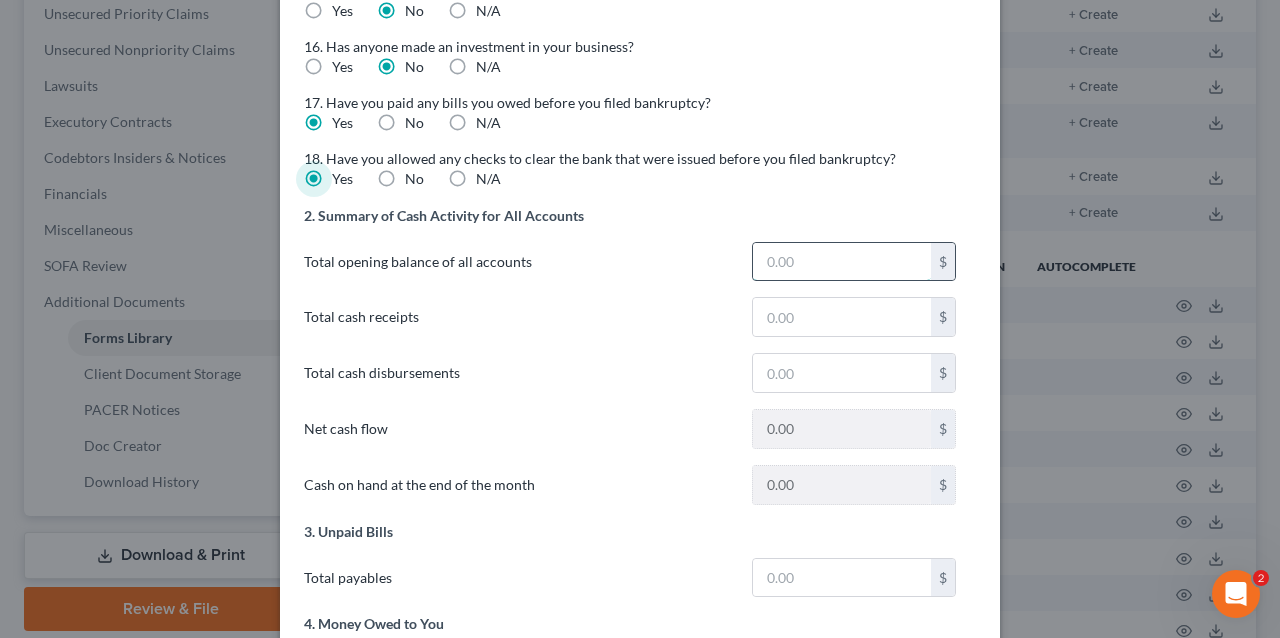 click at bounding box center [842, 262] 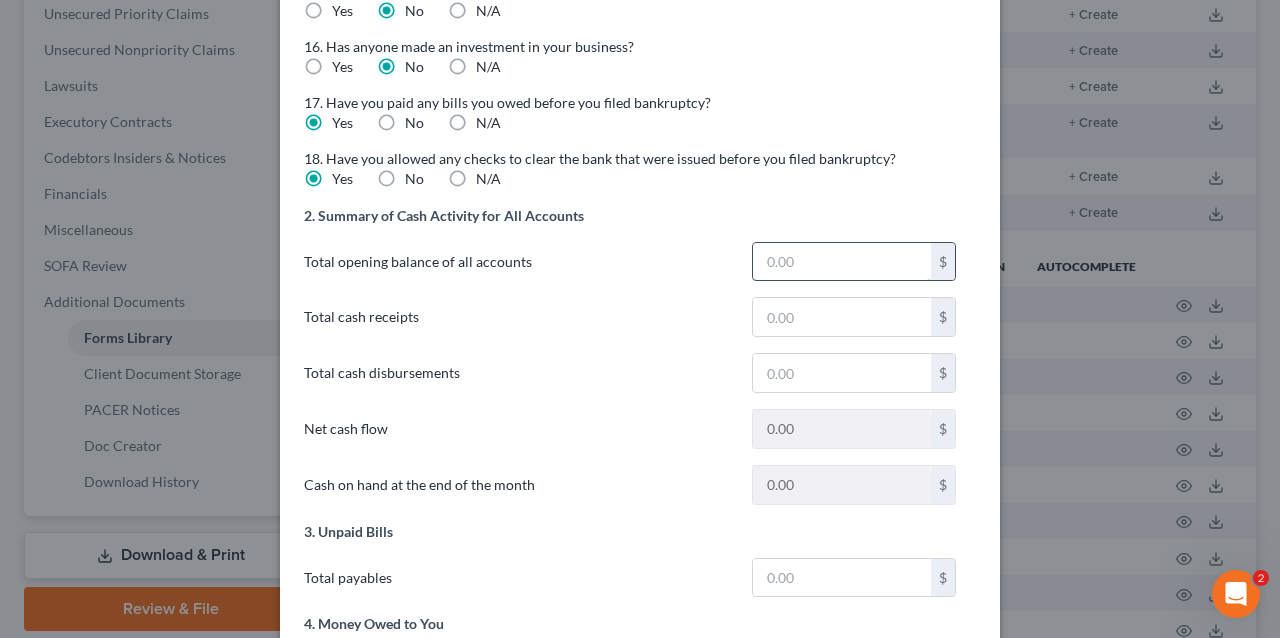 type on "2" 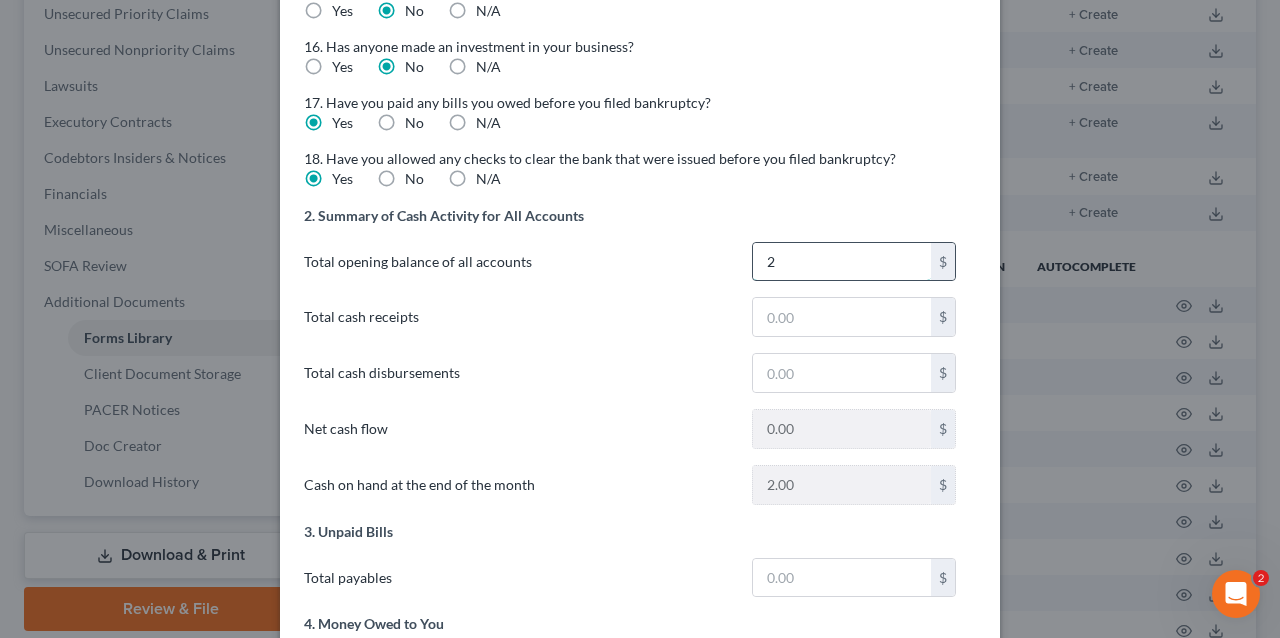 type on "27" 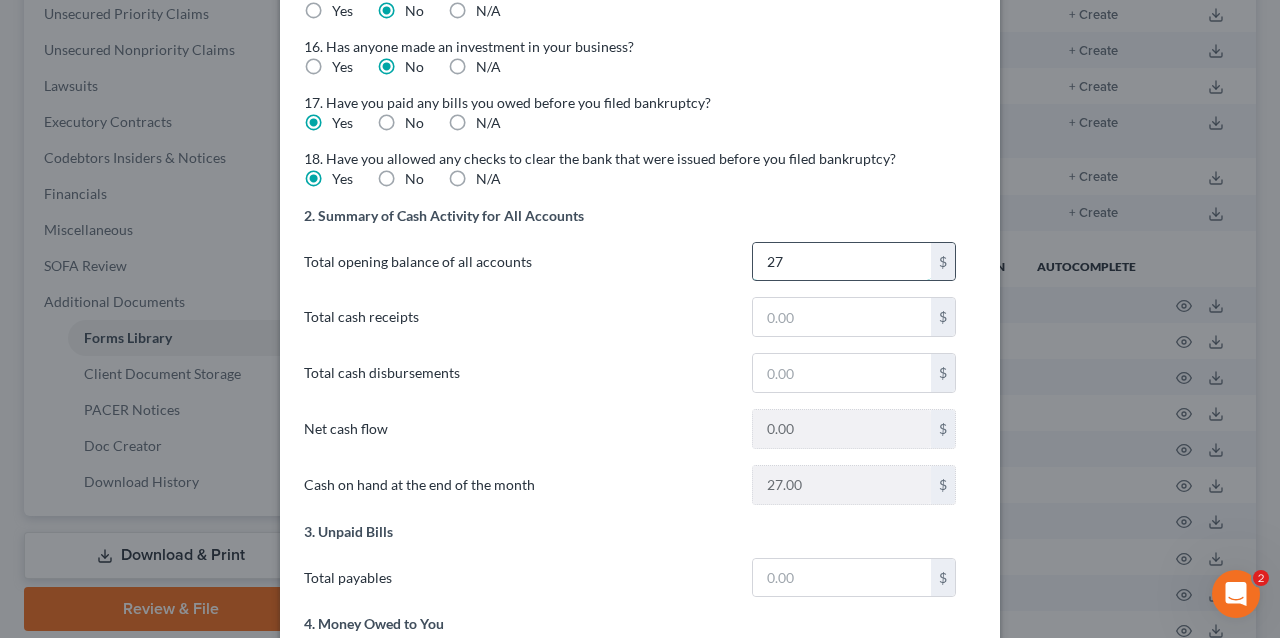 type on "277" 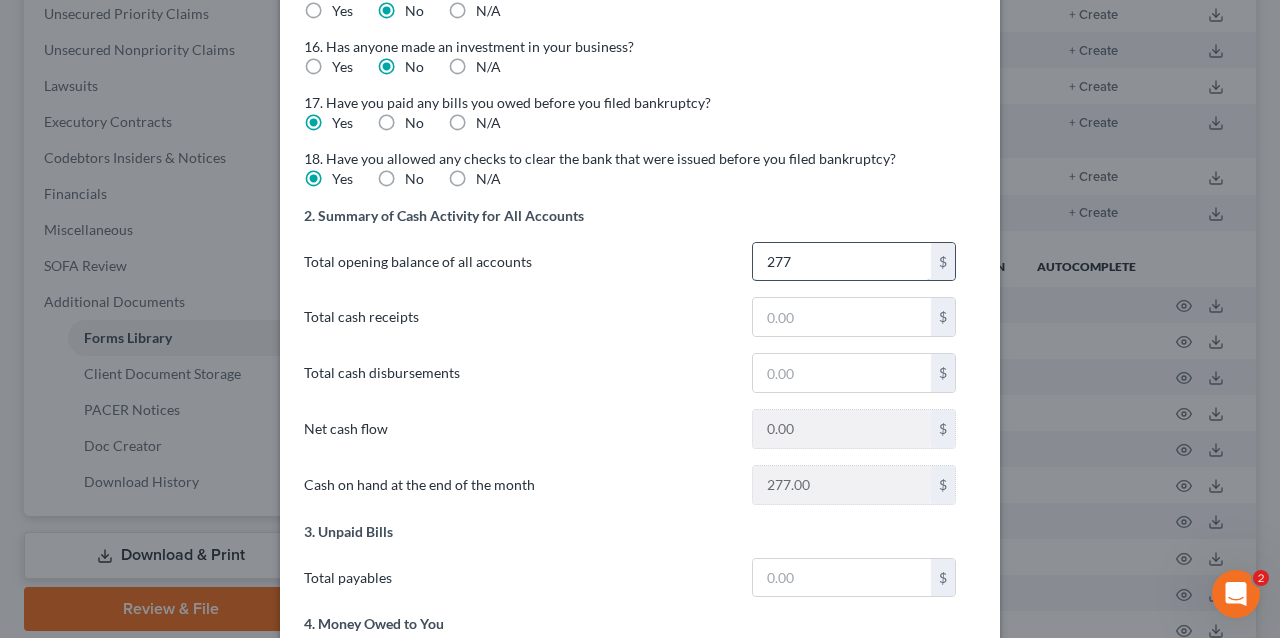 type on "2771" 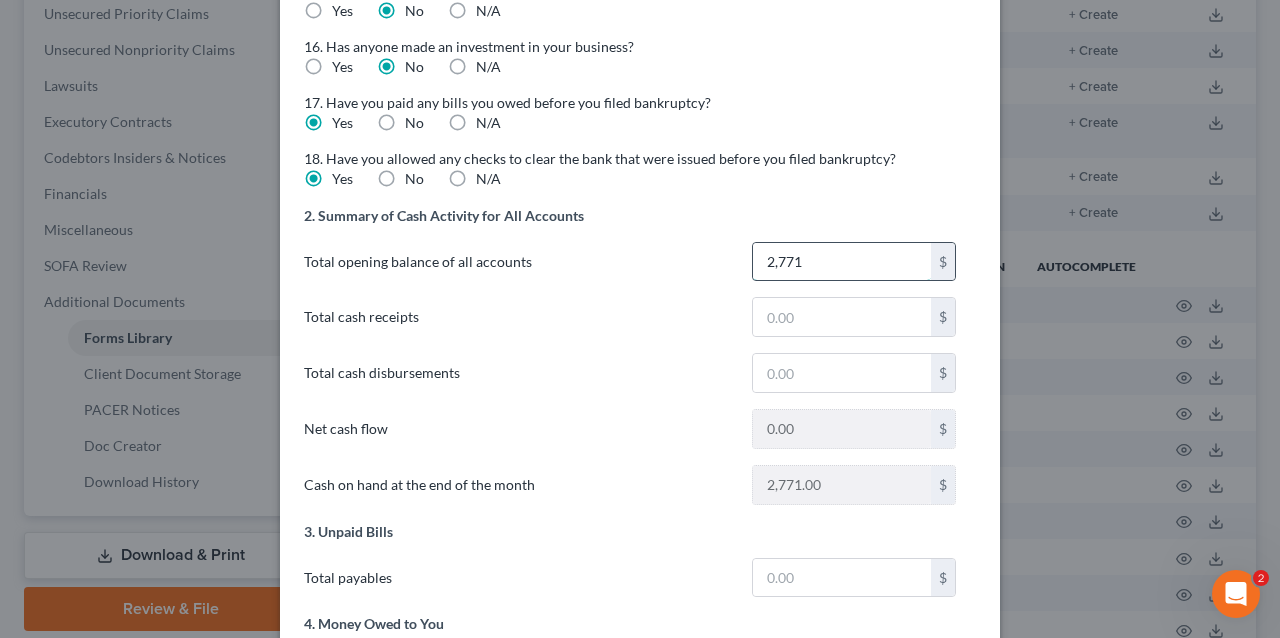 type on "2,7711" 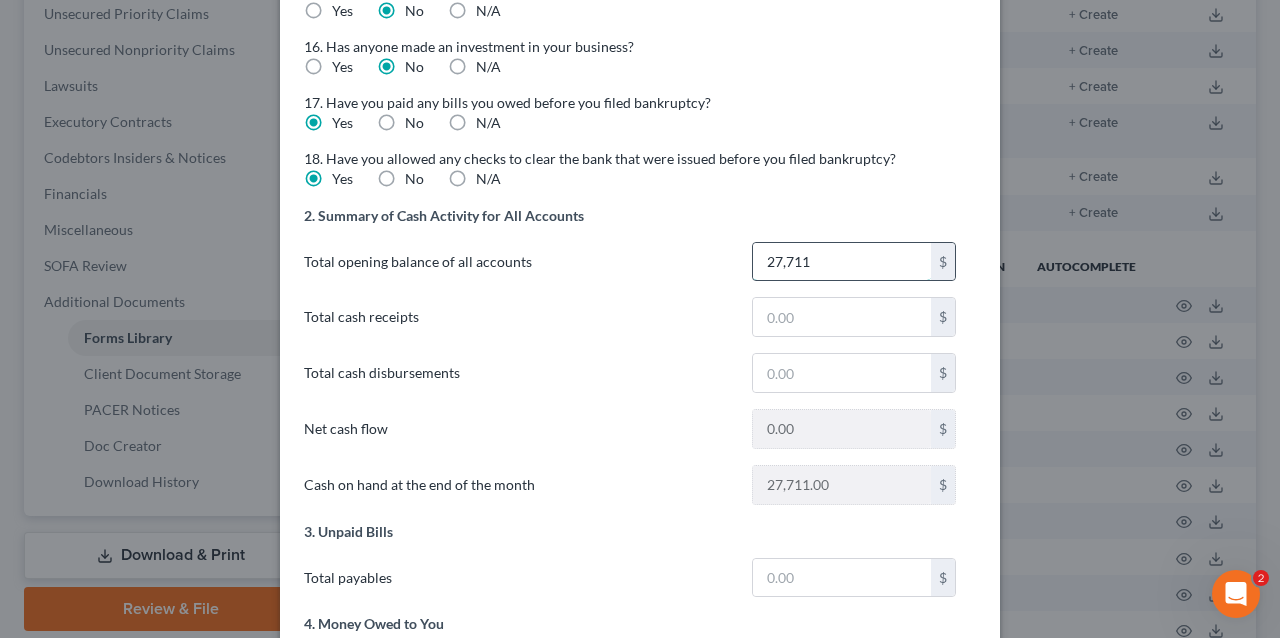 type on "27,7119" 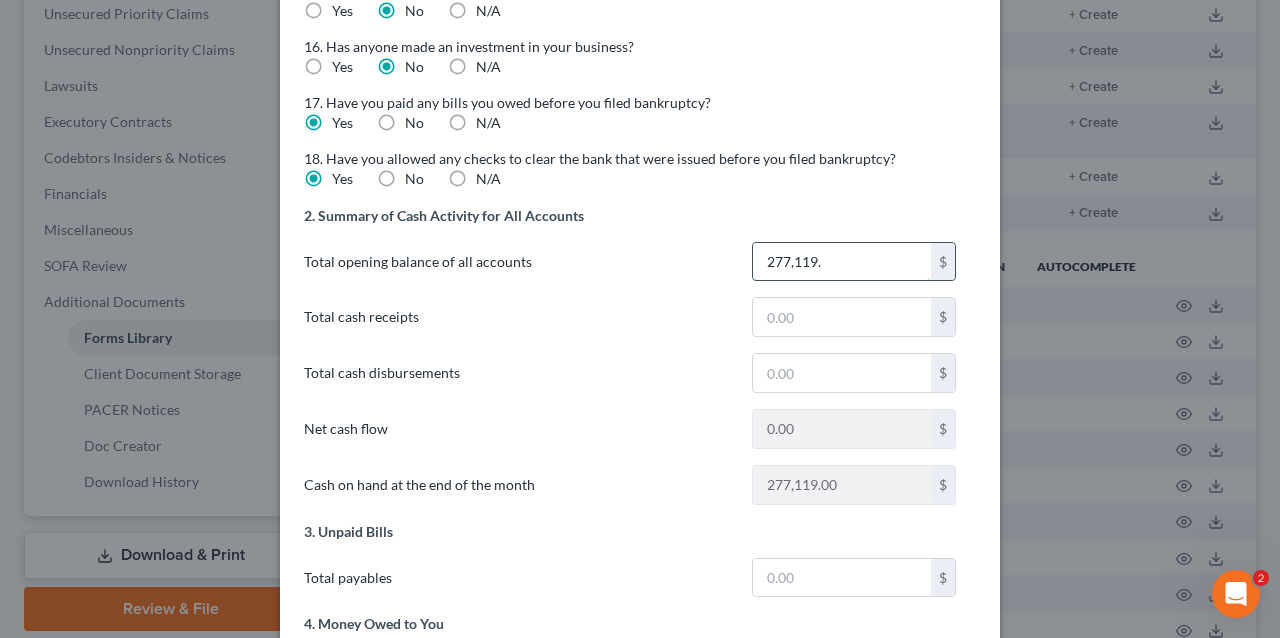 type on "277,119.4" 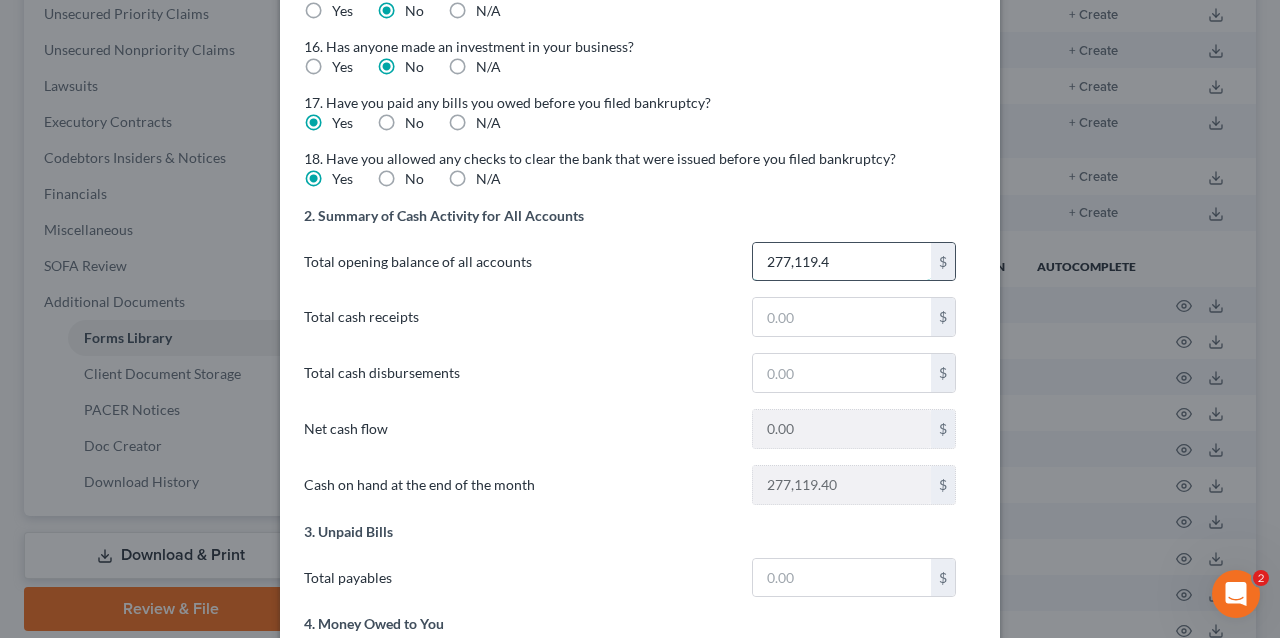 type on "277,119.41" 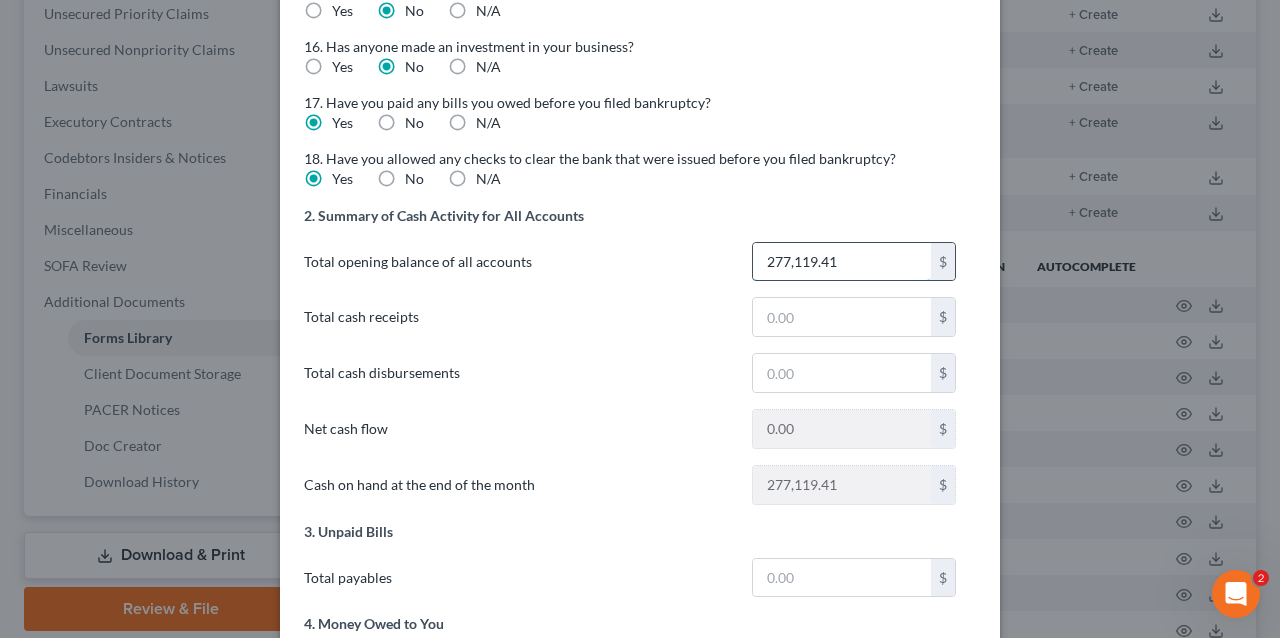type on "277,119.41" 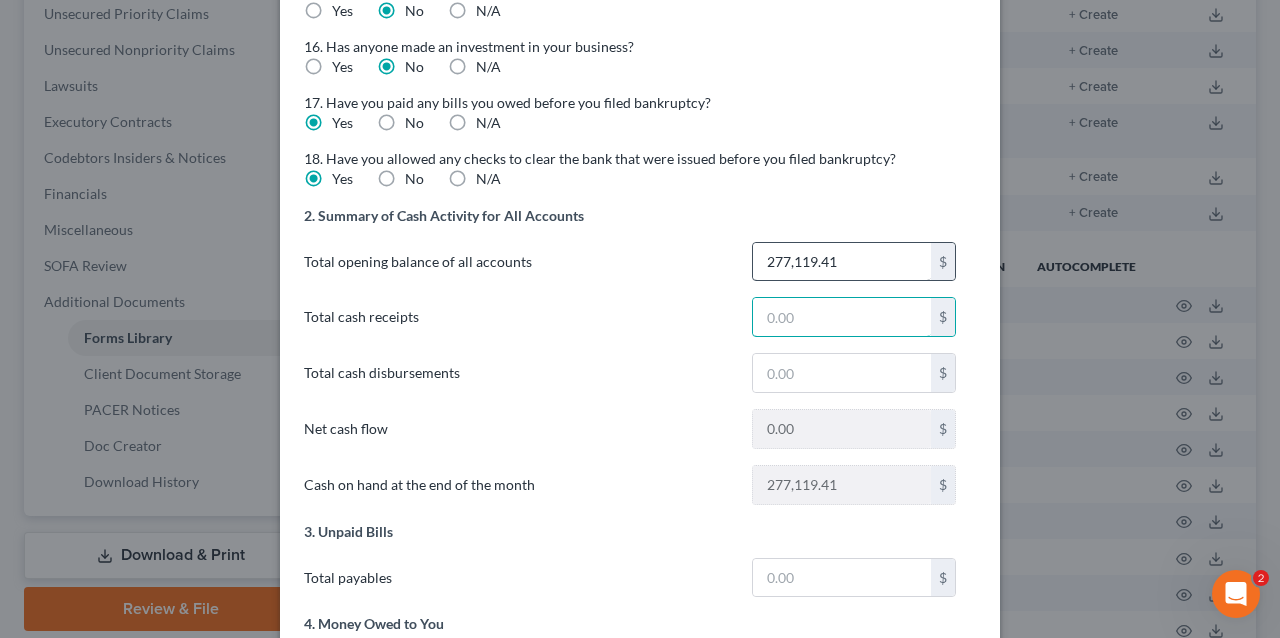 type on "1" 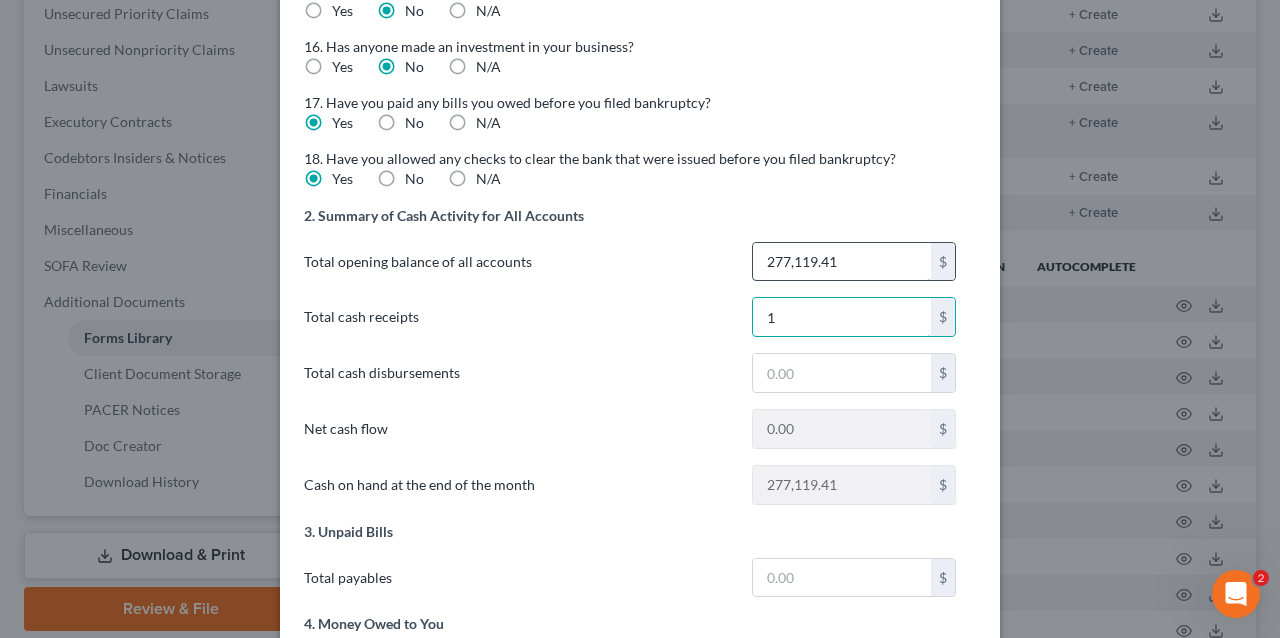 type on "11" 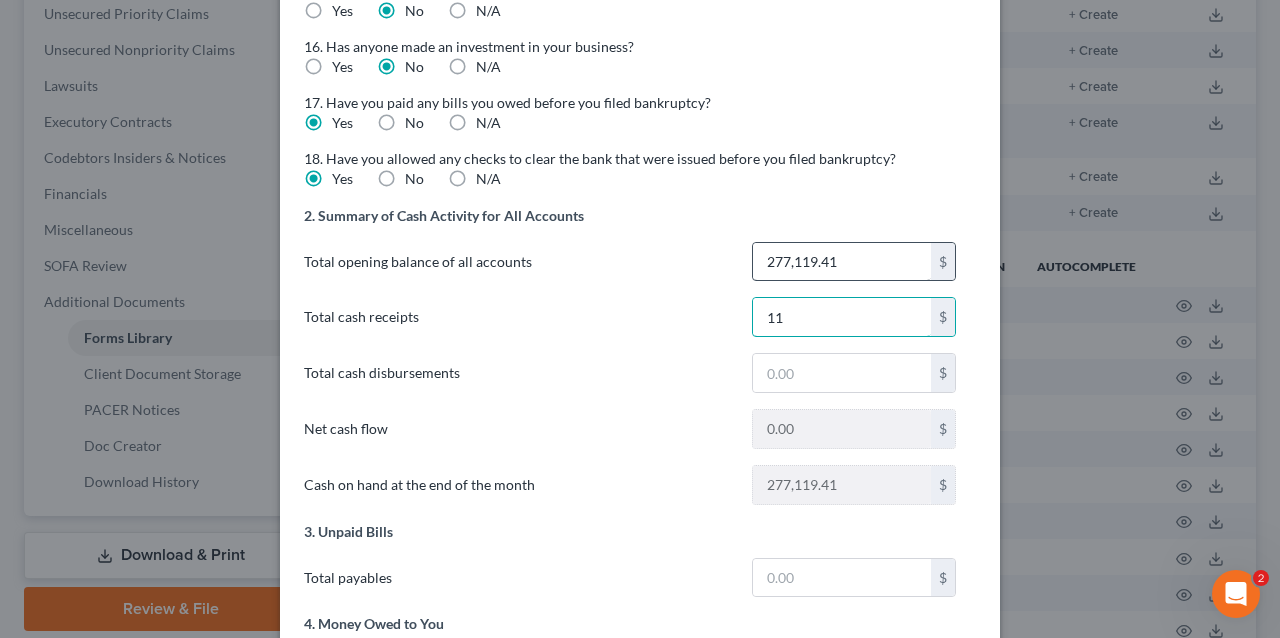 type on "112" 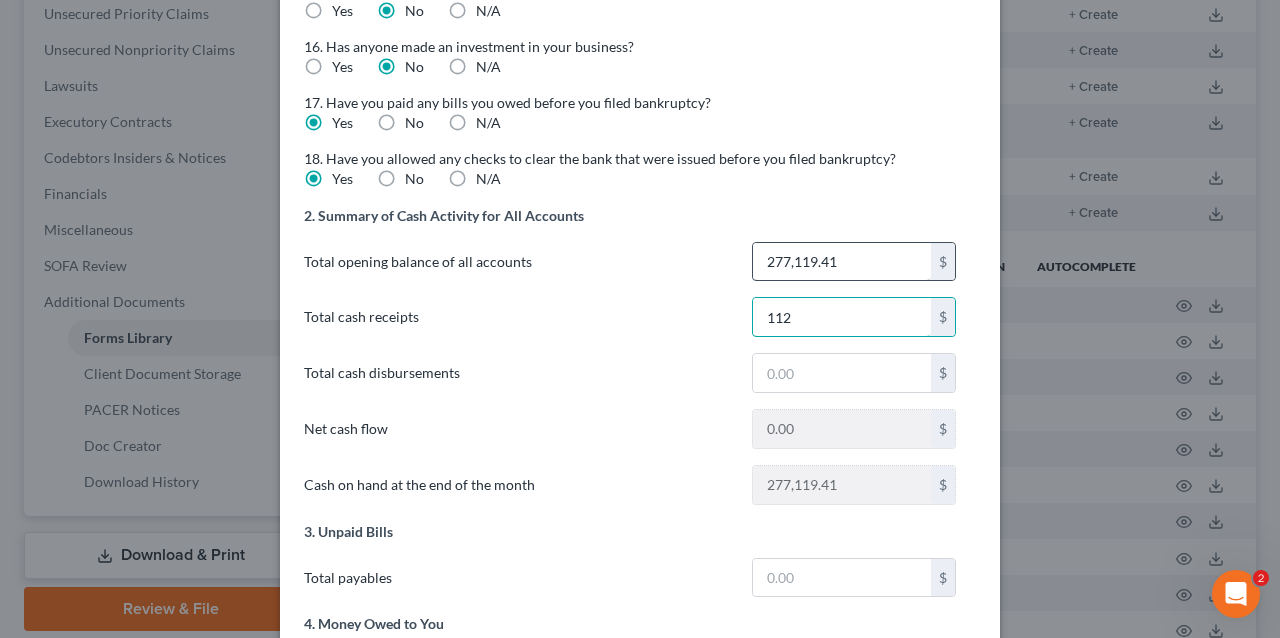 type on "1124" 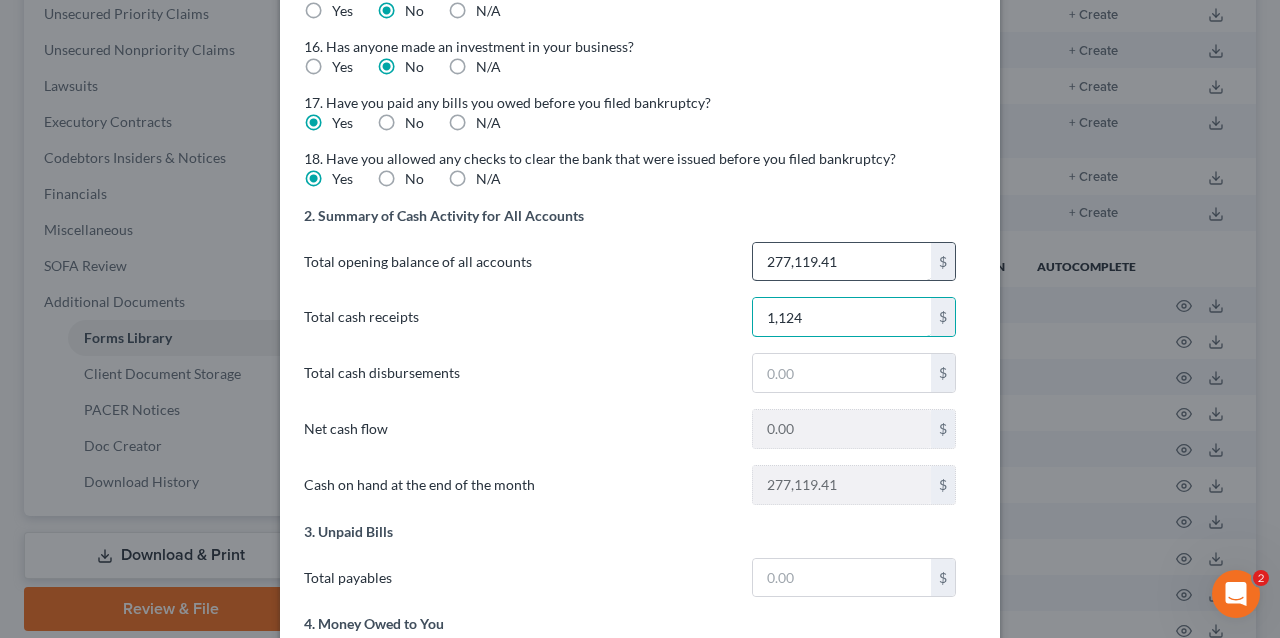 type on "1,1241" 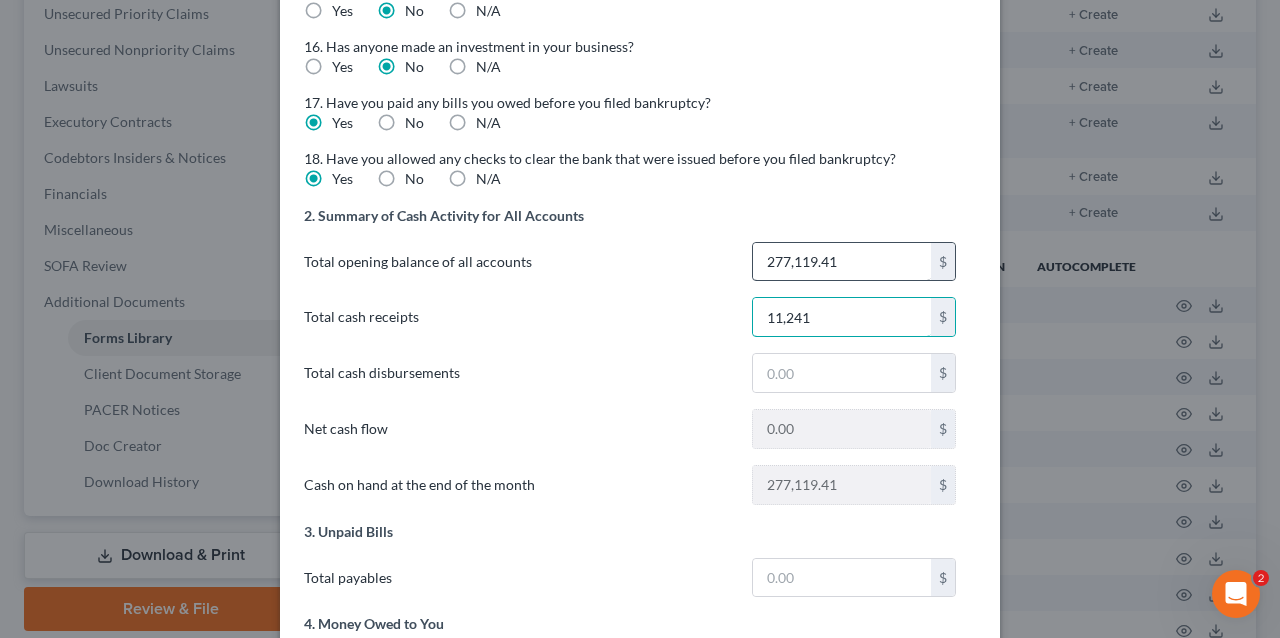 type on "11,2412" 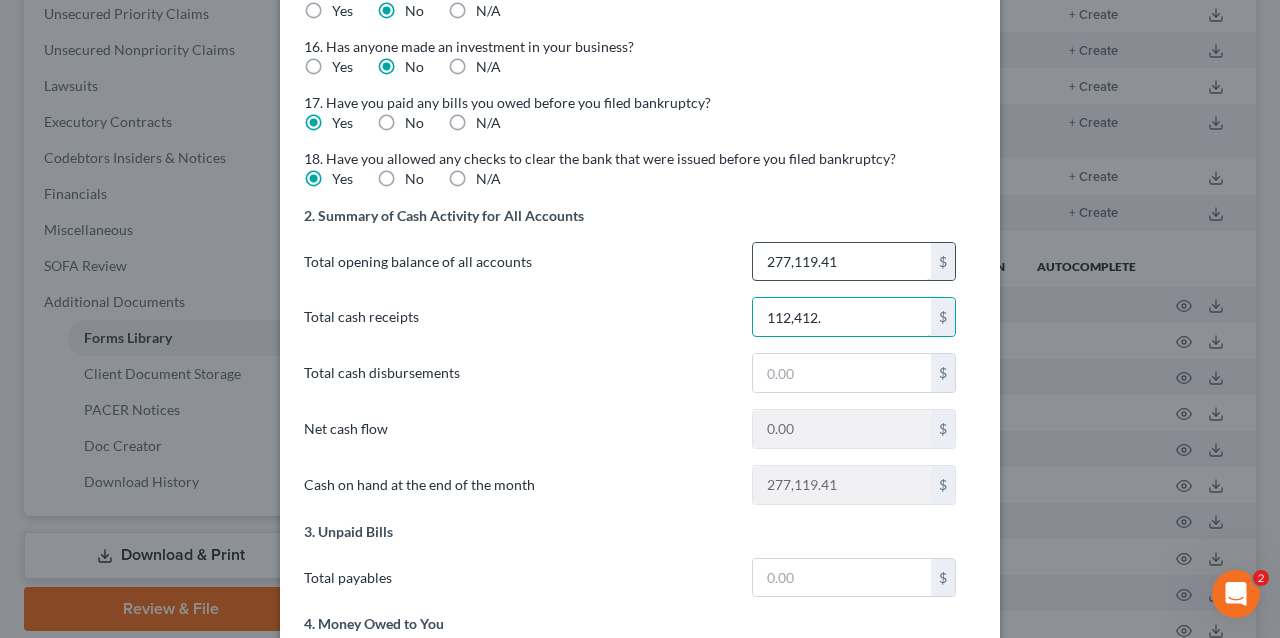 type on "112,412.3" 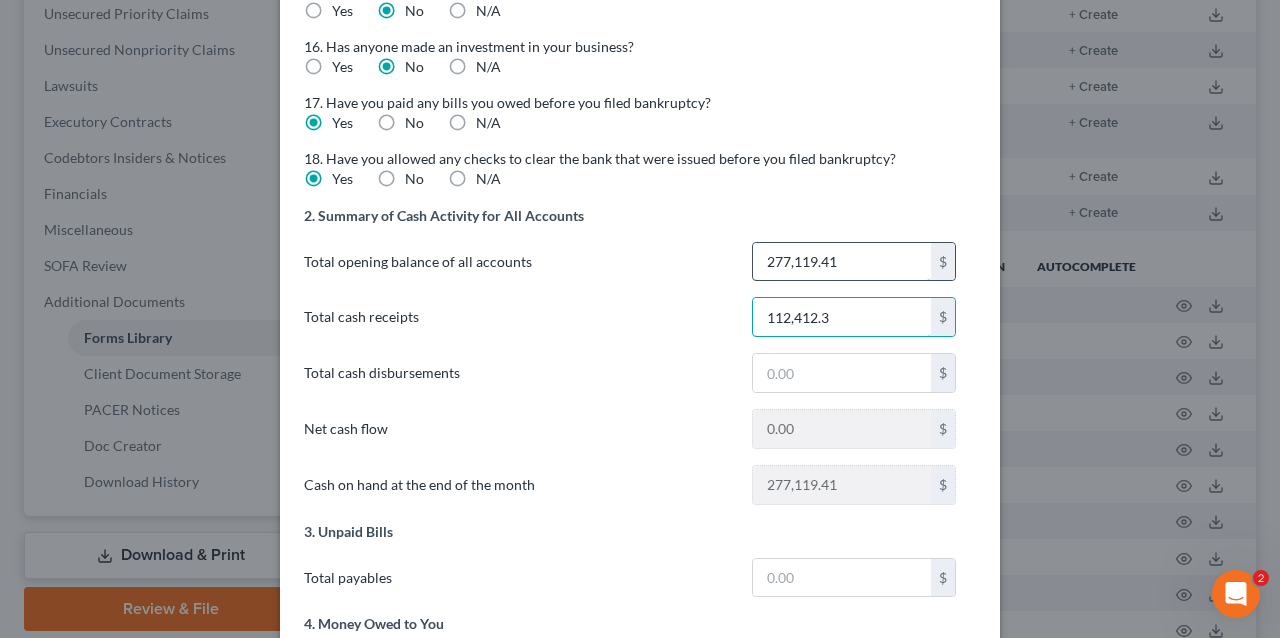 type on "112,412.35" 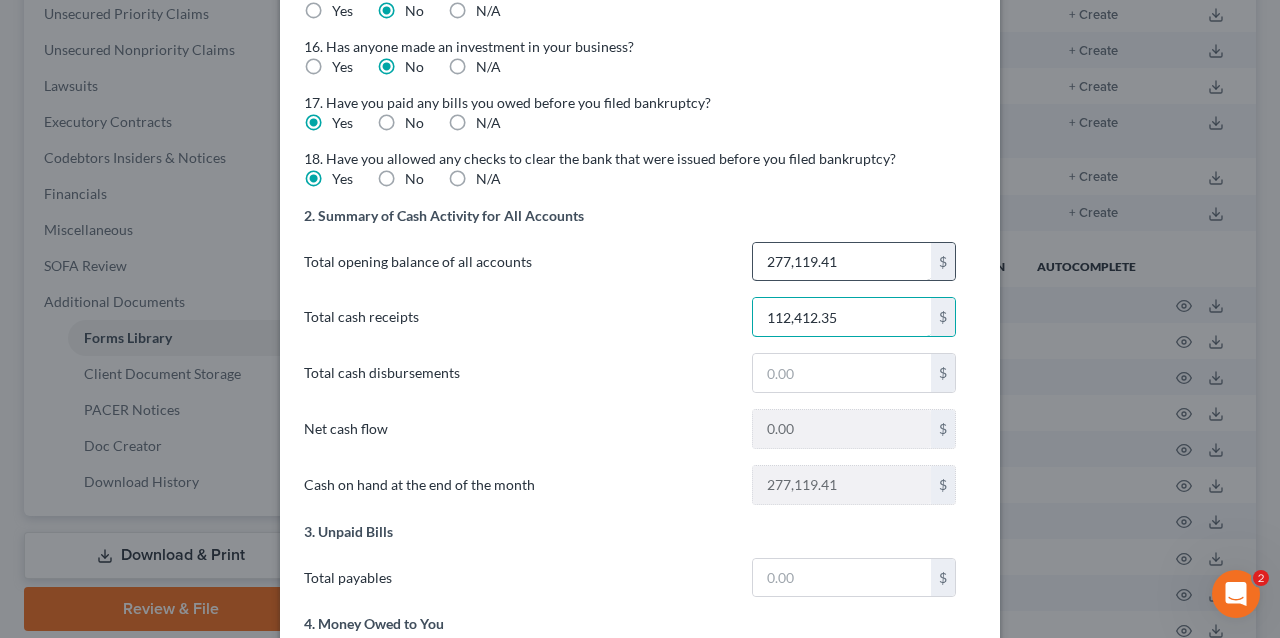 type on "112,412.35" 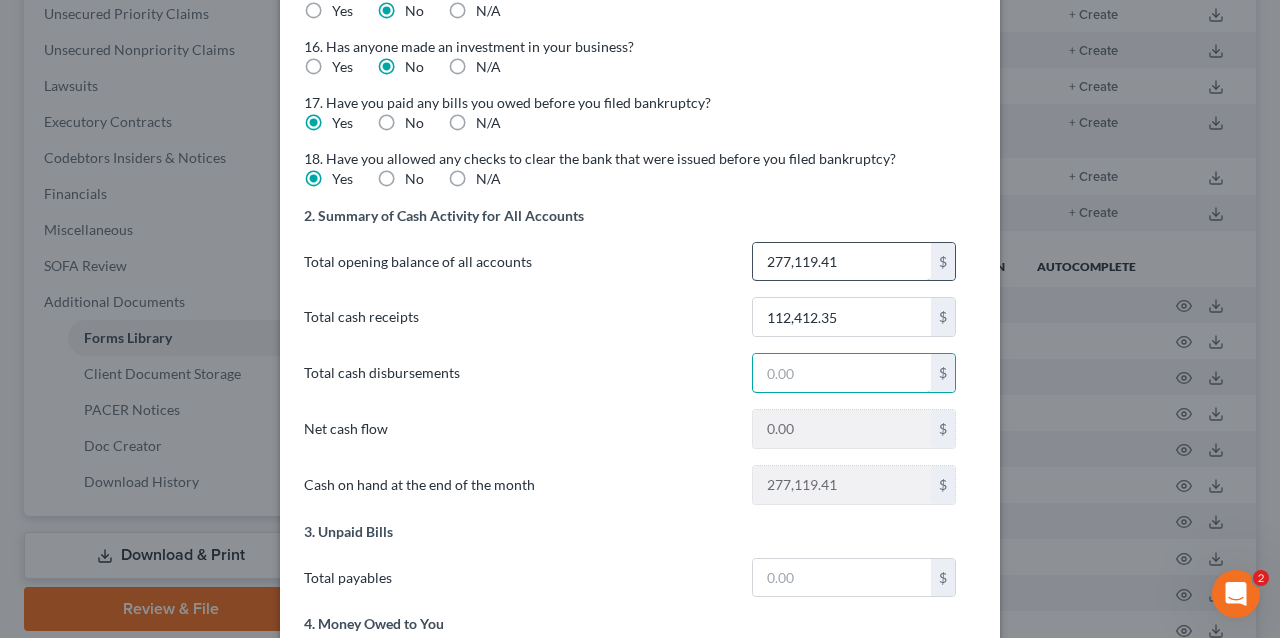 type on "2" 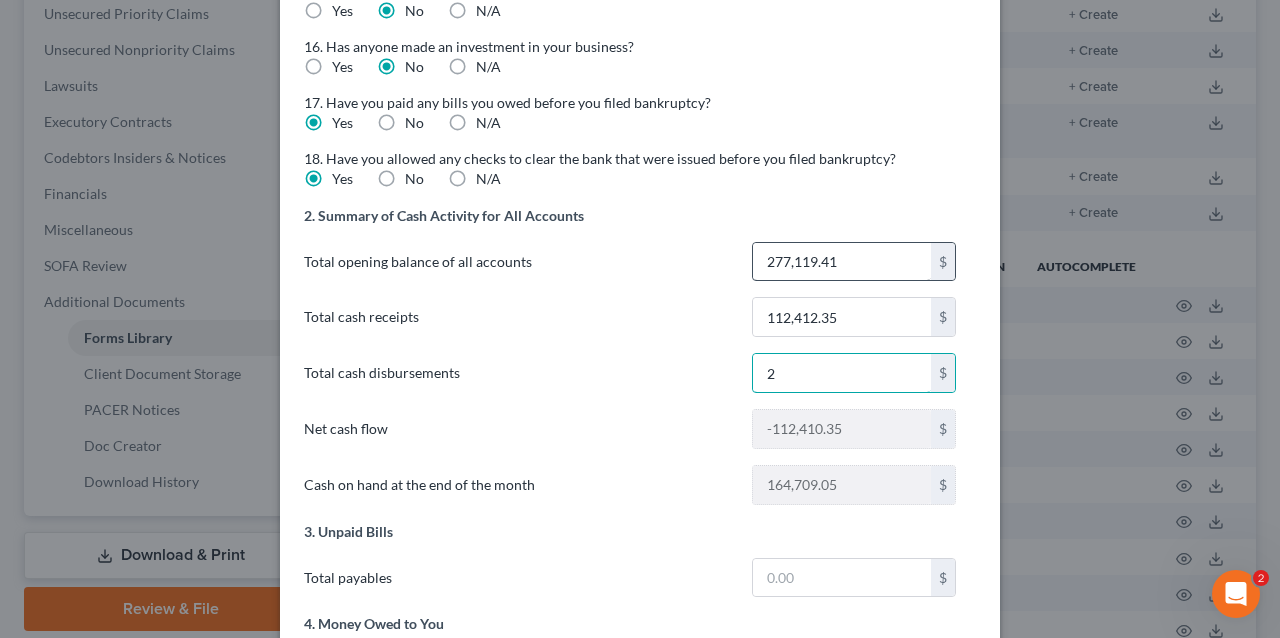 type on "24" 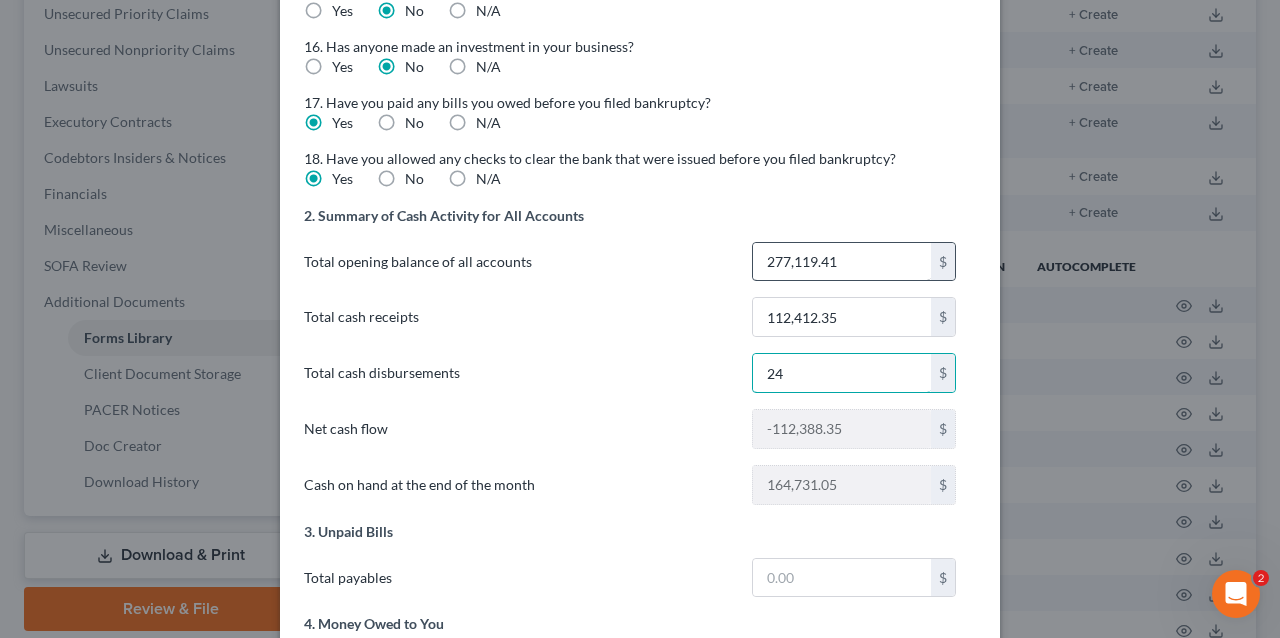 type on "249" 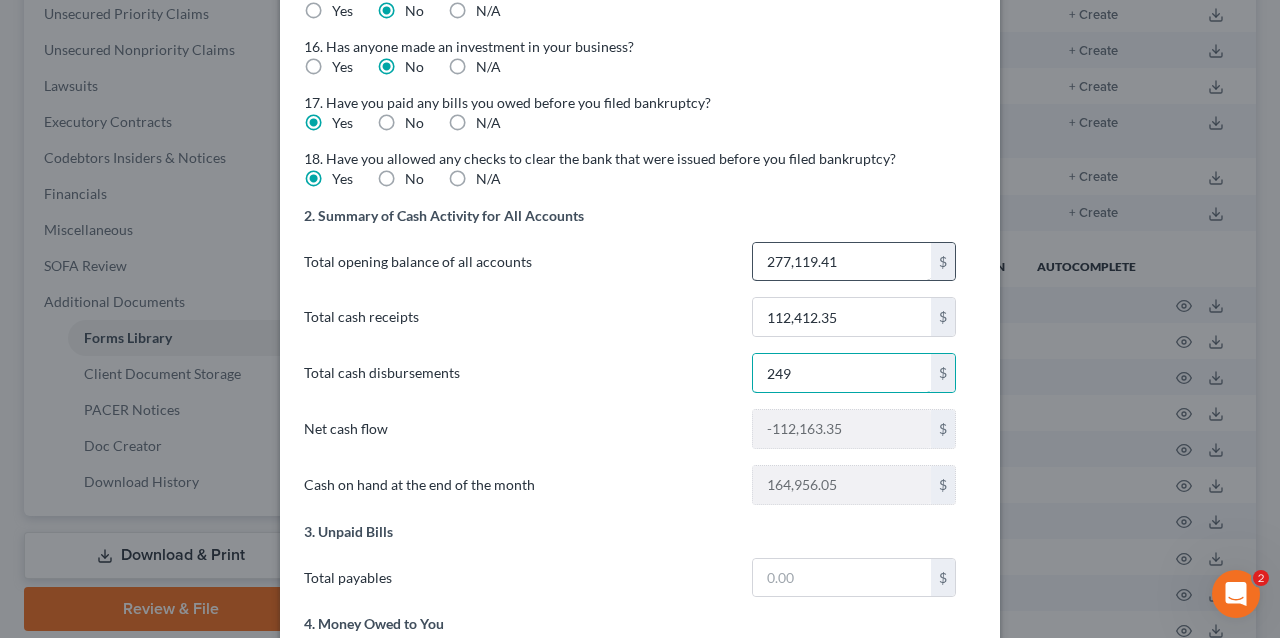 type on "2490" 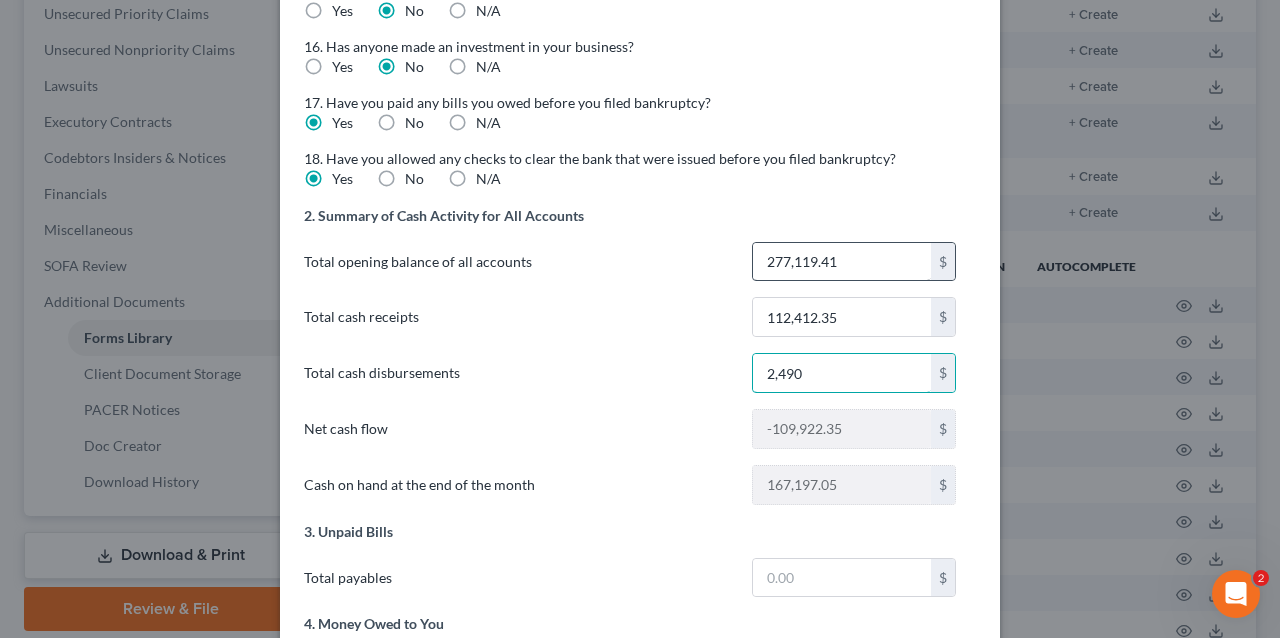 type on "2,4903" 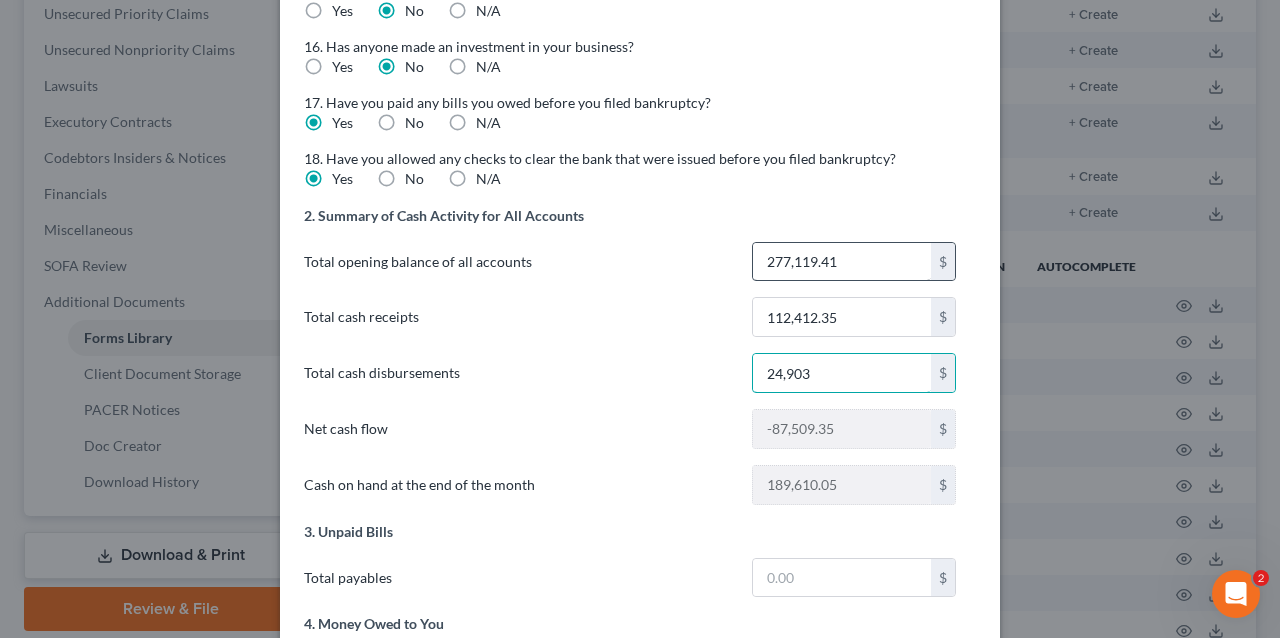 type on "24,9039" 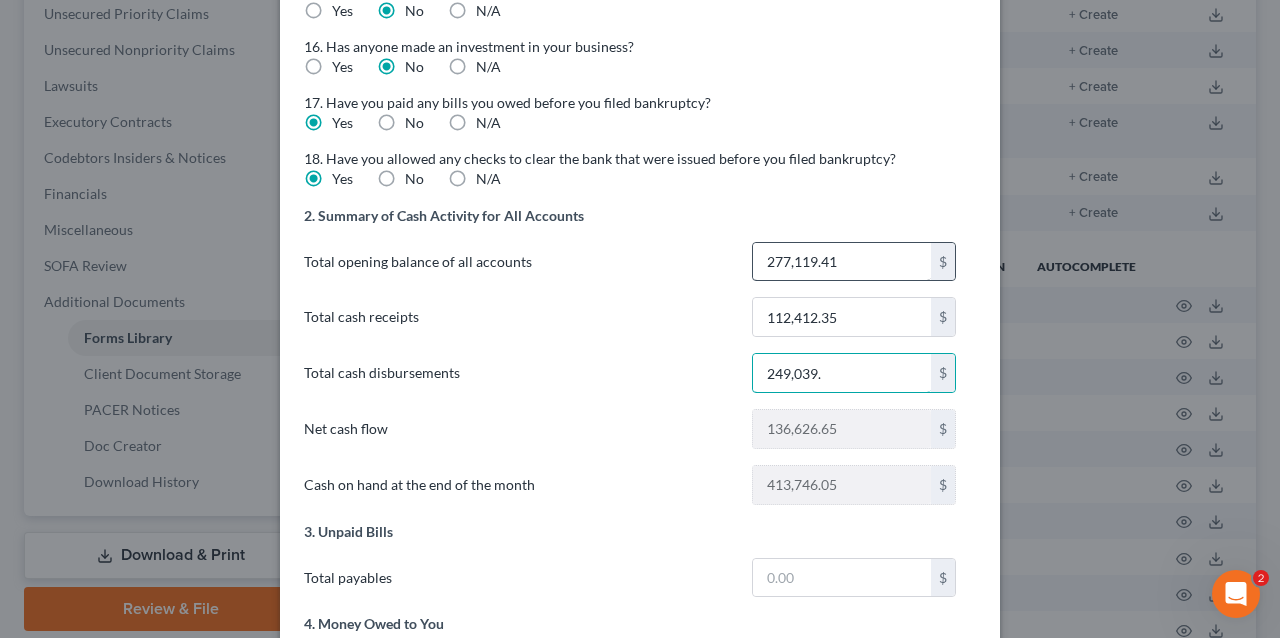type on "249,039.5" 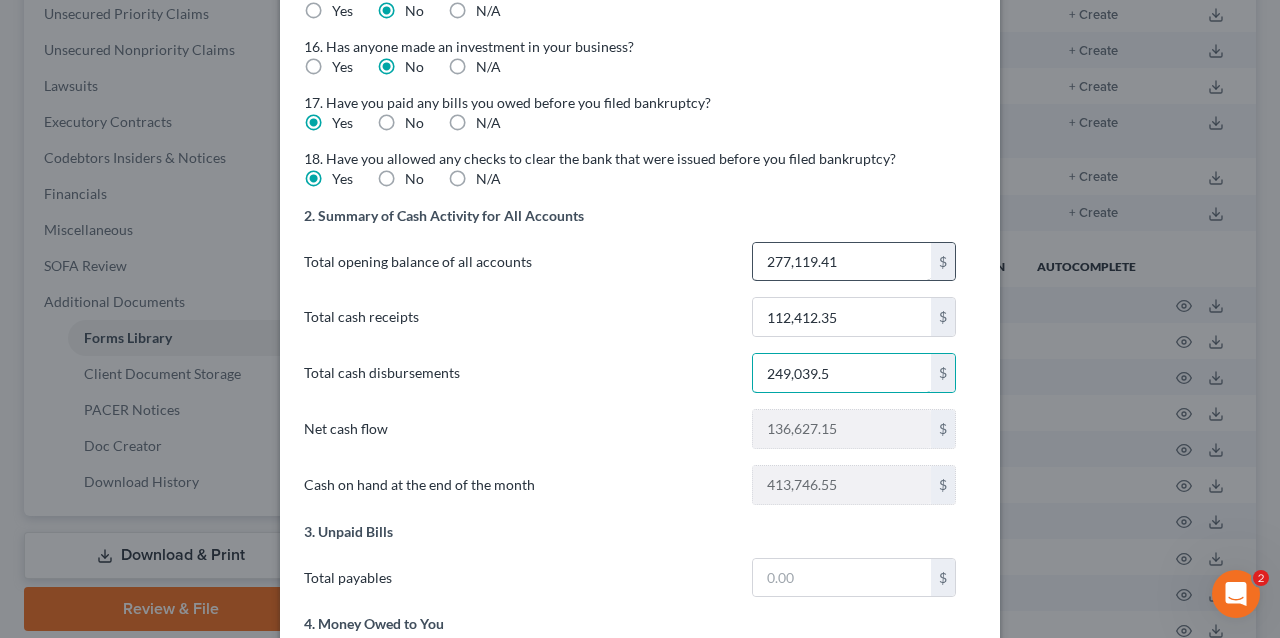 type on "249,039.52" 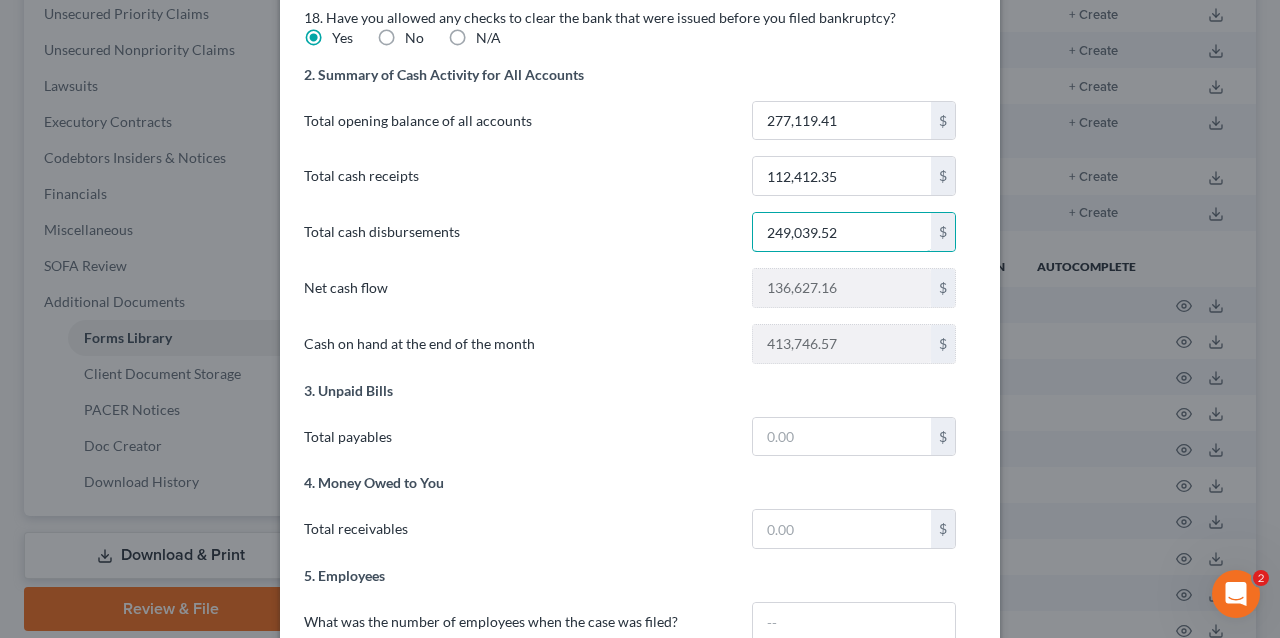 scroll, scrollTop: 1400, scrollLeft: 0, axis: vertical 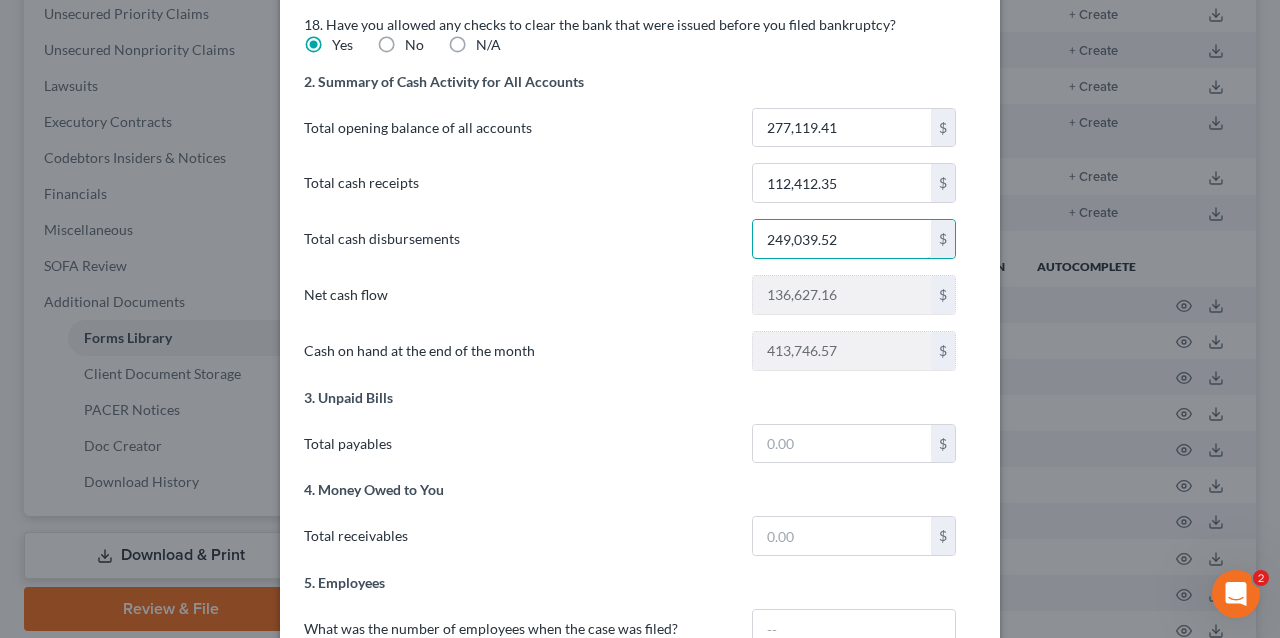 type on "249,039.52" 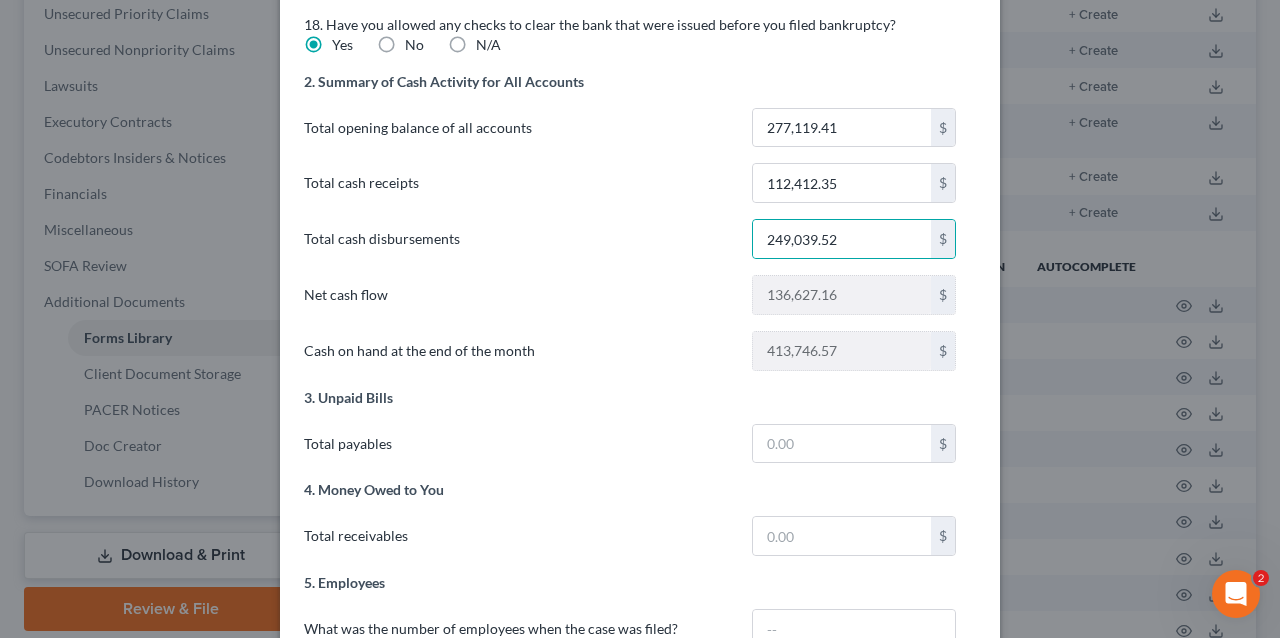 click on "Total cash disbursements" at bounding box center (518, 239) 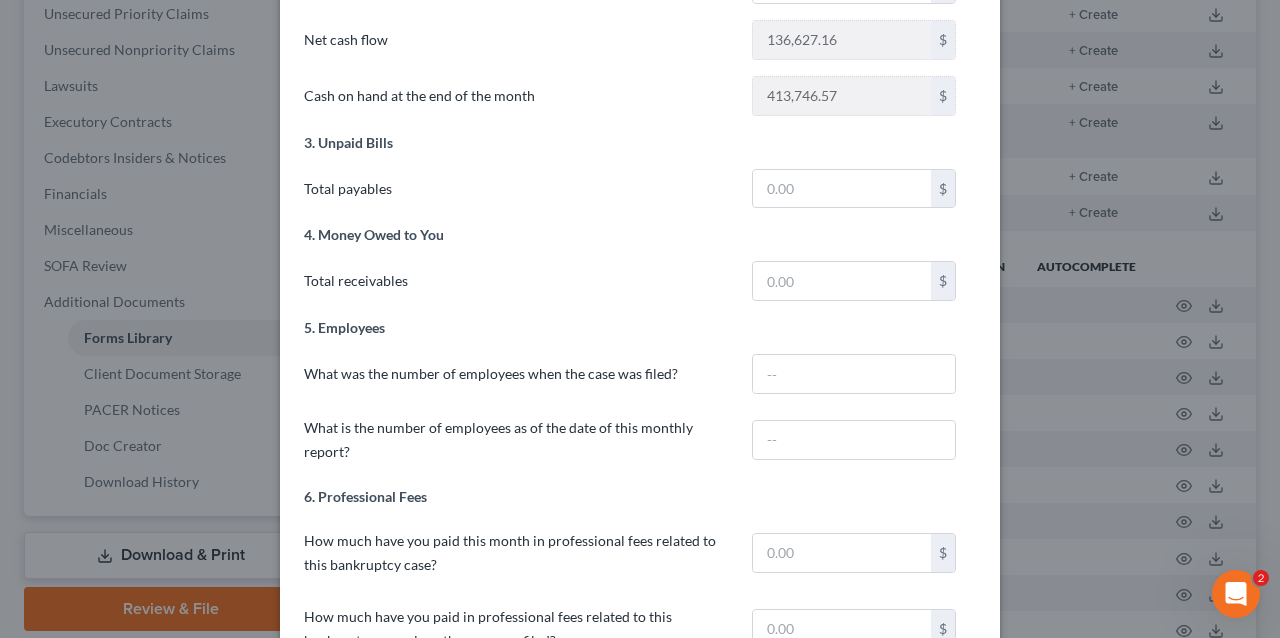 scroll, scrollTop: 1666, scrollLeft: 0, axis: vertical 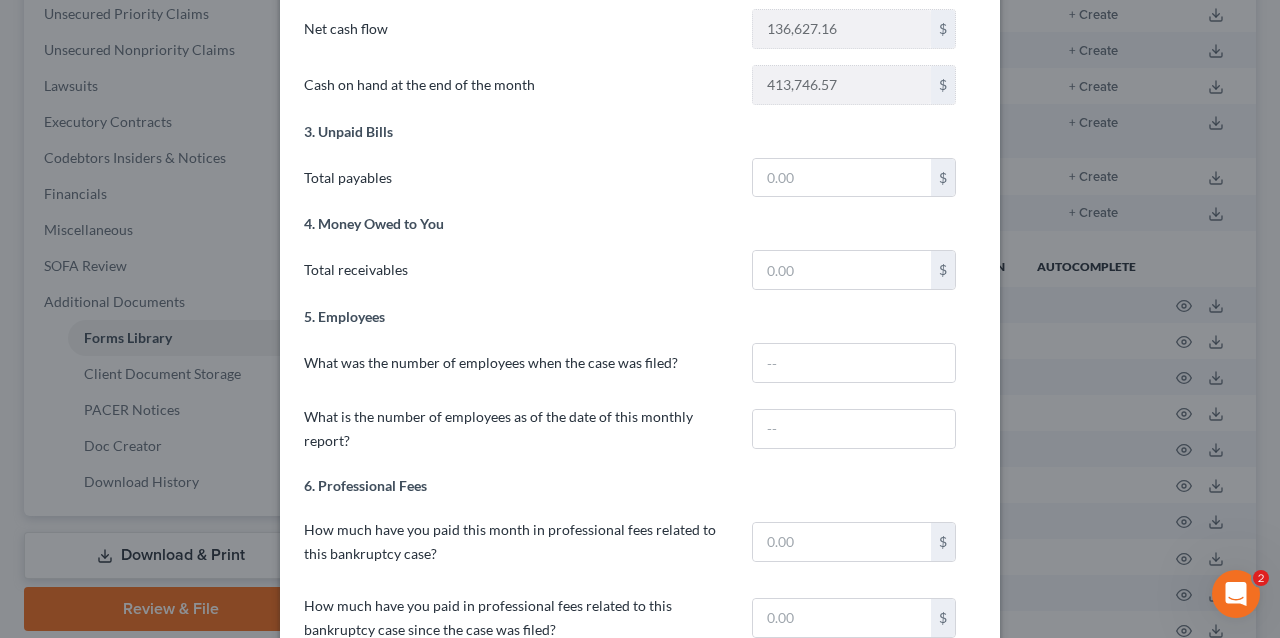 click on "3. Unpaid Bills" at bounding box center [640, 139] 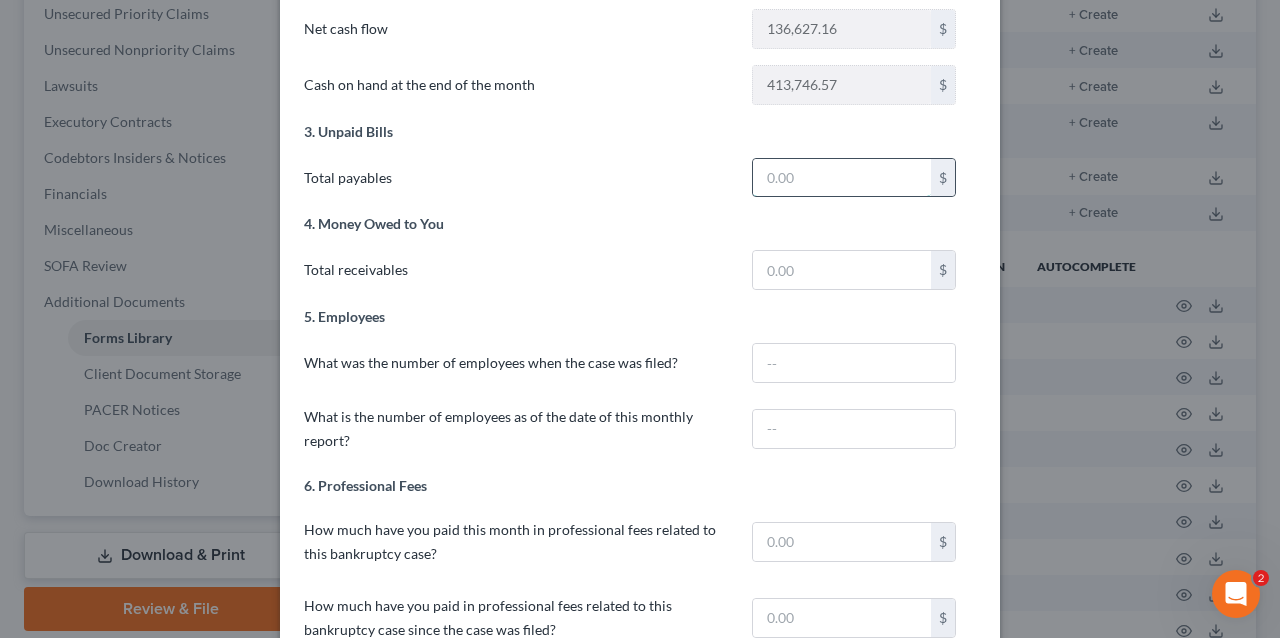 click at bounding box center [842, 178] 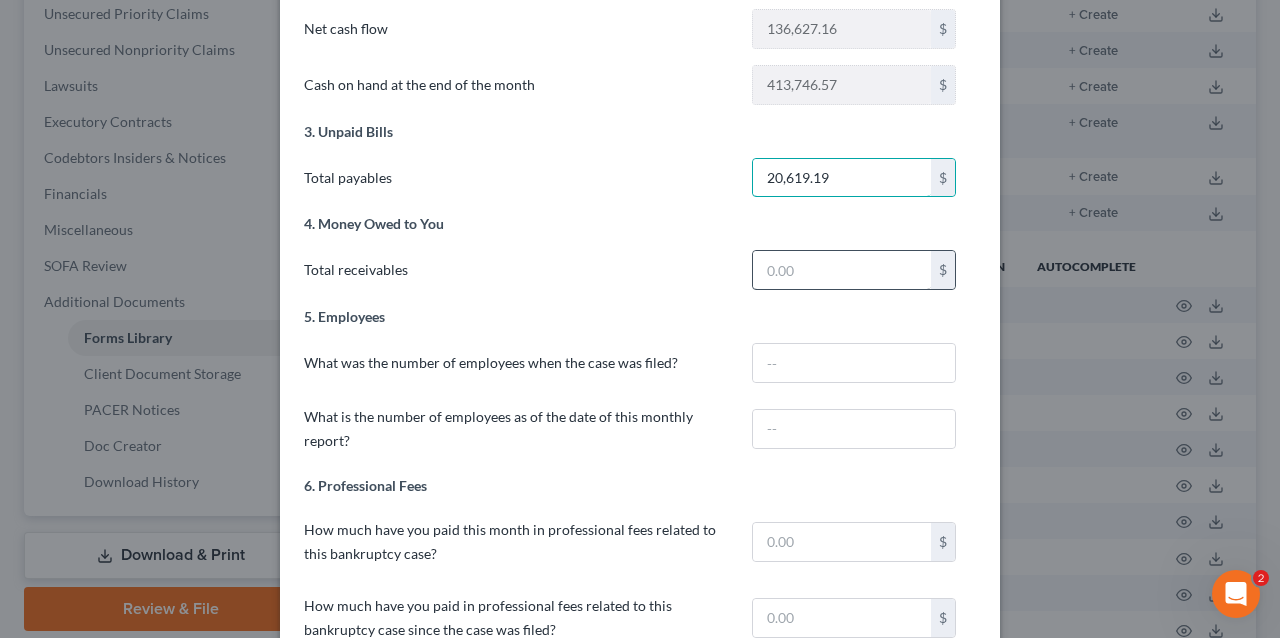 type on "20,619.19" 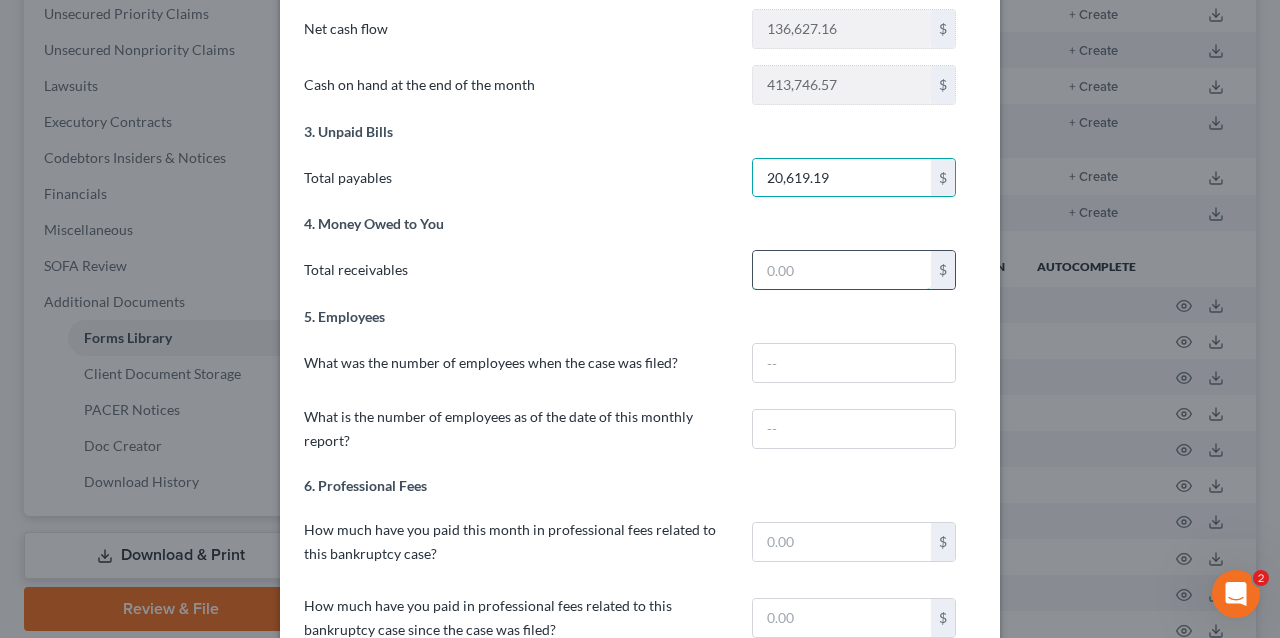 click at bounding box center (842, 270) 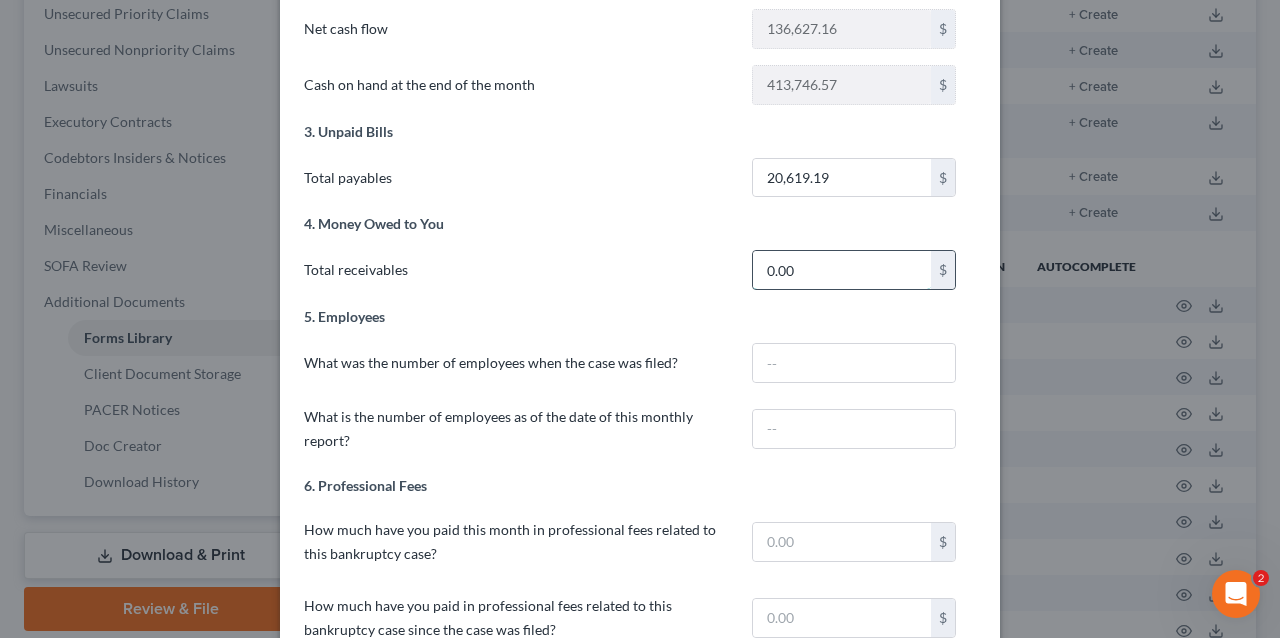 type on "0.00" 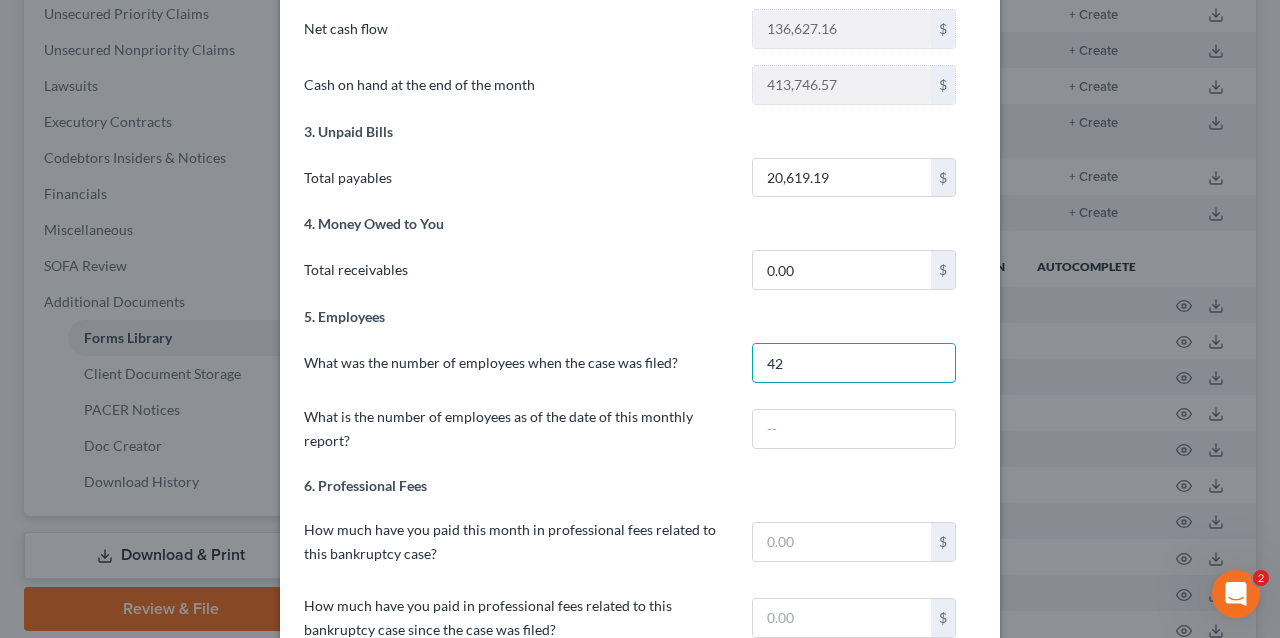 type on "42" 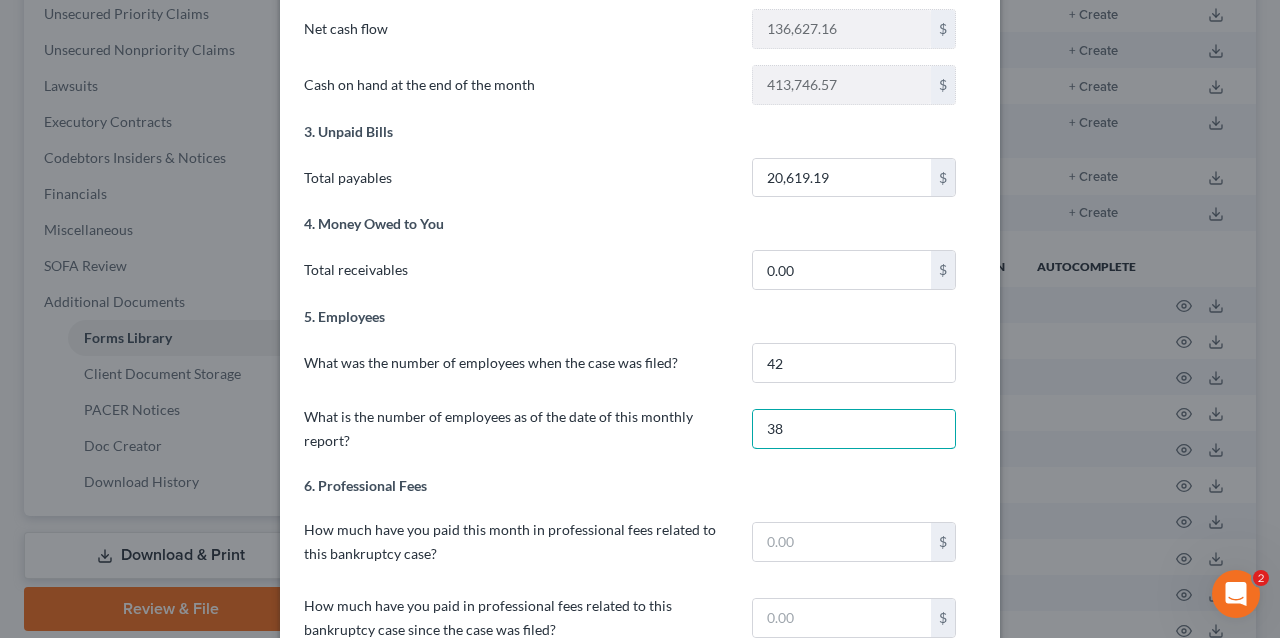 type on "38" 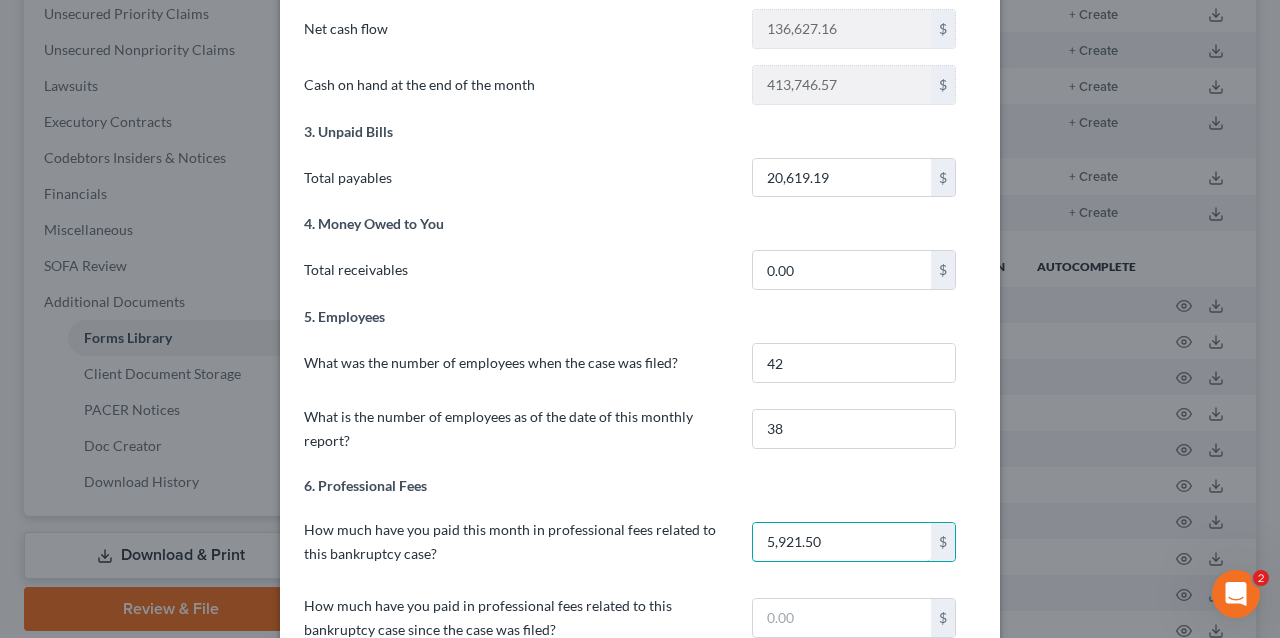 type on "5,921.50" 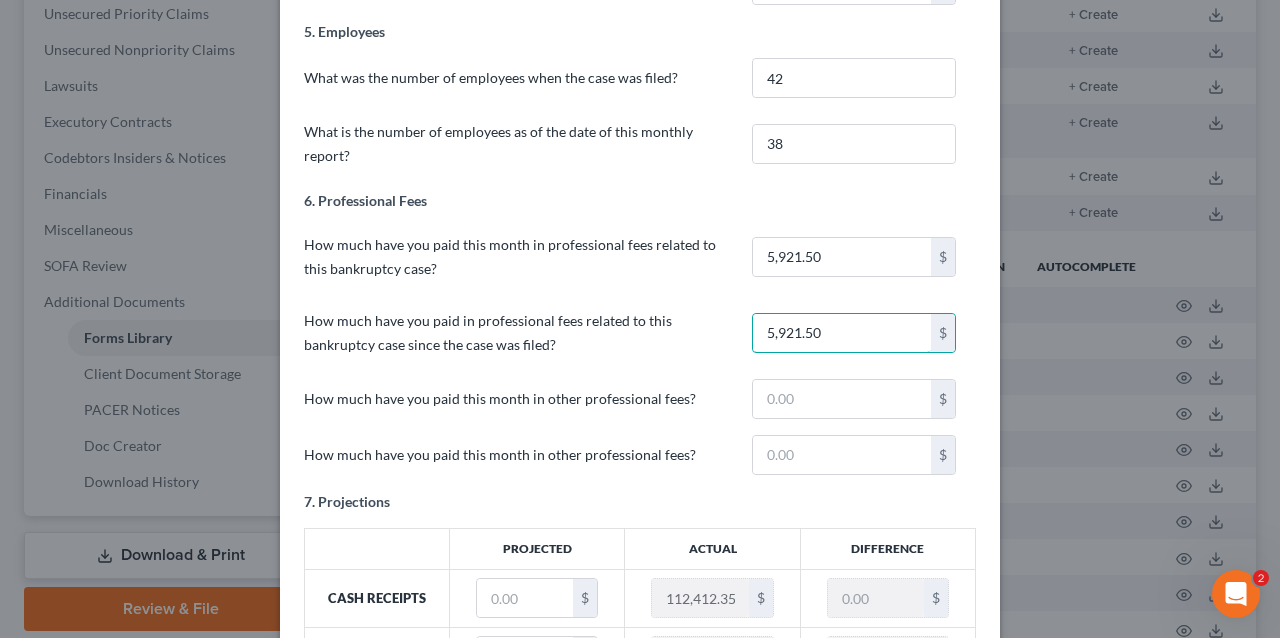 scroll, scrollTop: 2000, scrollLeft: 0, axis: vertical 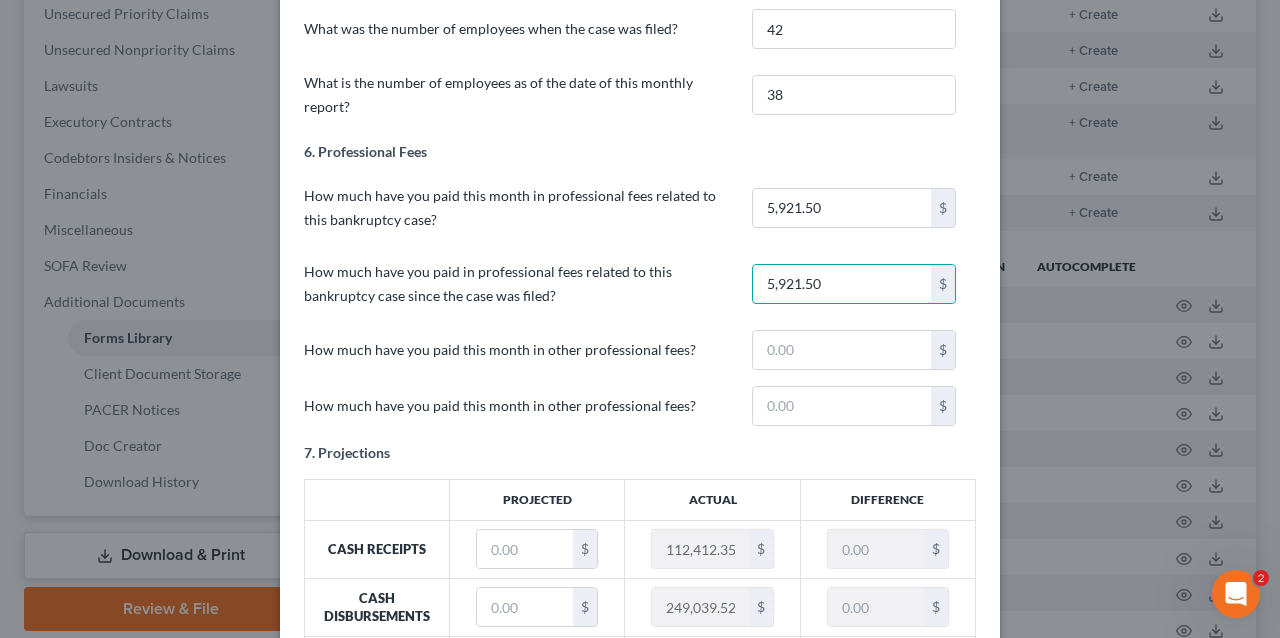 type on "5,921.50" 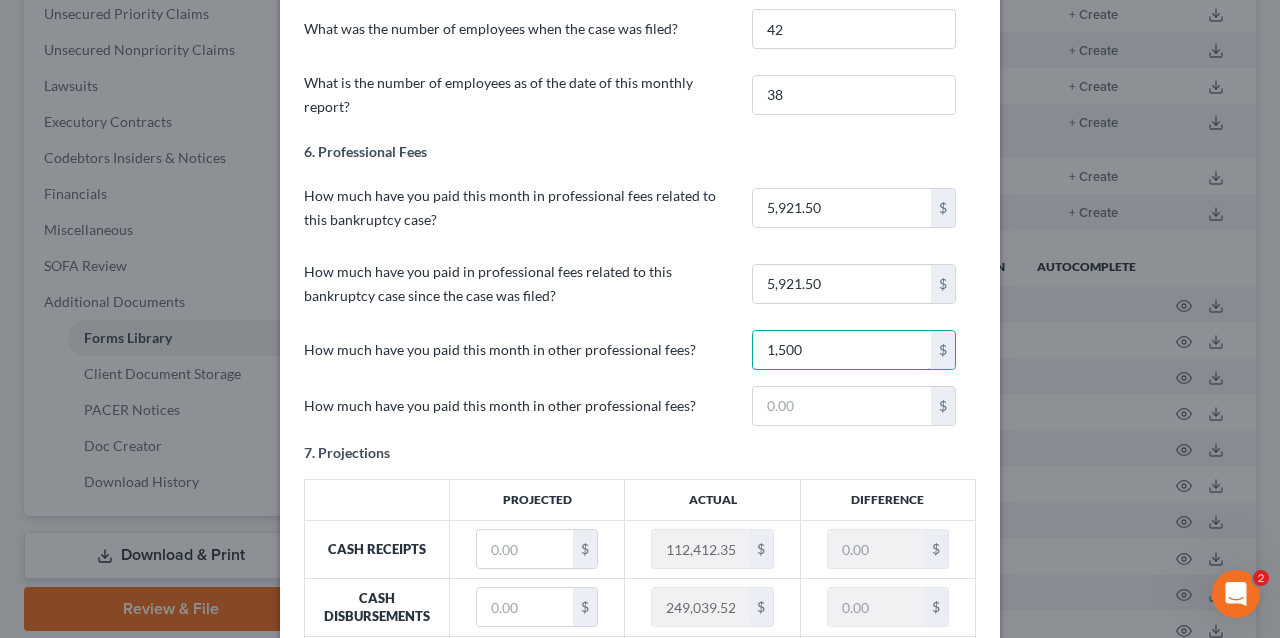 type on "1,500" 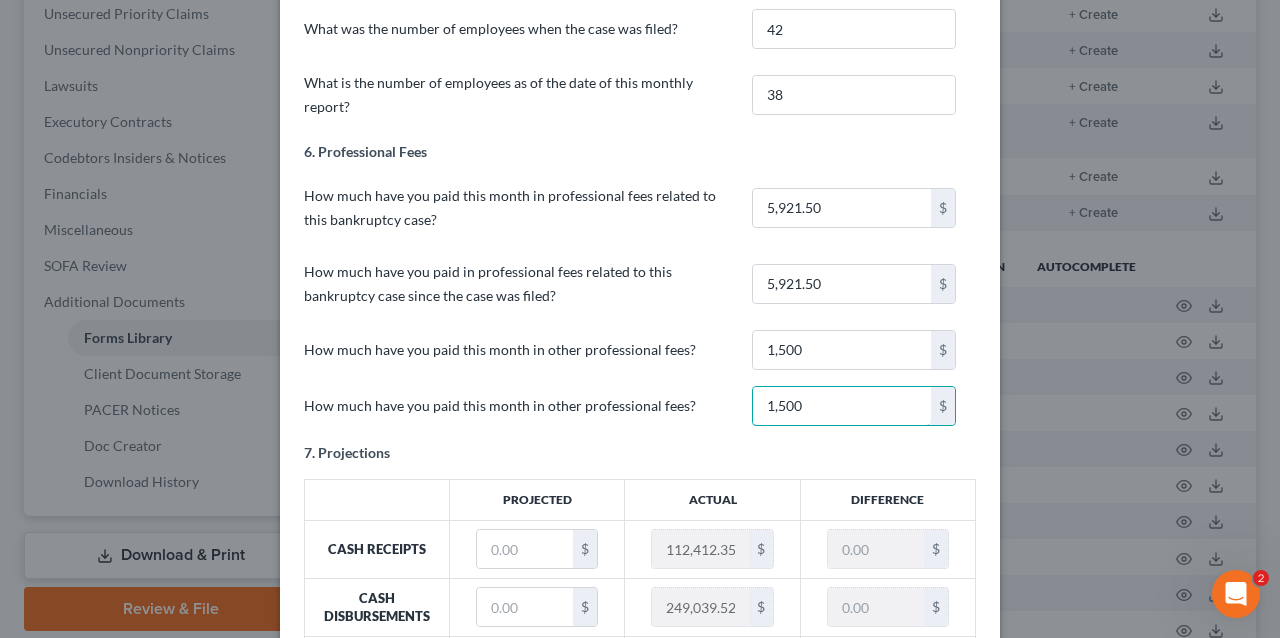 type on "1,500" 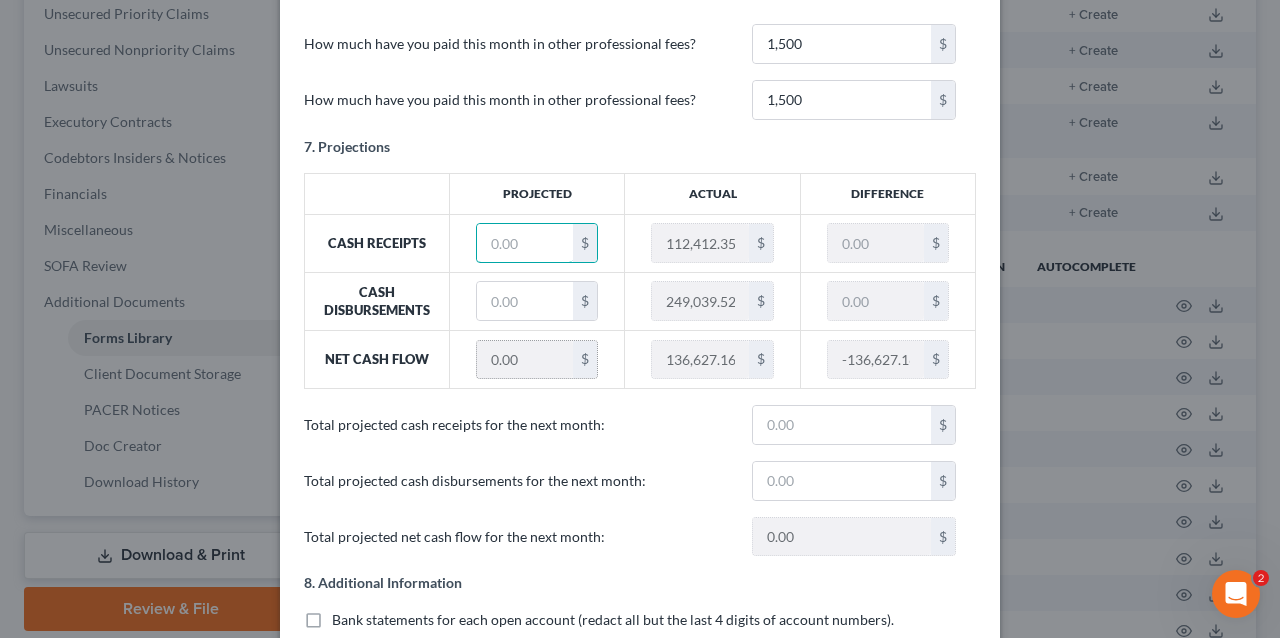 scroll, scrollTop: 2333, scrollLeft: 0, axis: vertical 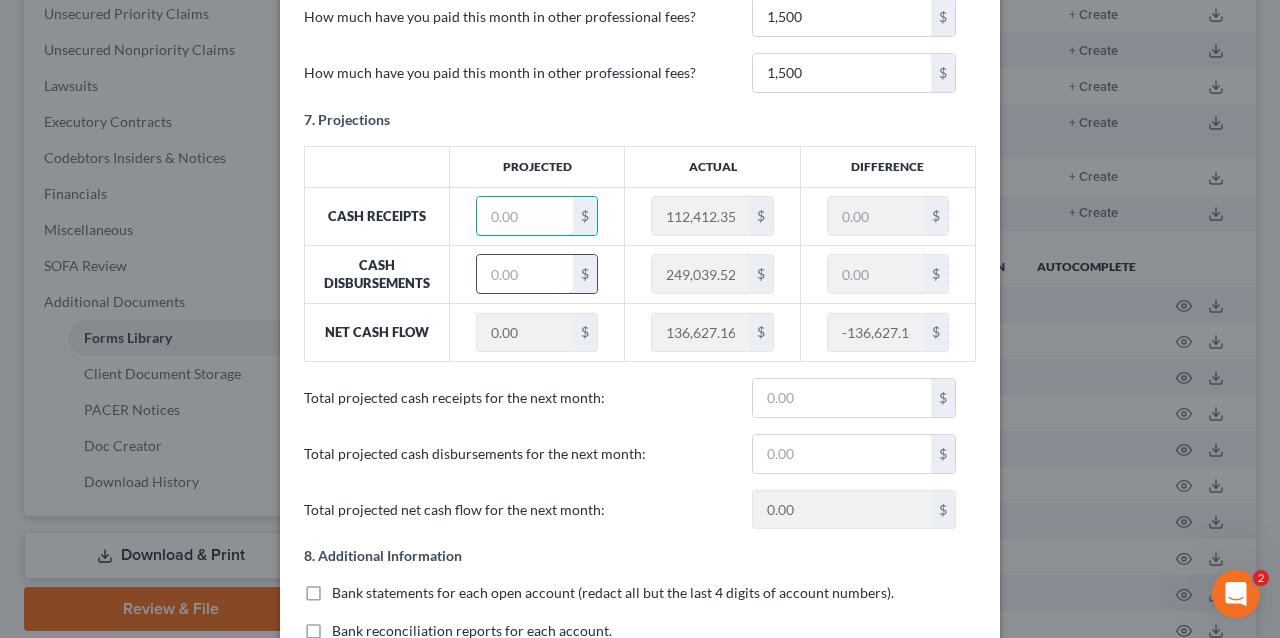 type on "0" 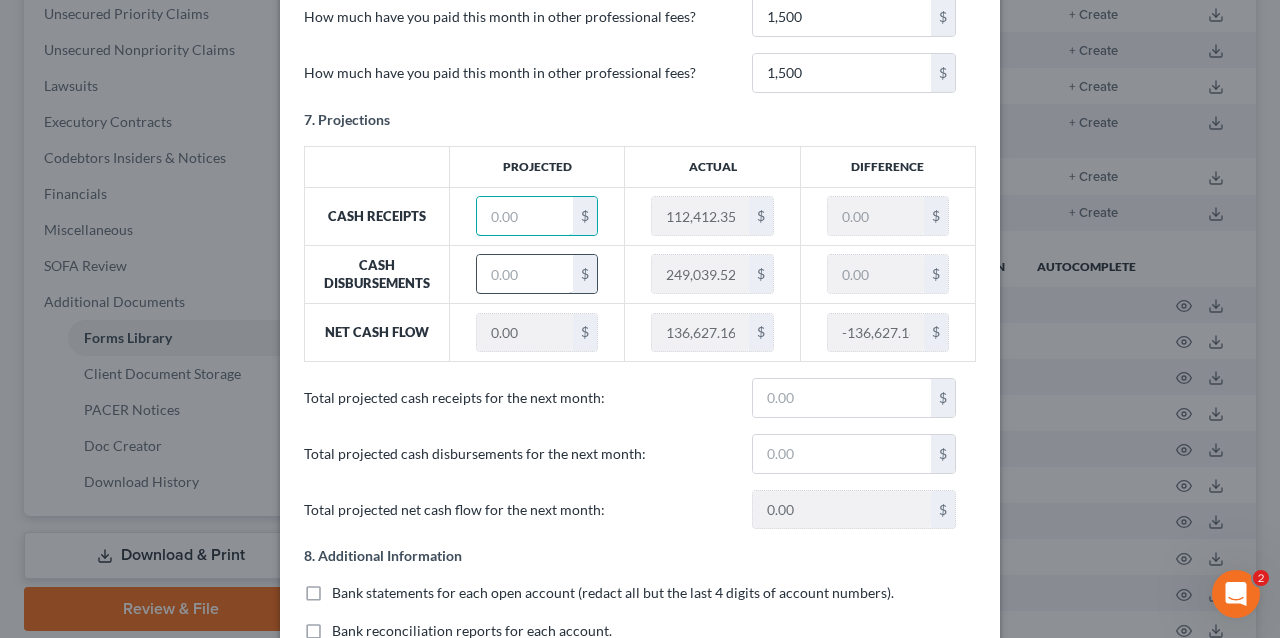 type on "-112,412.35" 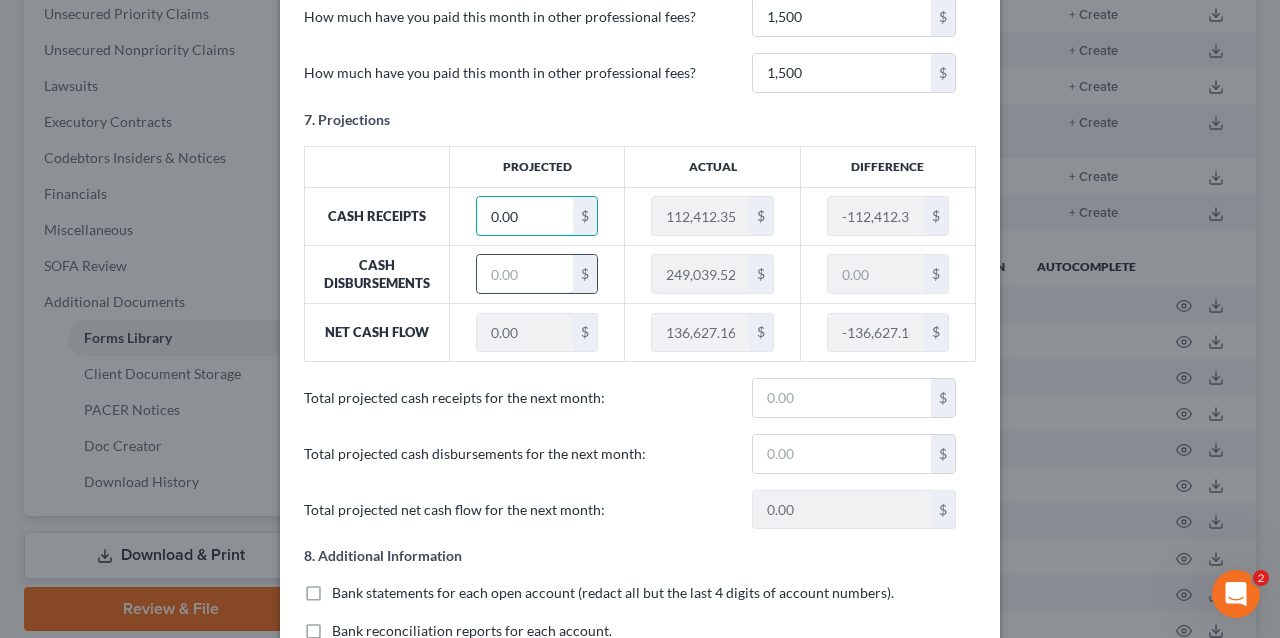 type on "0.00" 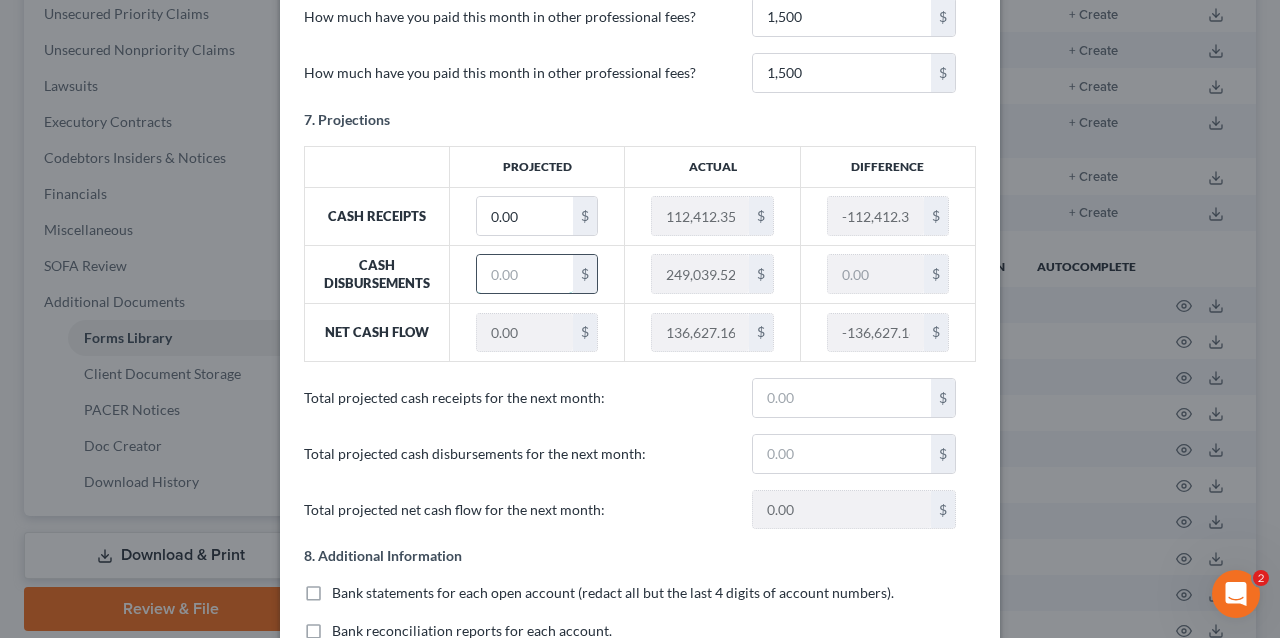 type on "0" 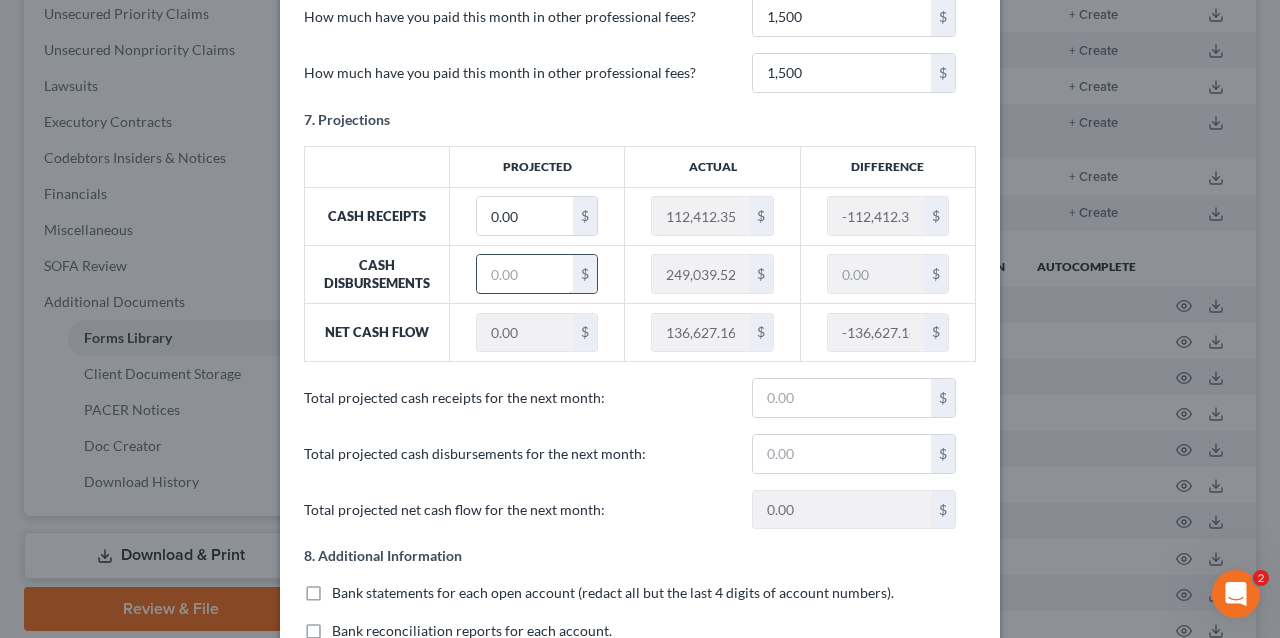 type on "-249,039.52" 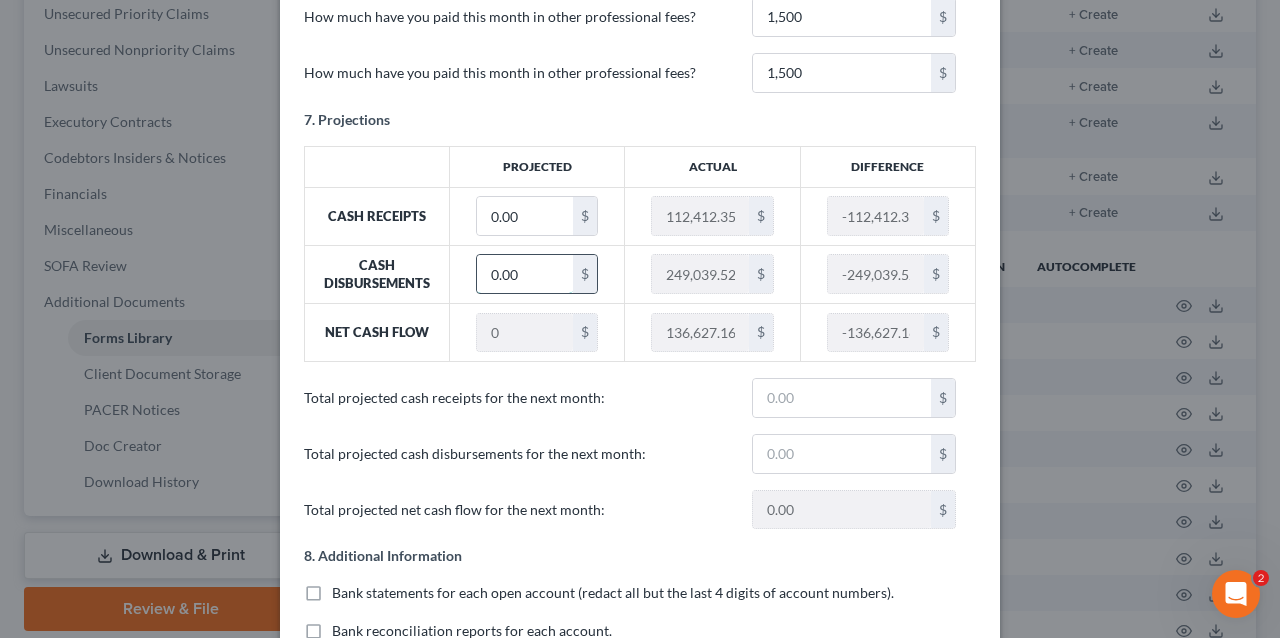 type on "0.00" 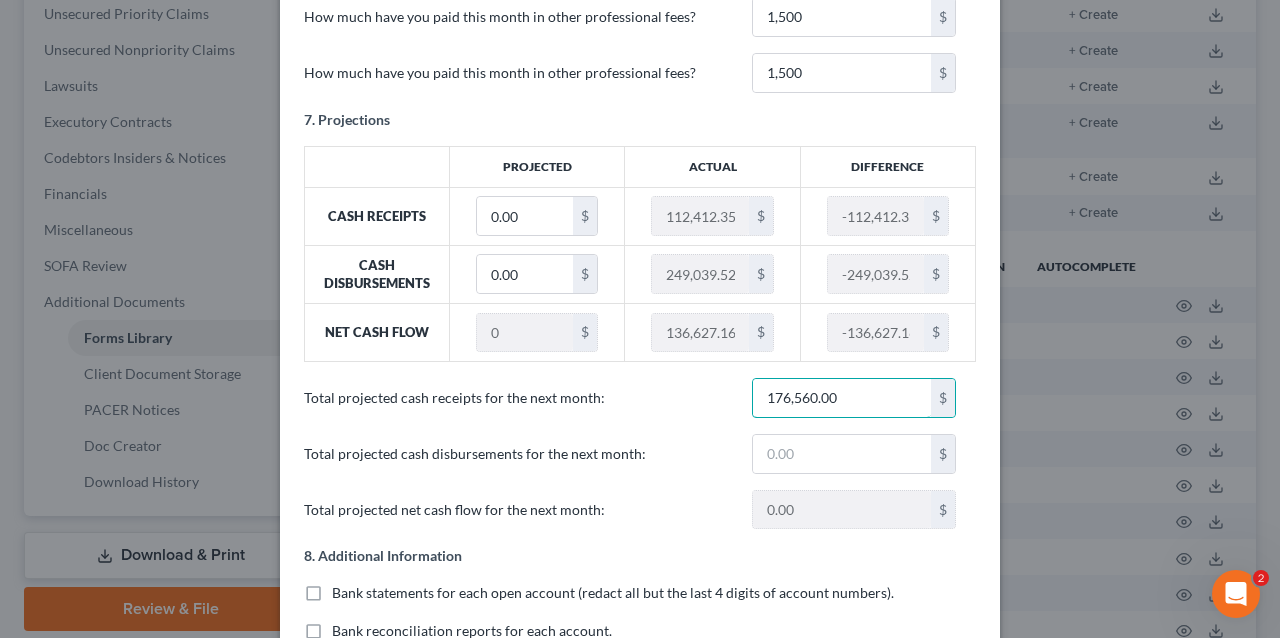 type on "176,560.00" 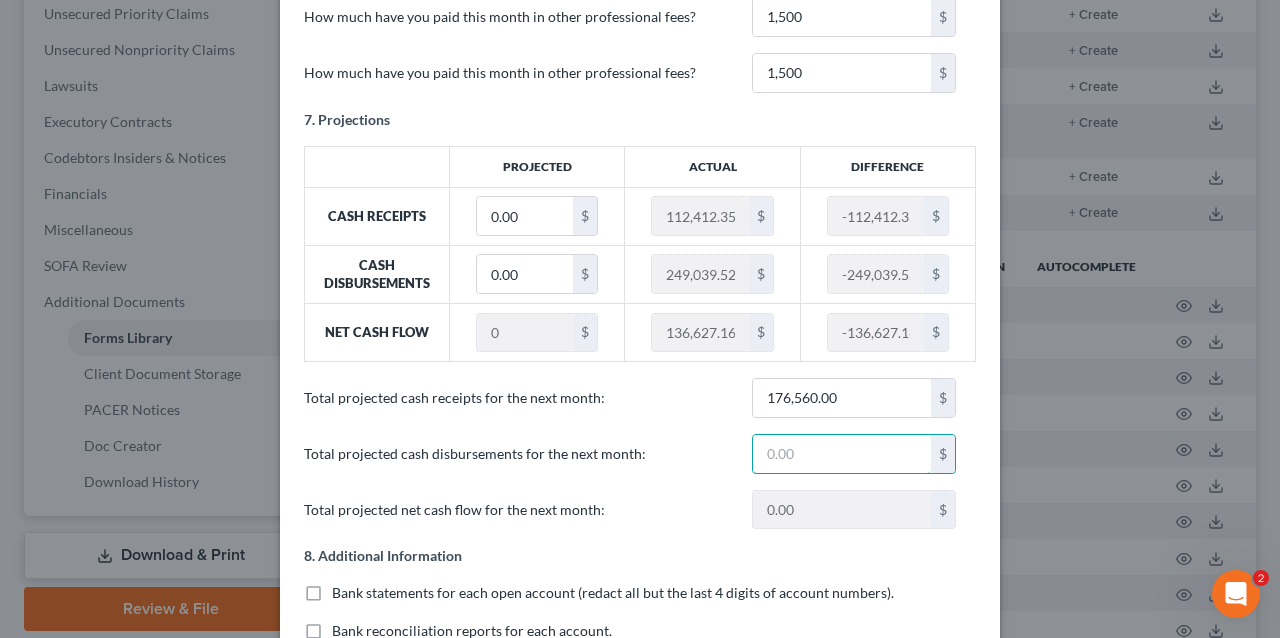type on "2" 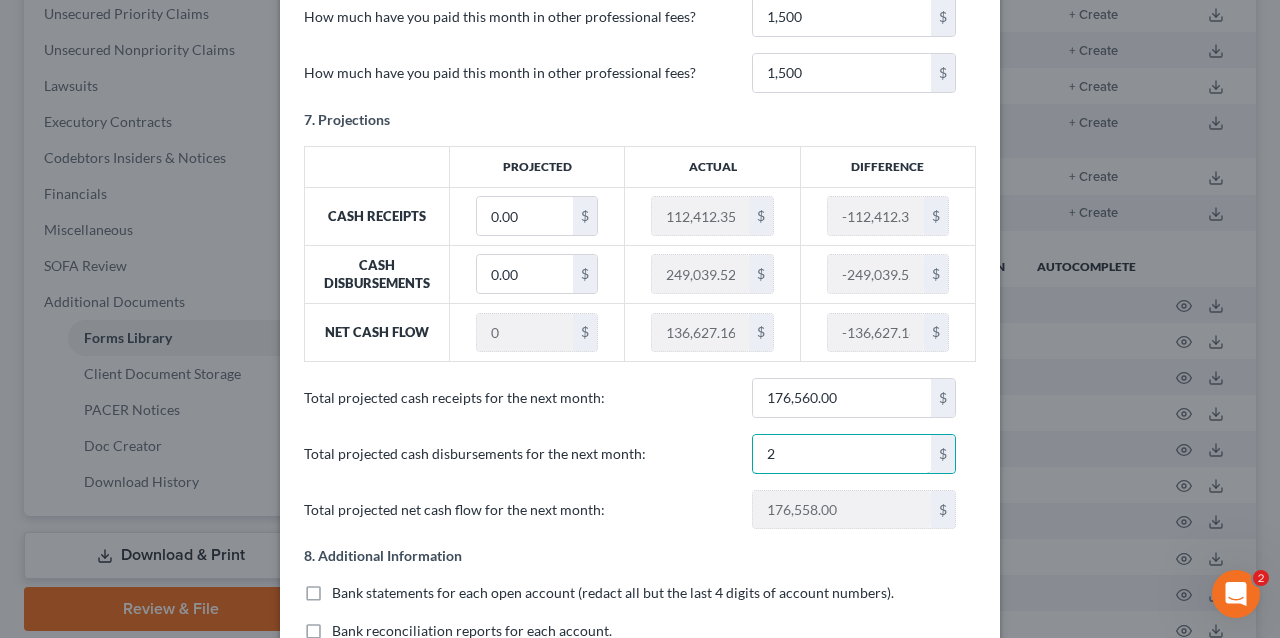 type on "20" 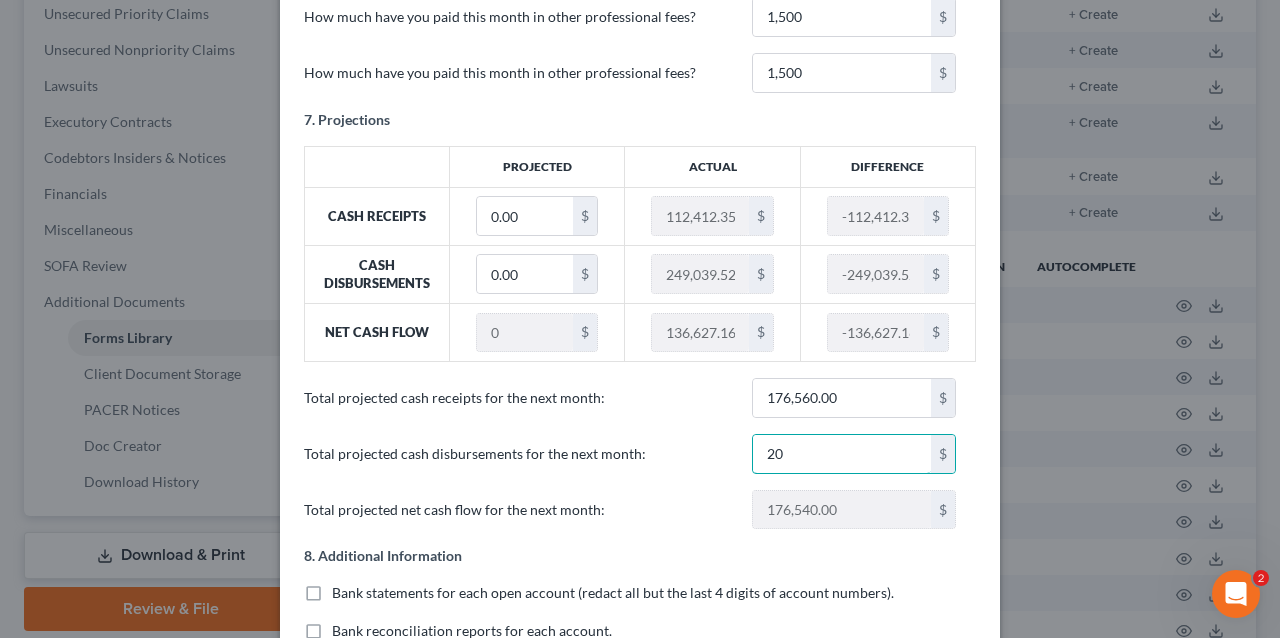 type on "204" 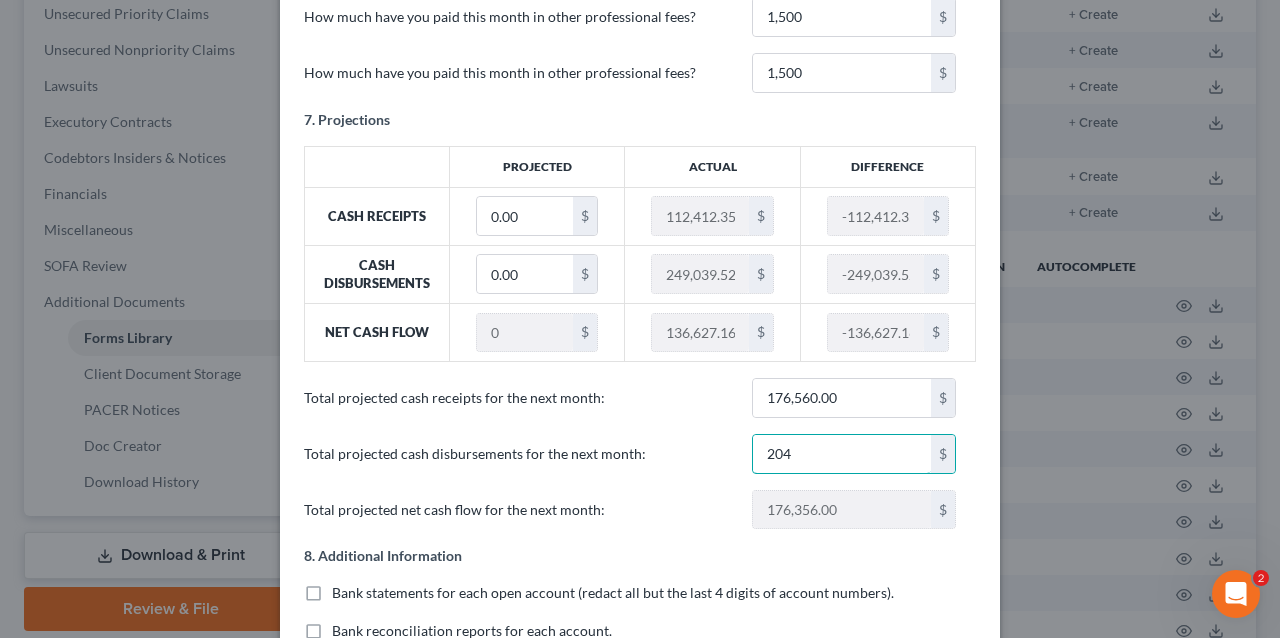 type on "2045" 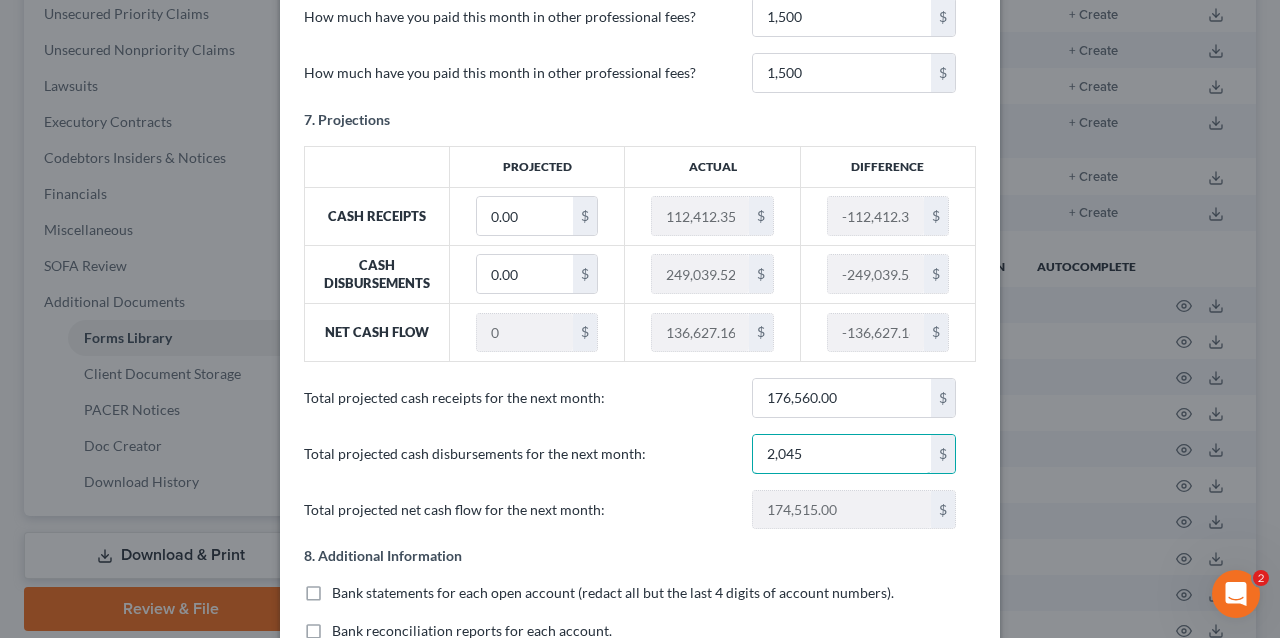 type on "2,0456" 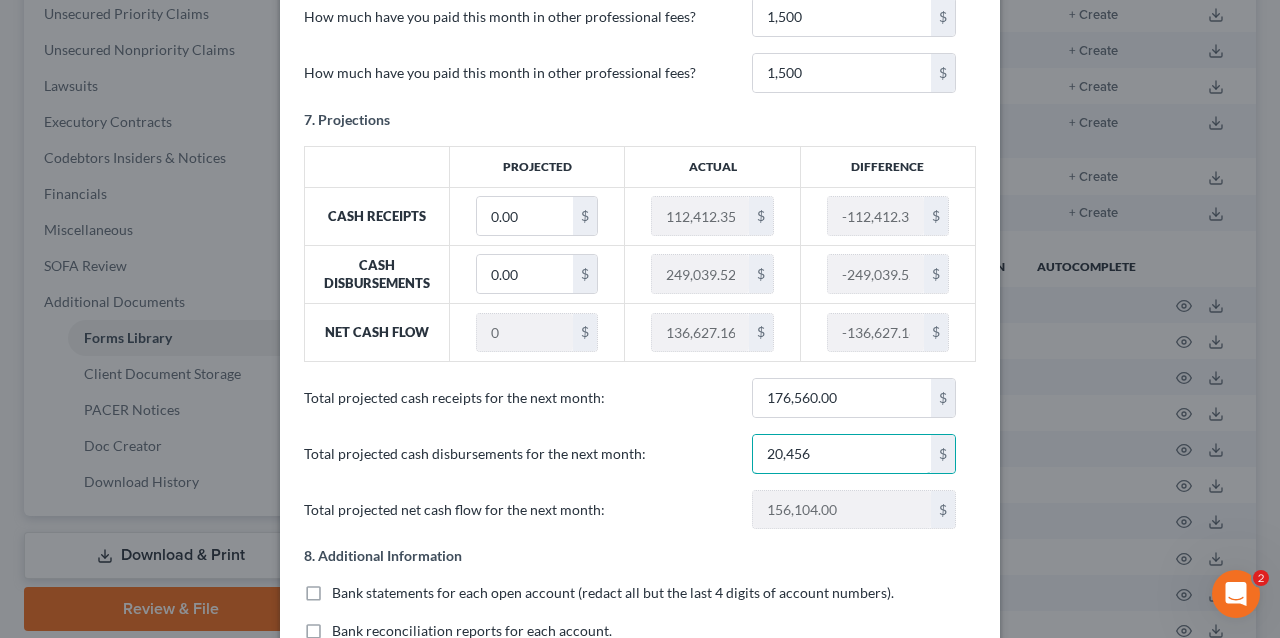 type on "20,4563" 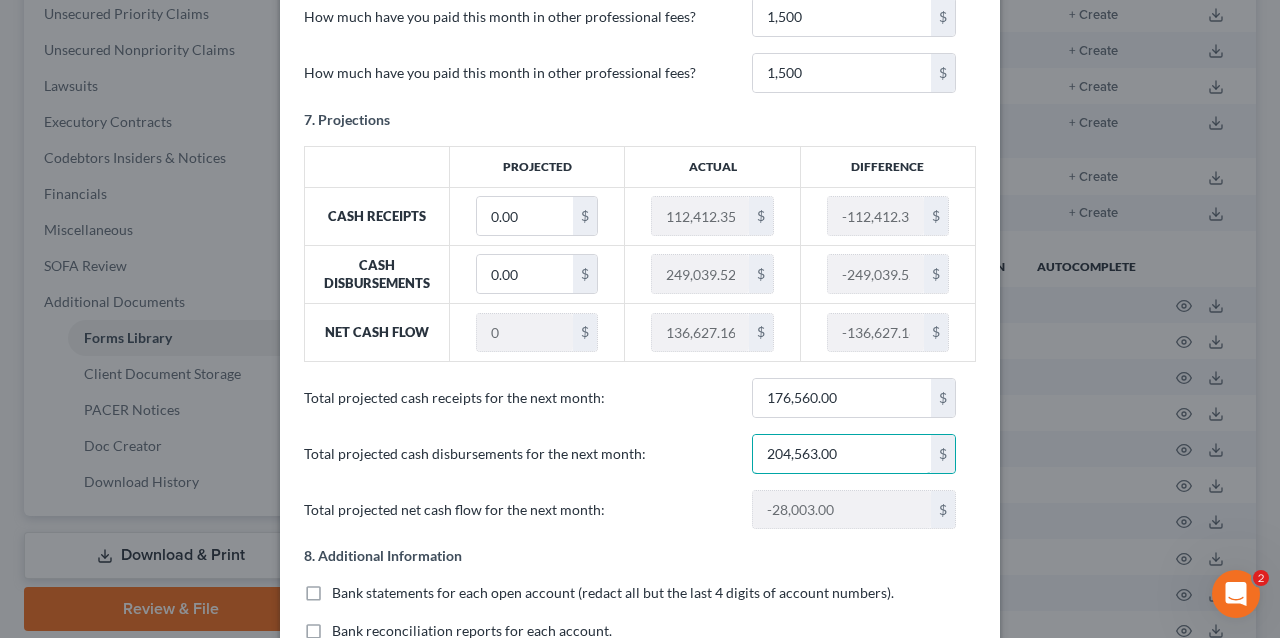 type on "204,563.00" 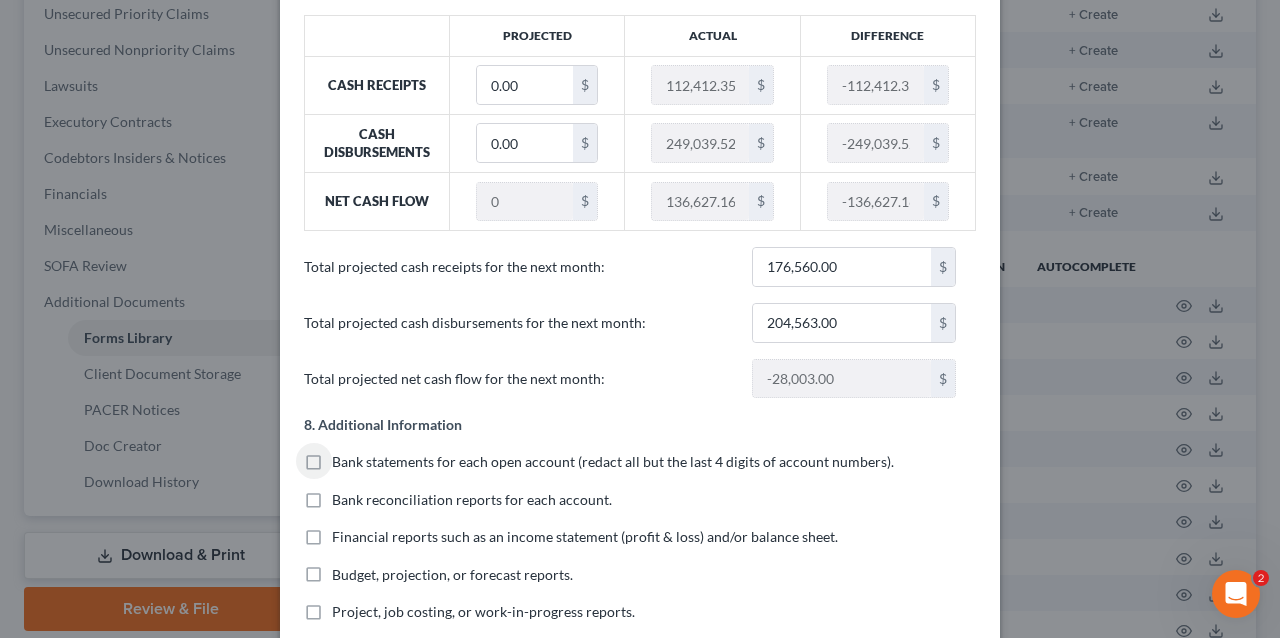 scroll, scrollTop: 2562, scrollLeft: 0, axis: vertical 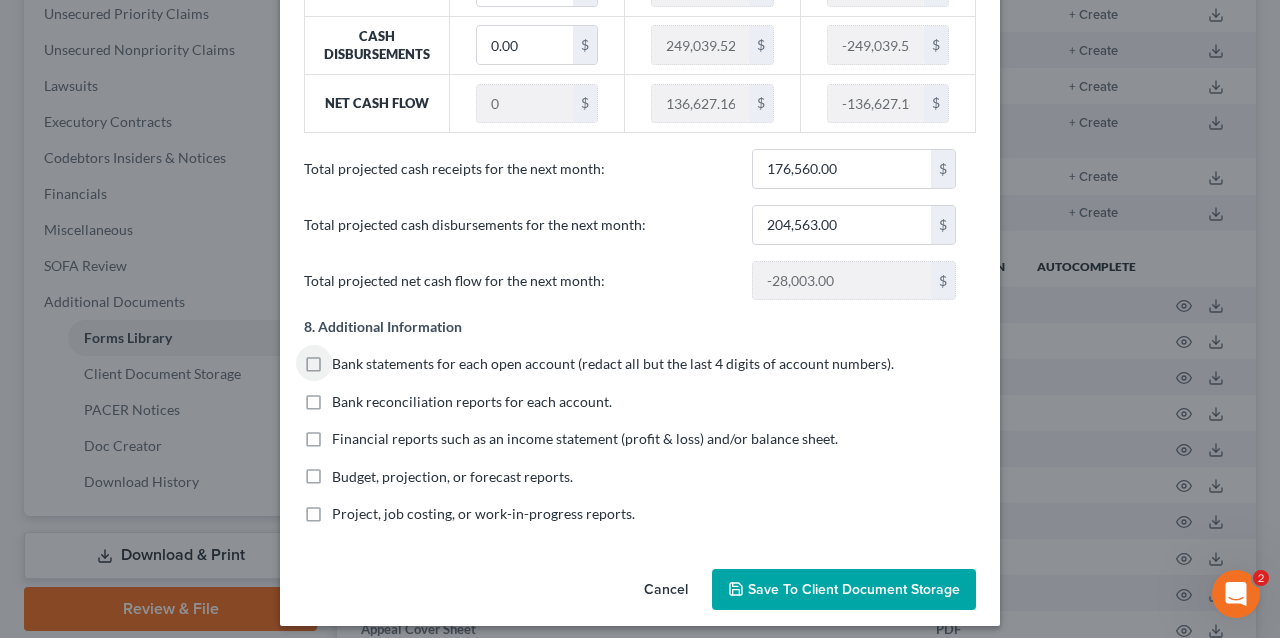 click on "Bank statements for each open account (redact all but the last 4 digits of account numbers)." at bounding box center [613, 363] 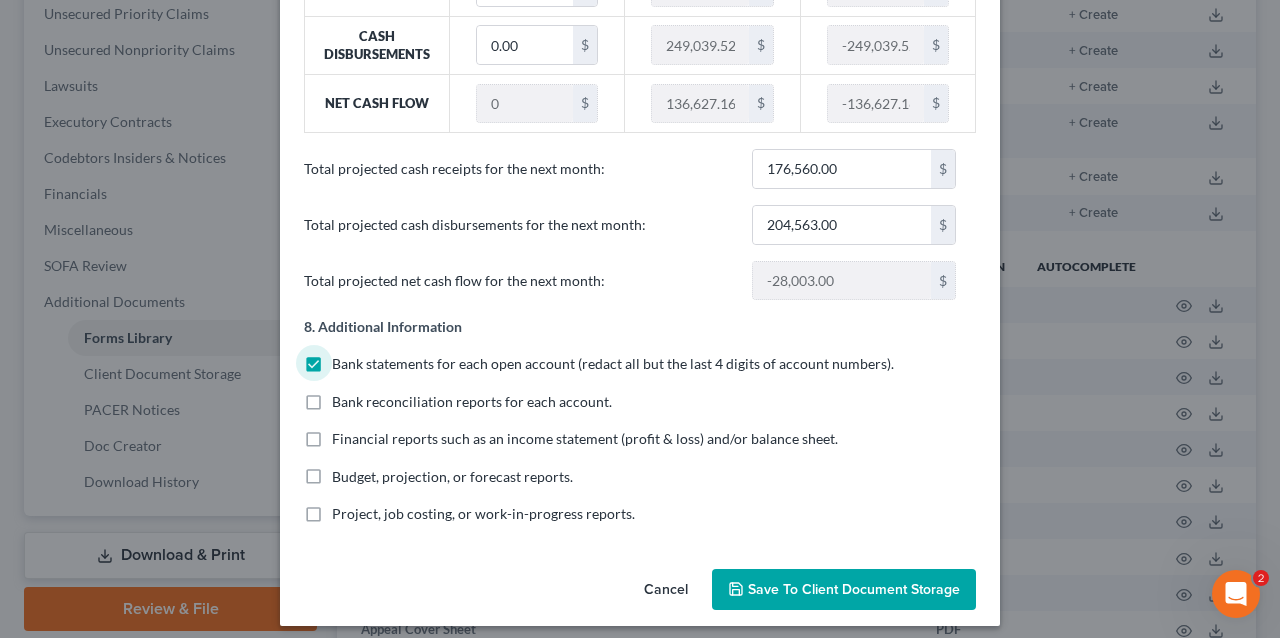 click on "Bank reconciliation reports for each account." at bounding box center [472, 401] 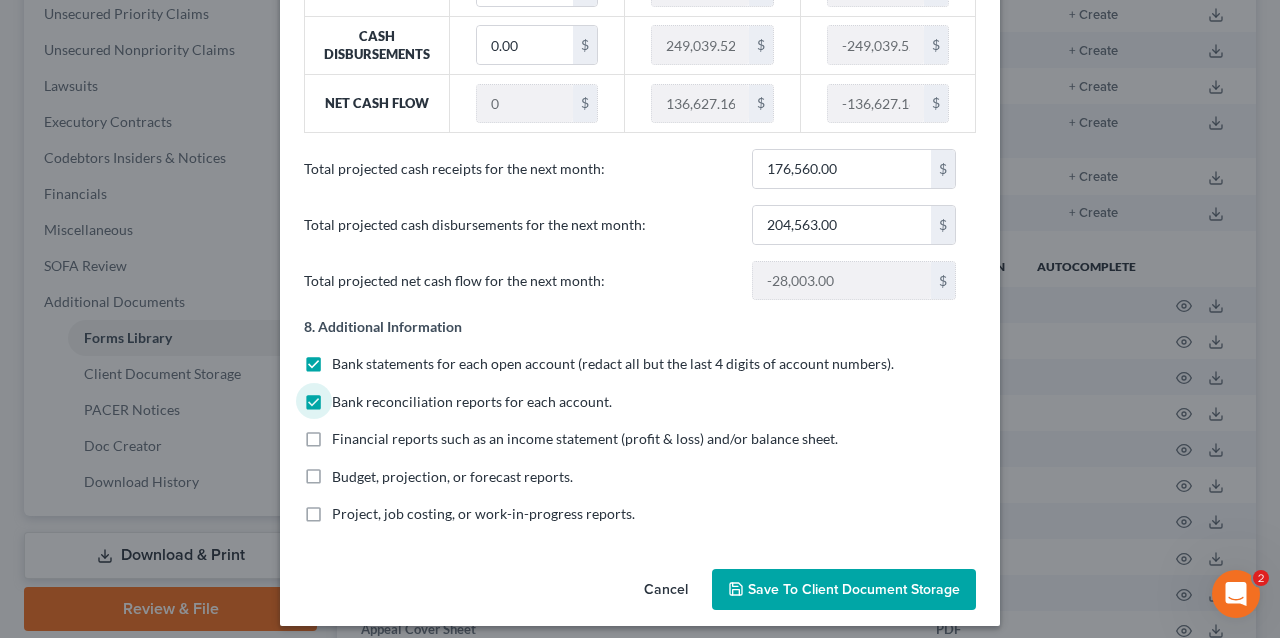 click on "Financial reports such as an income statement (profit & loss) and/or balance sheet." at bounding box center (585, 438) 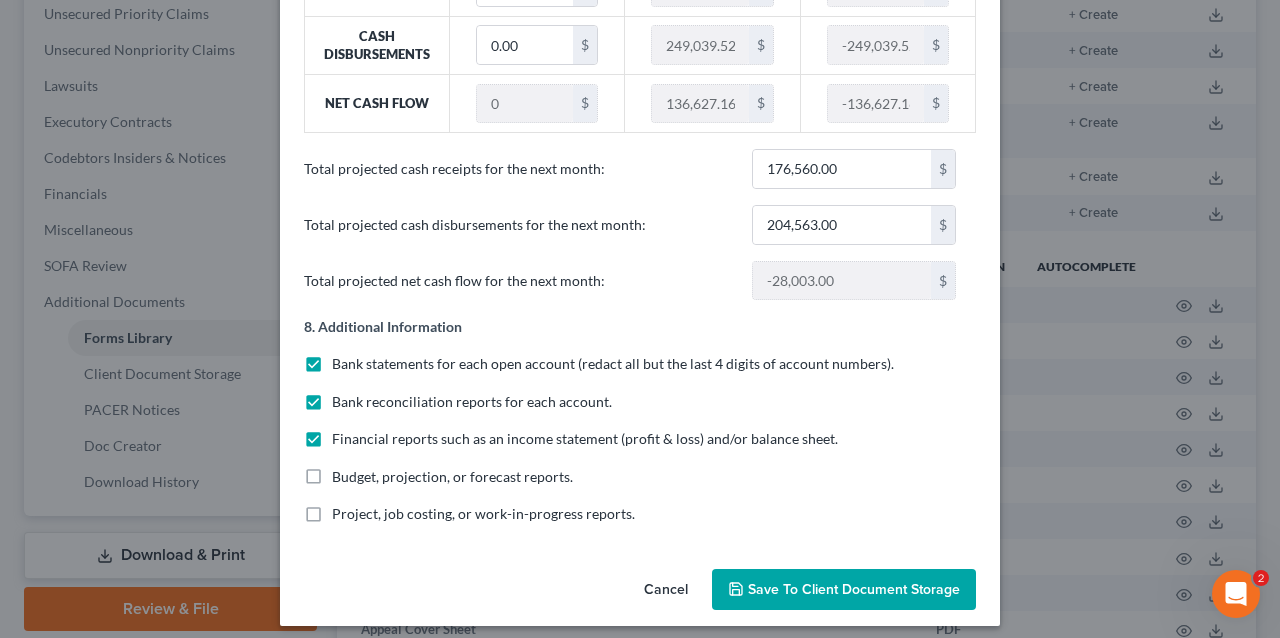 click on "Budget, projection, or forecast reports." at bounding box center [452, 476] 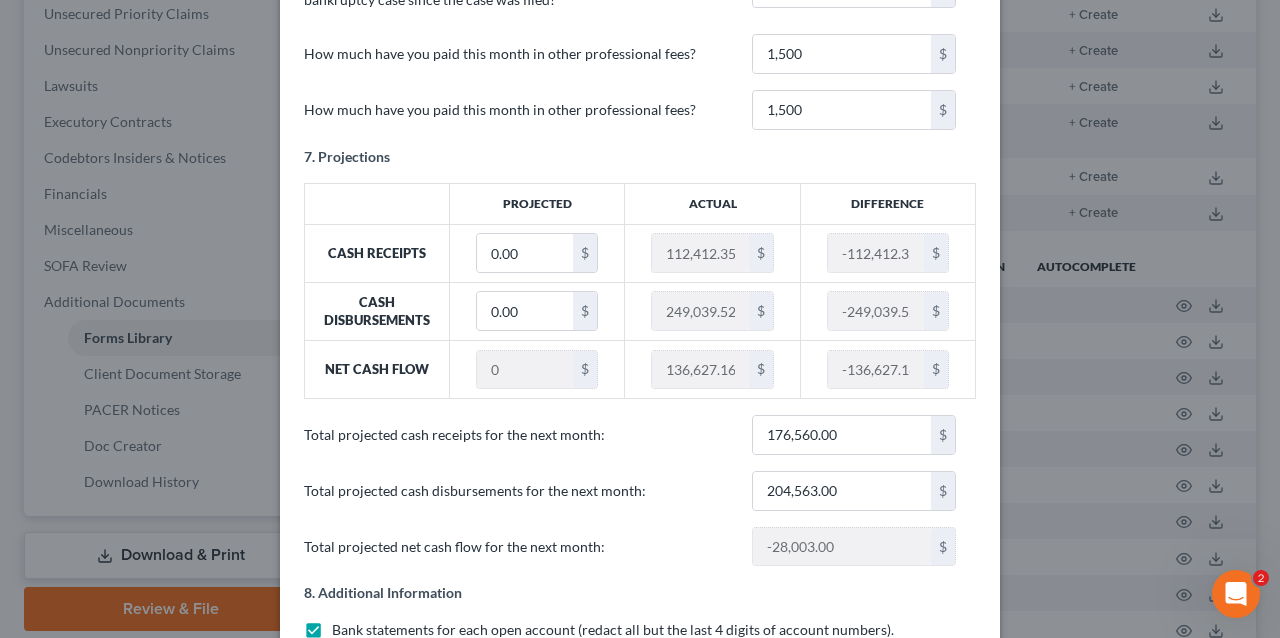 scroll, scrollTop: 2562, scrollLeft: 0, axis: vertical 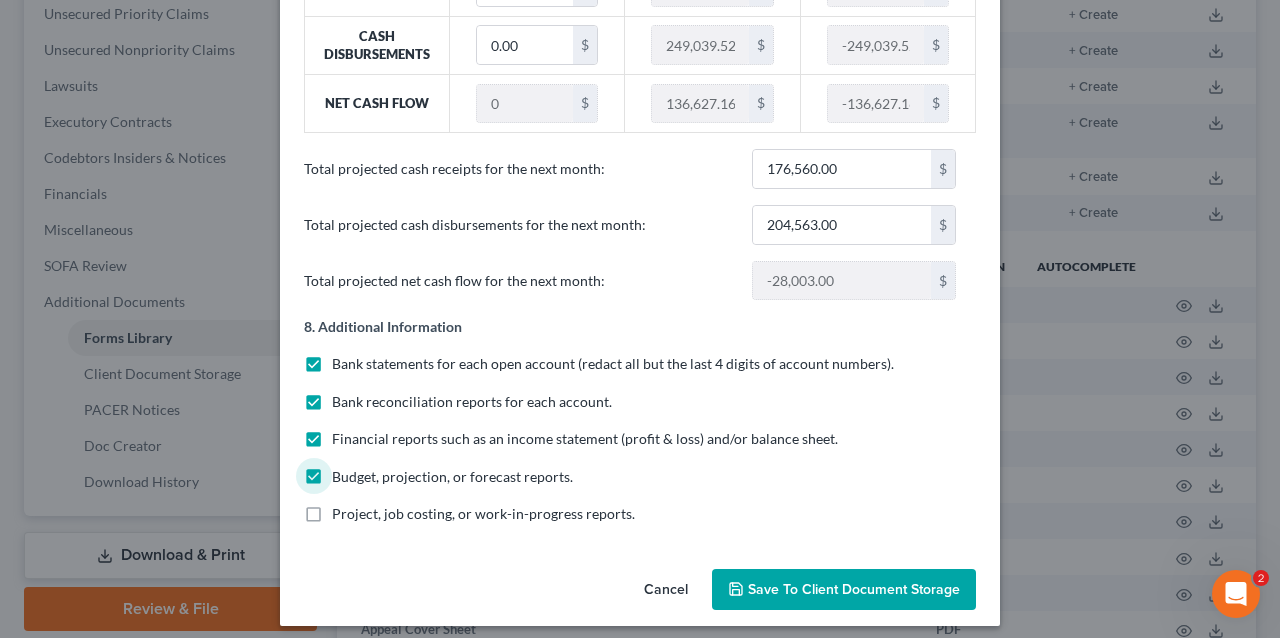 click on "Save to Client Document Storage" at bounding box center [854, 589] 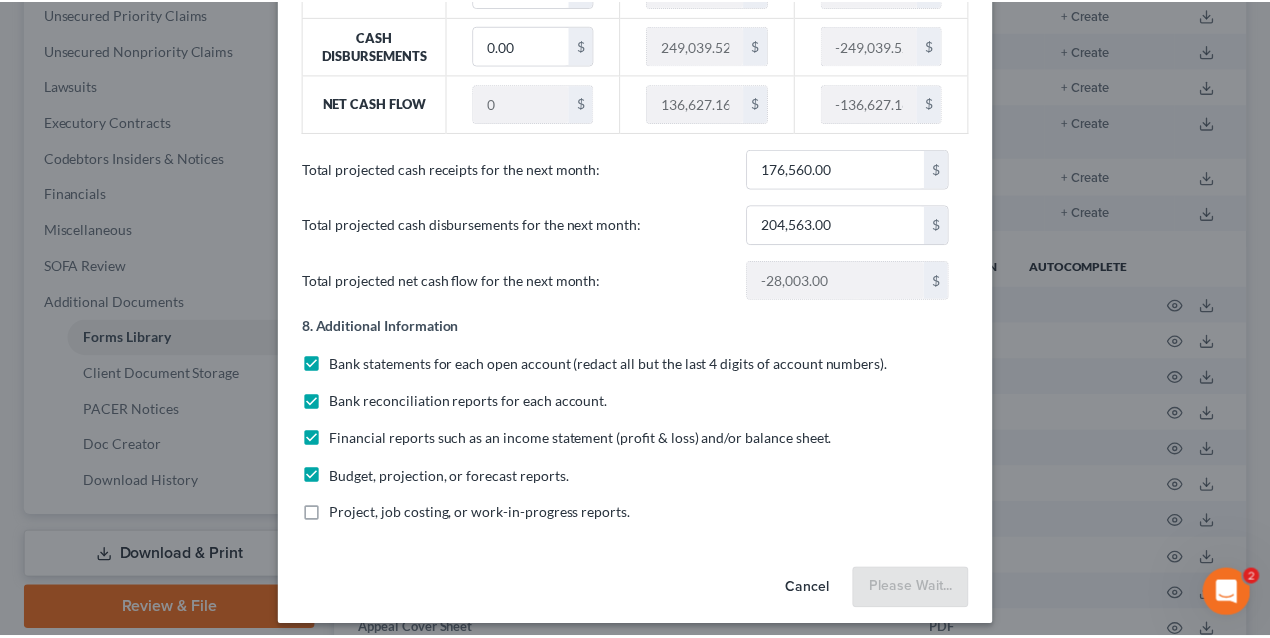 scroll, scrollTop: 2562, scrollLeft: 0, axis: vertical 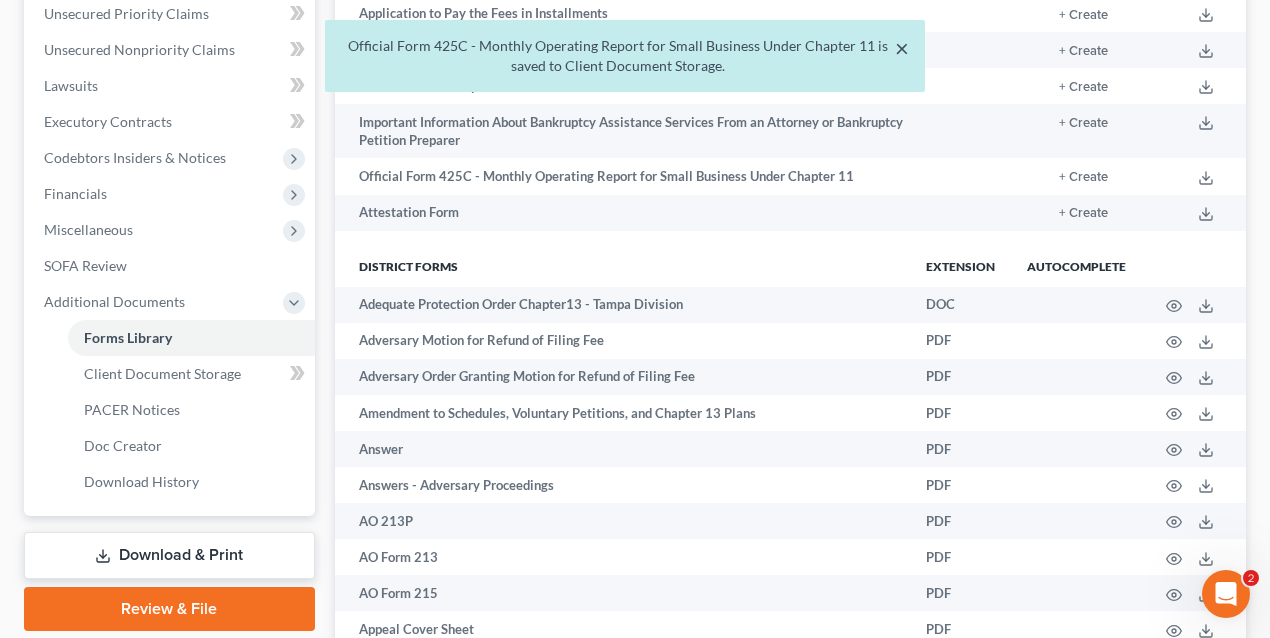 click on "×" at bounding box center (902, 48) 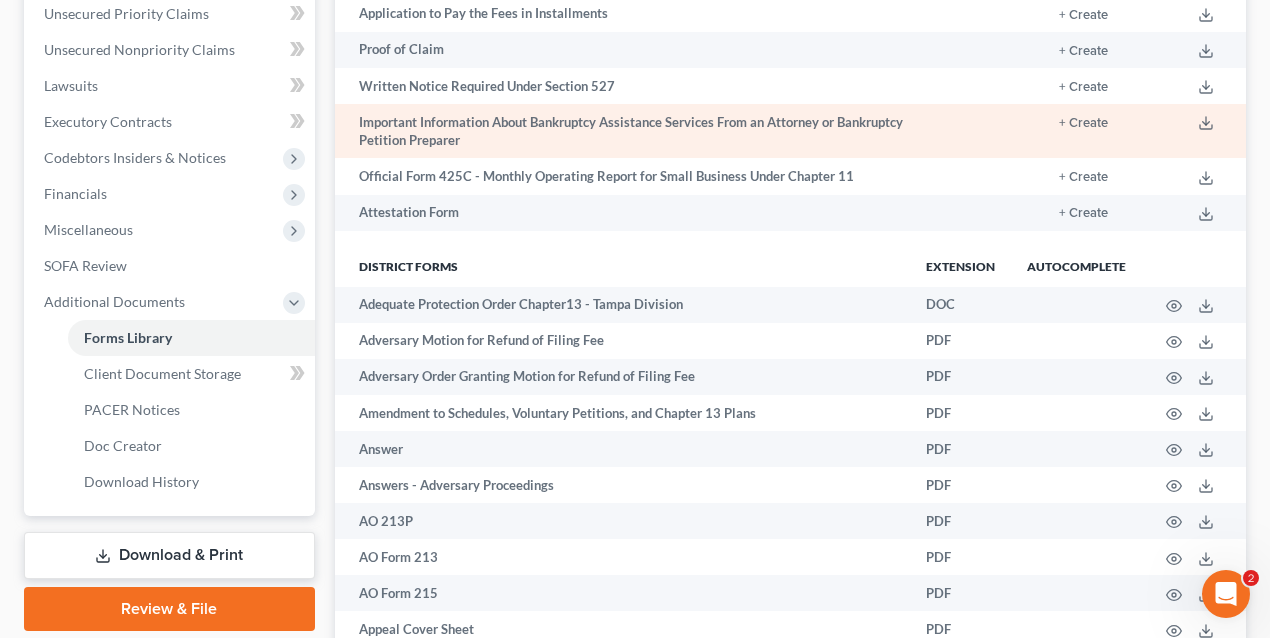 scroll, scrollTop: 0, scrollLeft: 0, axis: both 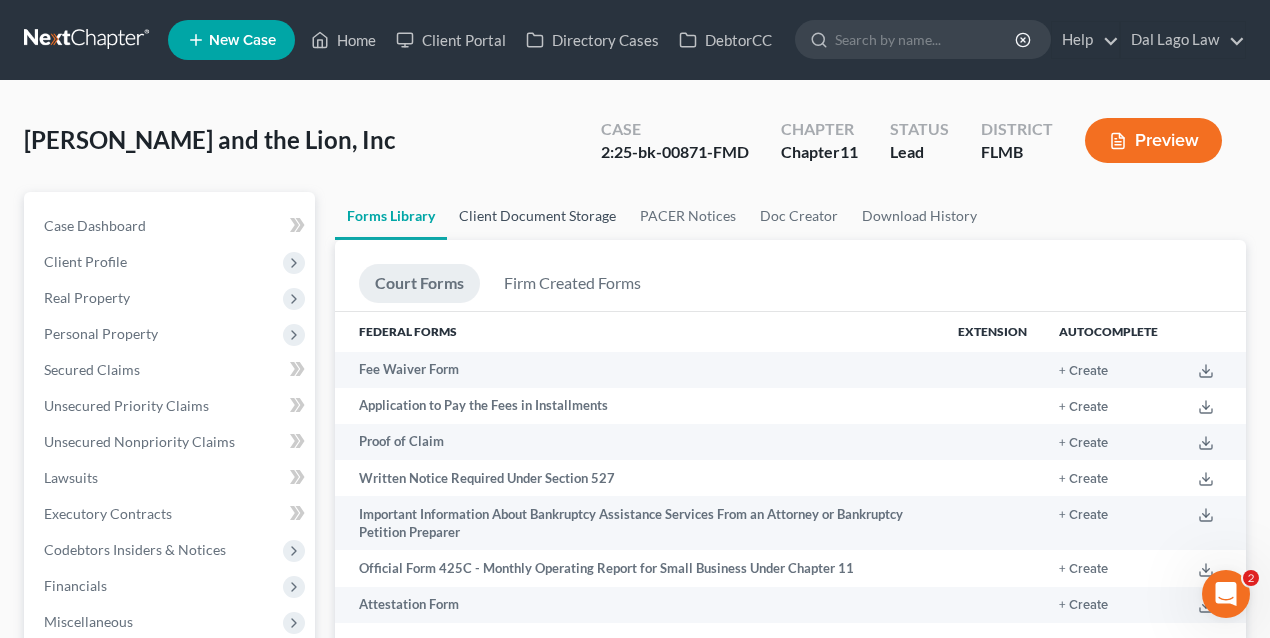drag, startPoint x: 567, startPoint y: 214, endPoint x: 574, endPoint y: 234, distance: 21.189621 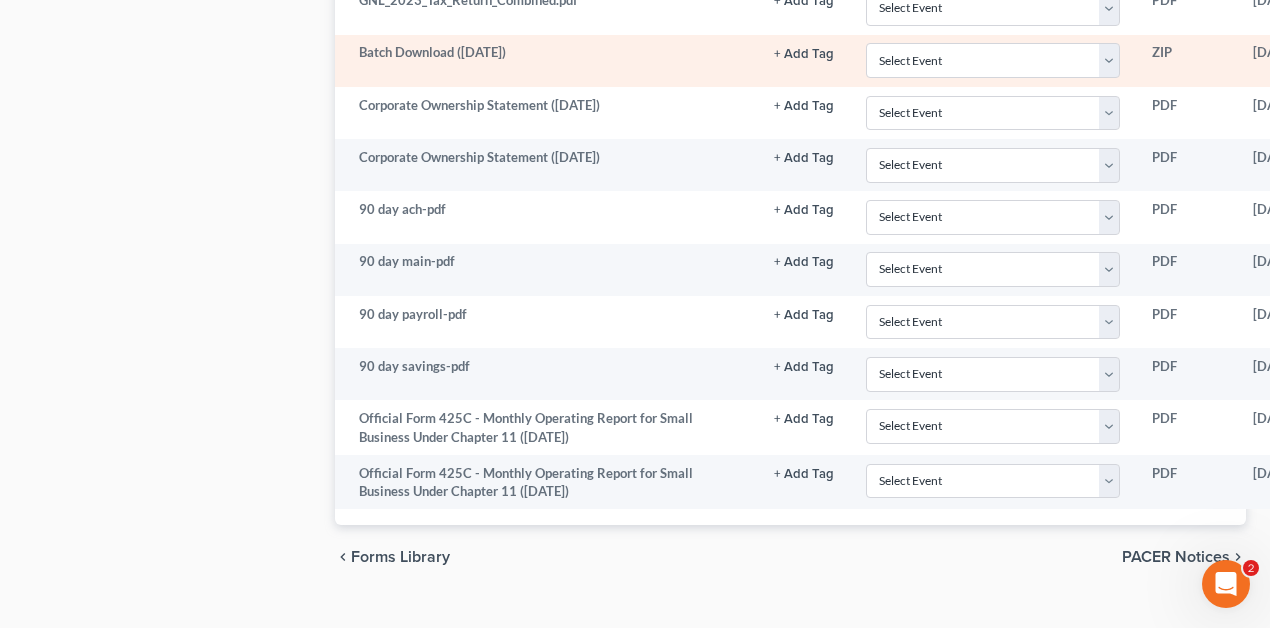 scroll, scrollTop: 1974, scrollLeft: 0, axis: vertical 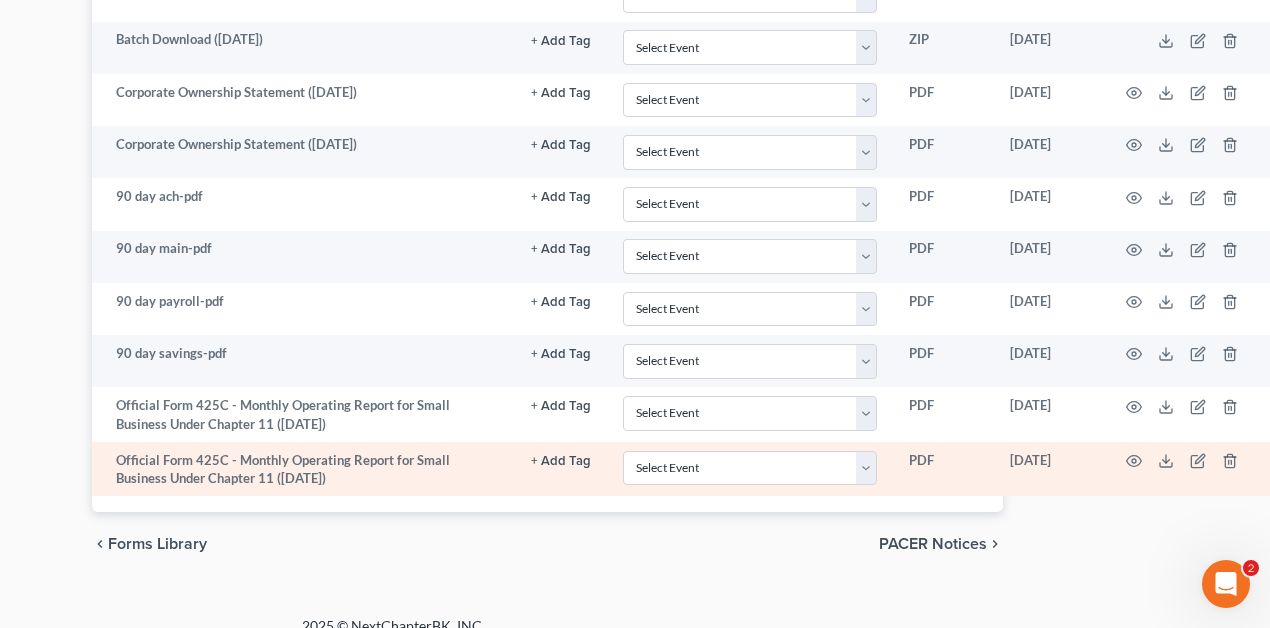 click on "+ Add Tag" at bounding box center (561, -1422) 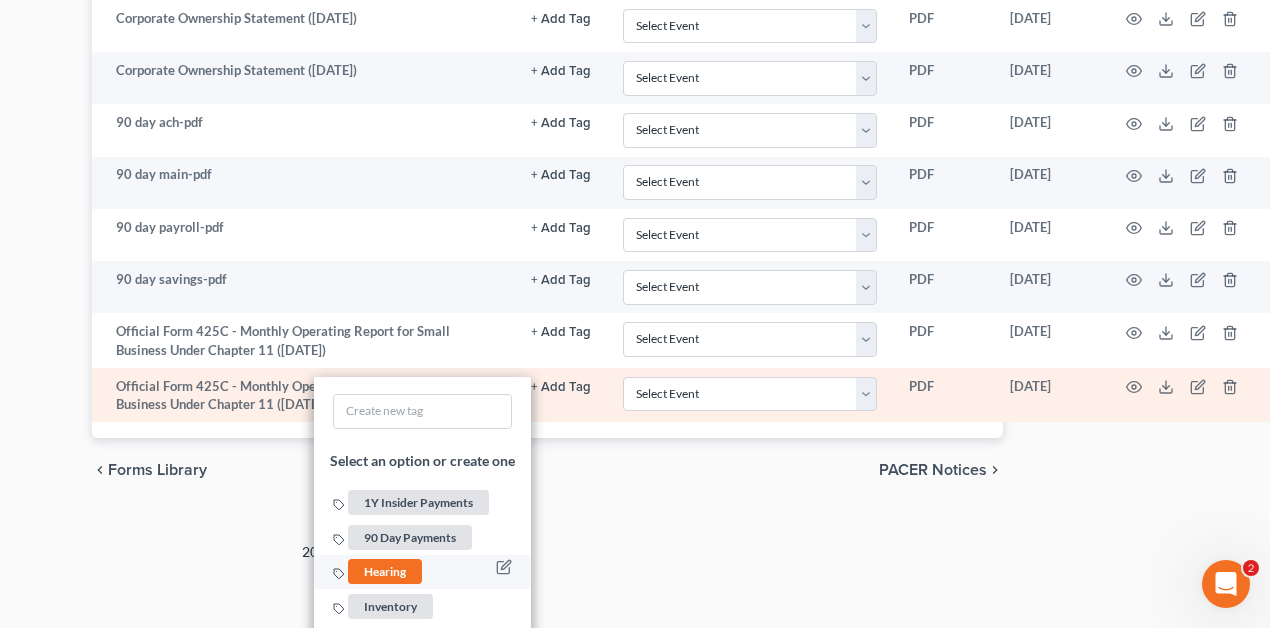 scroll, scrollTop: 2128, scrollLeft: 246, axis: both 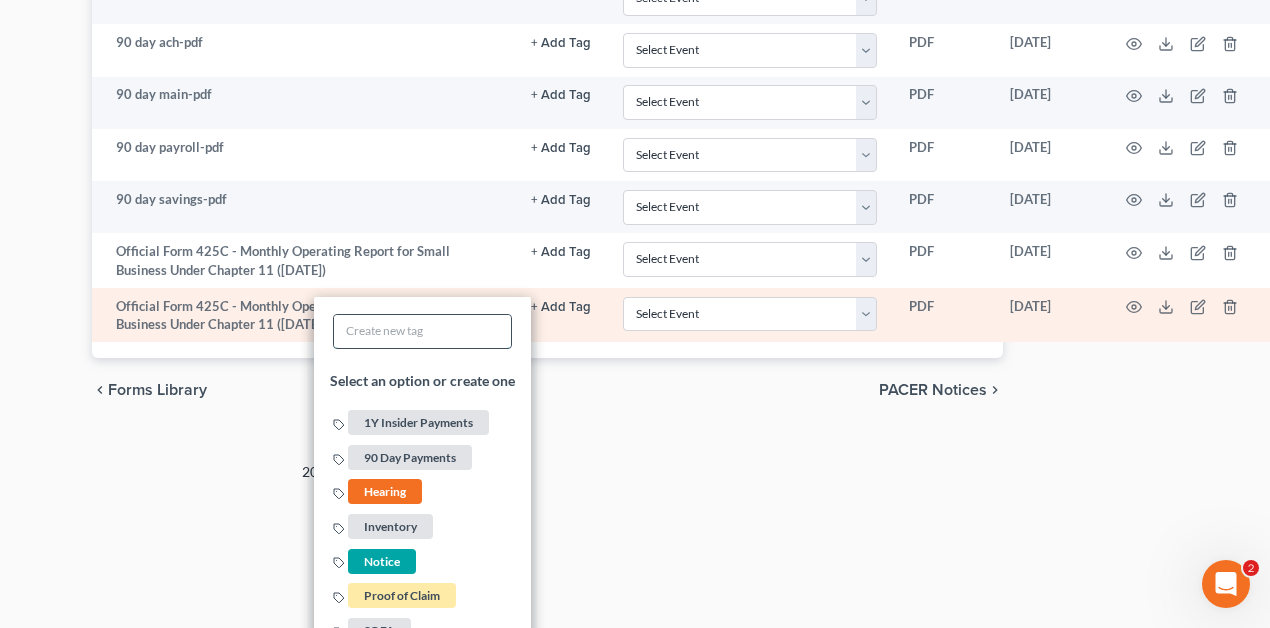 click at bounding box center (422, 330) 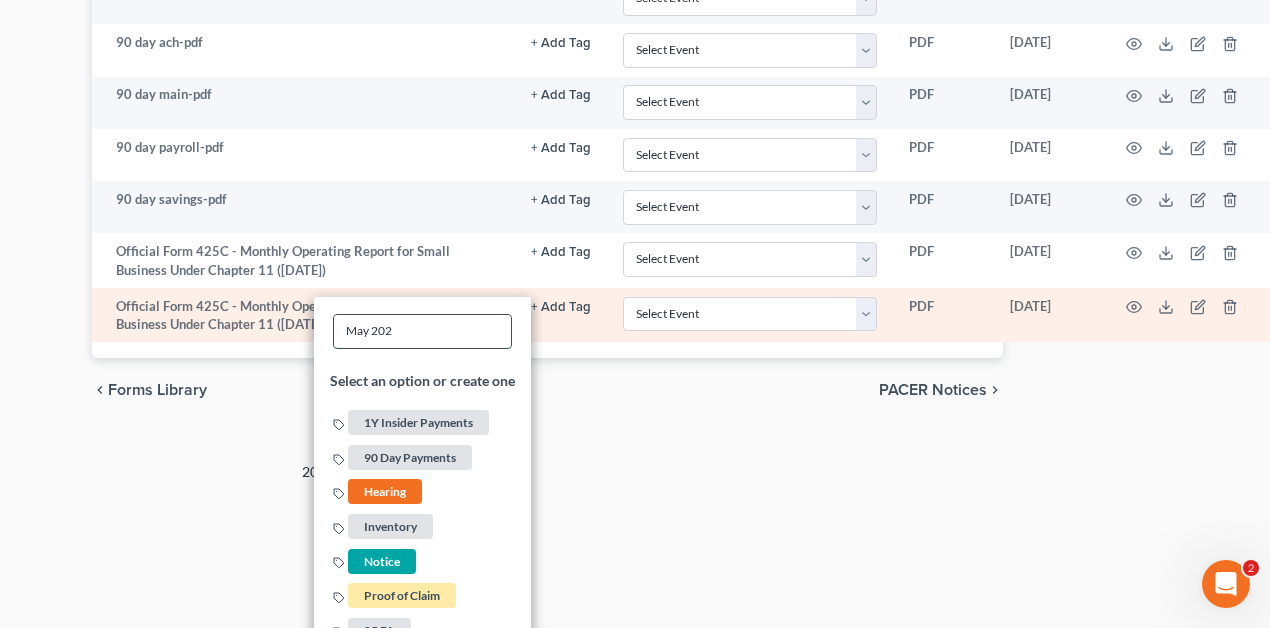 type on "[DATE]" 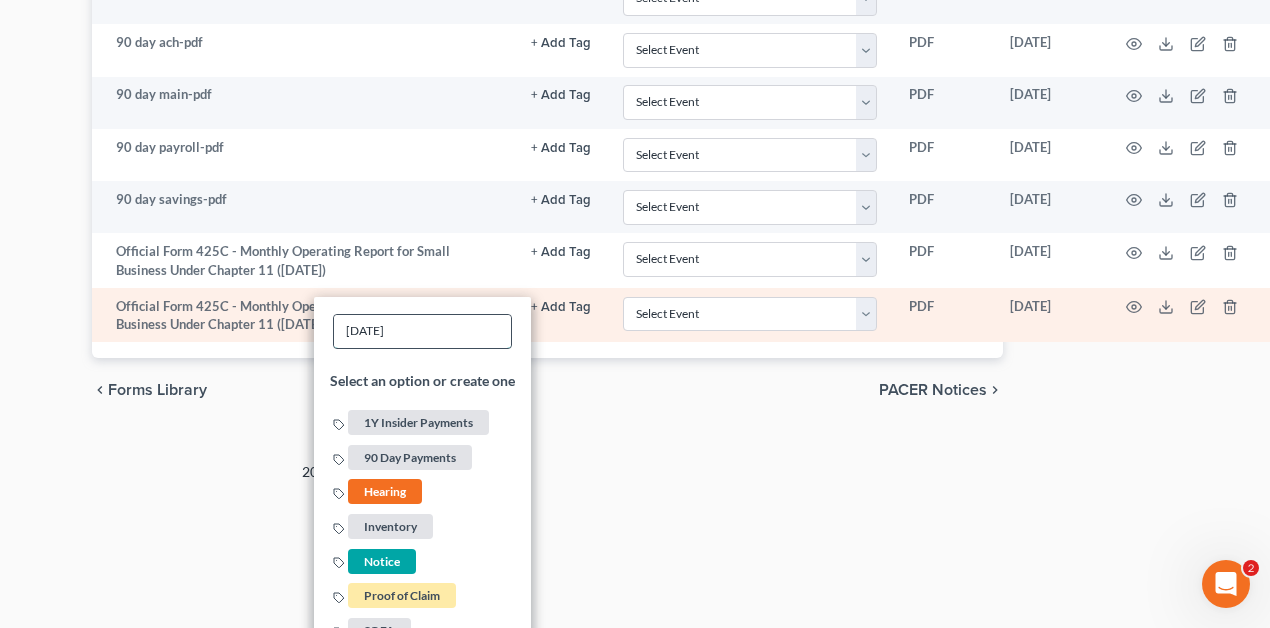 type 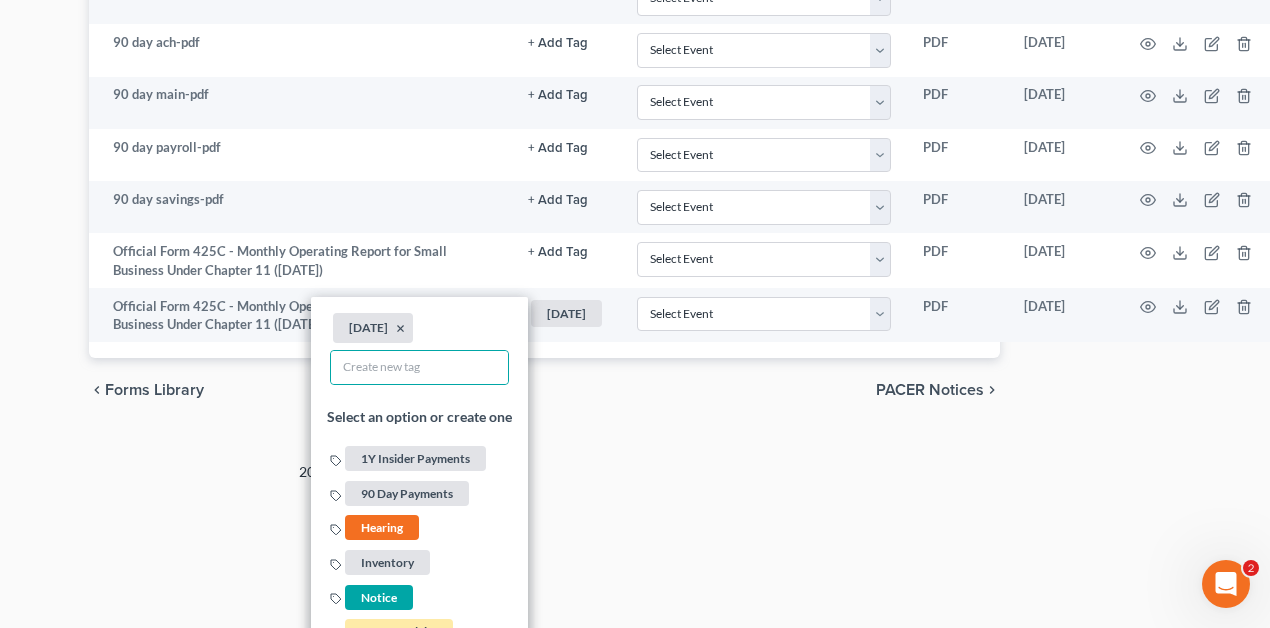 click on "chevron_left
Forms Library
PACER Notices
chevron_right" at bounding box center (545, 390) 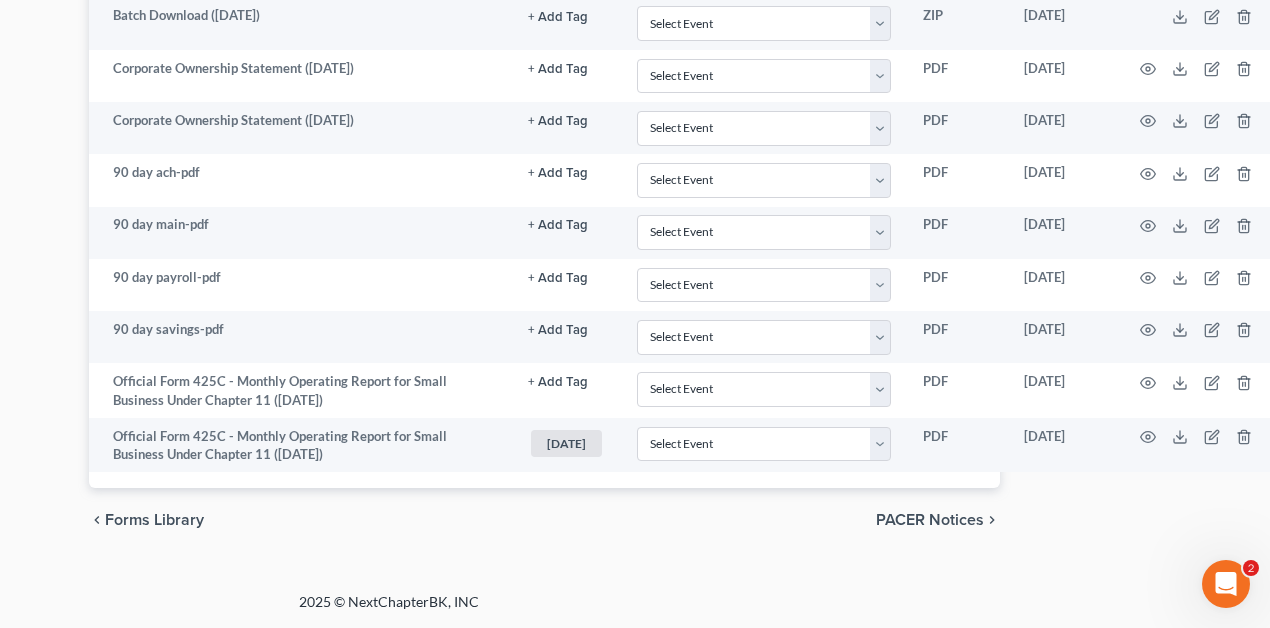 scroll, scrollTop: 1974, scrollLeft: 246, axis: both 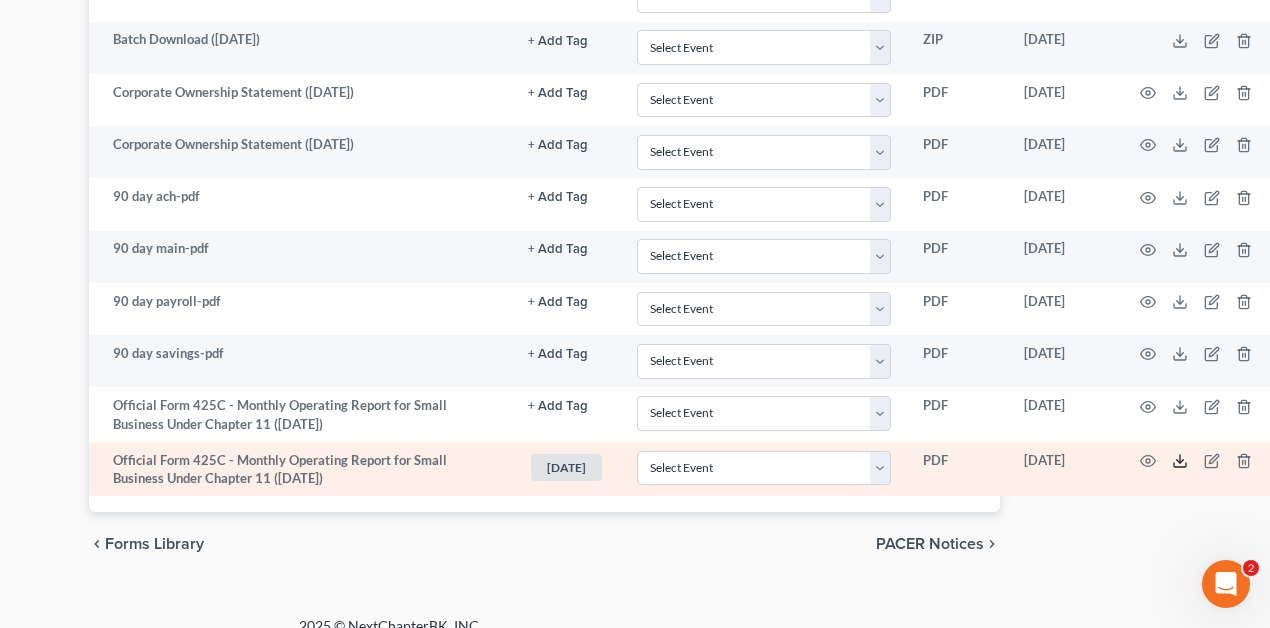 click 